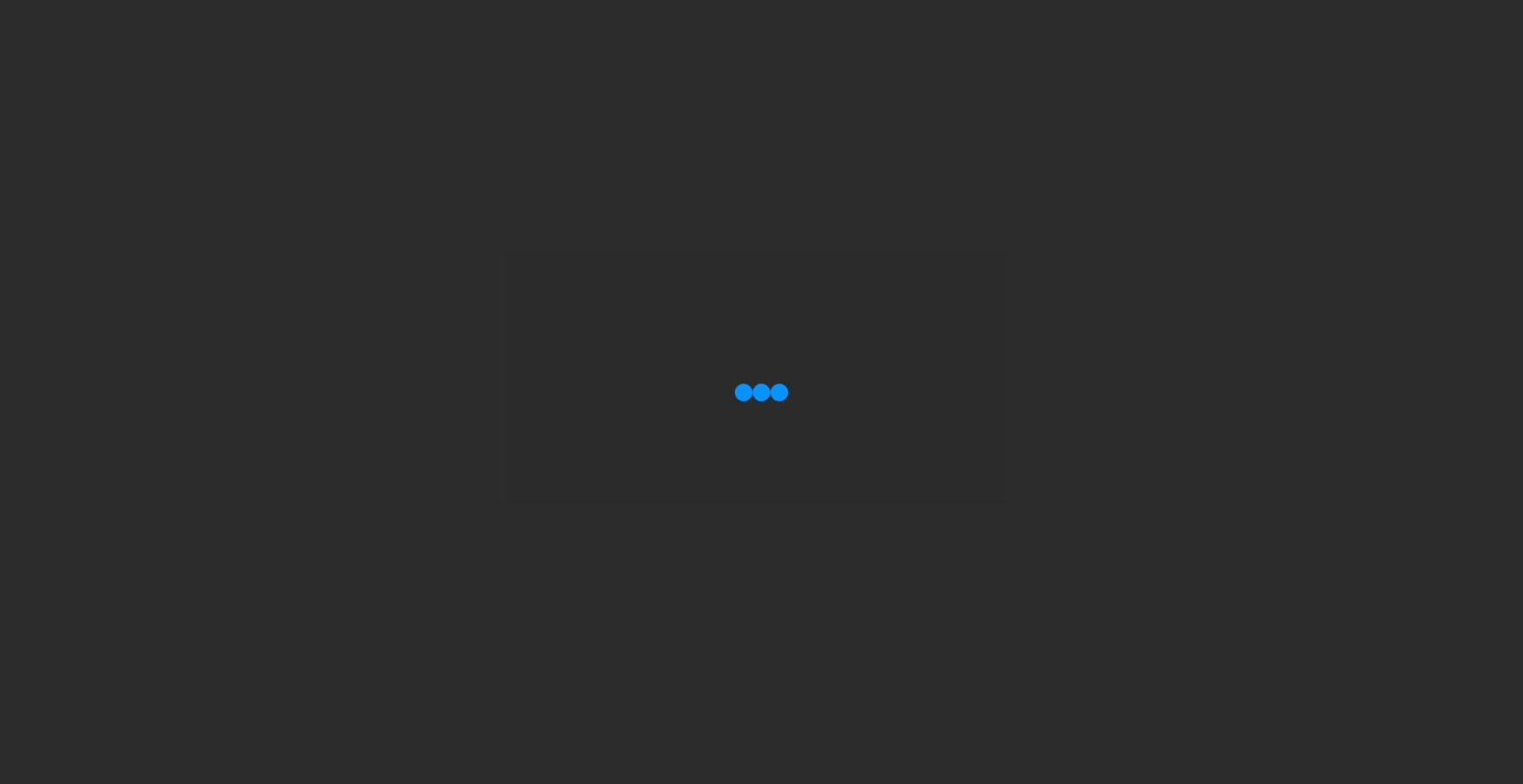 scroll, scrollTop: 0, scrollLeft: 0, axis: both 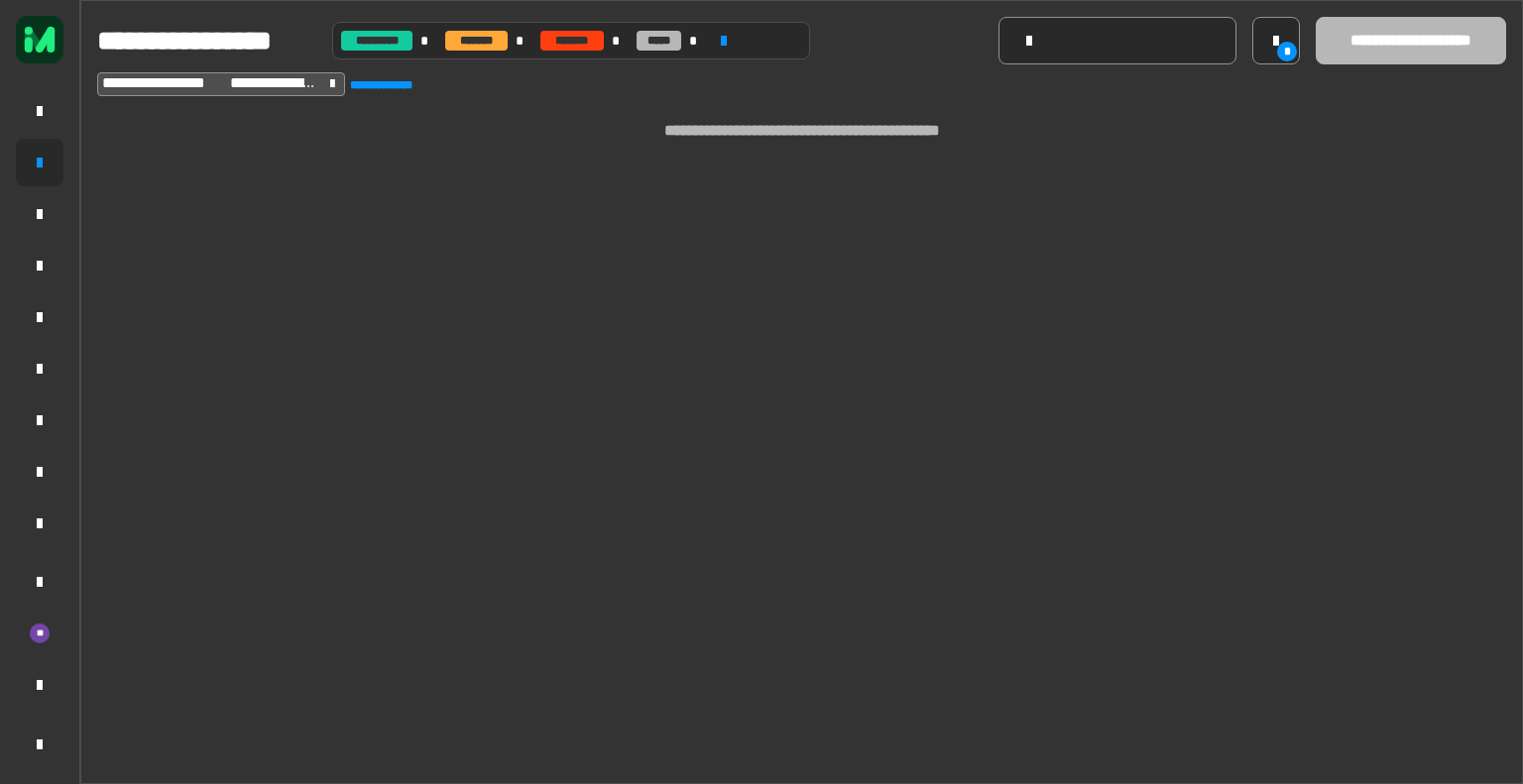 click 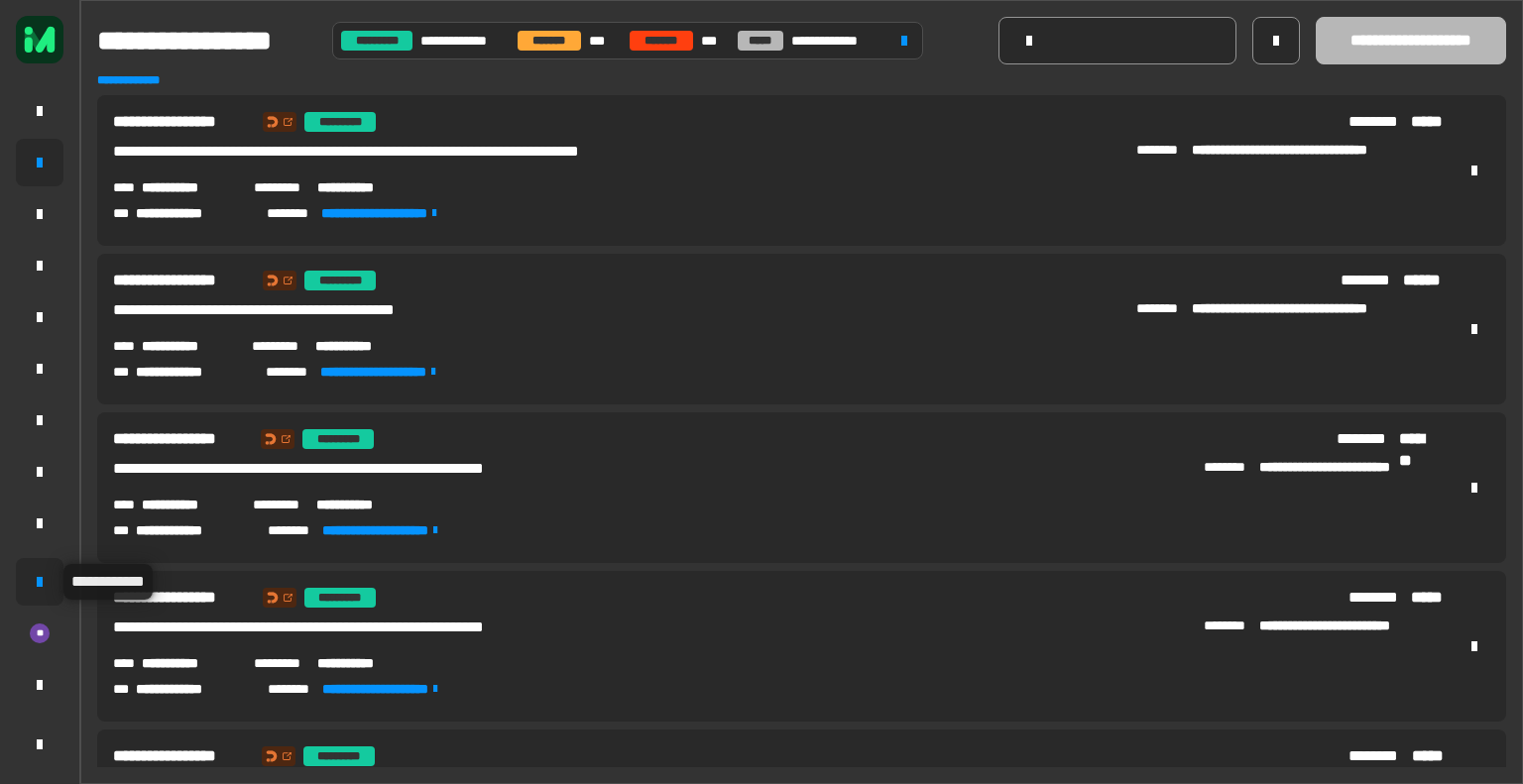 click 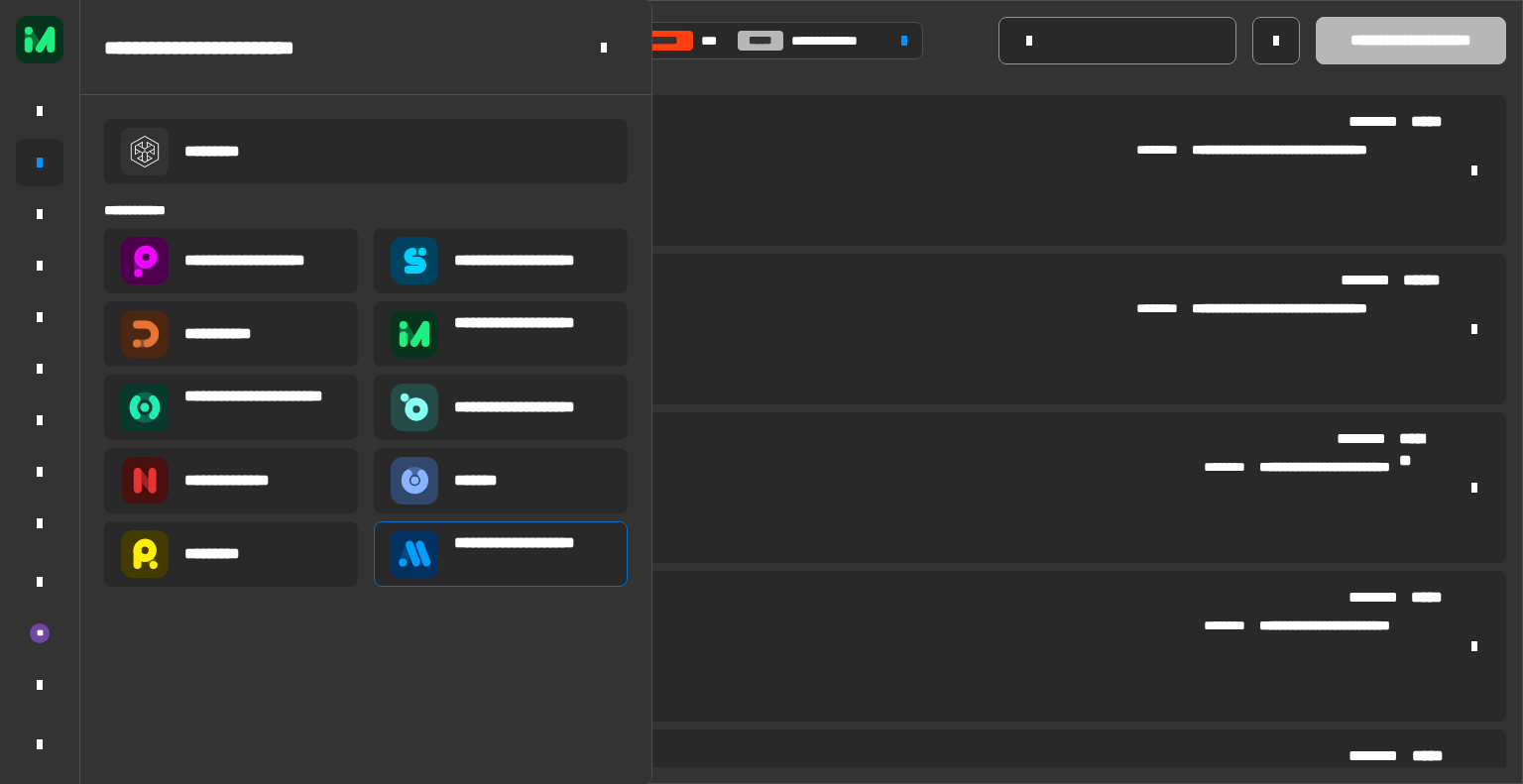 click on "**********" at bounding box center [532, 554] 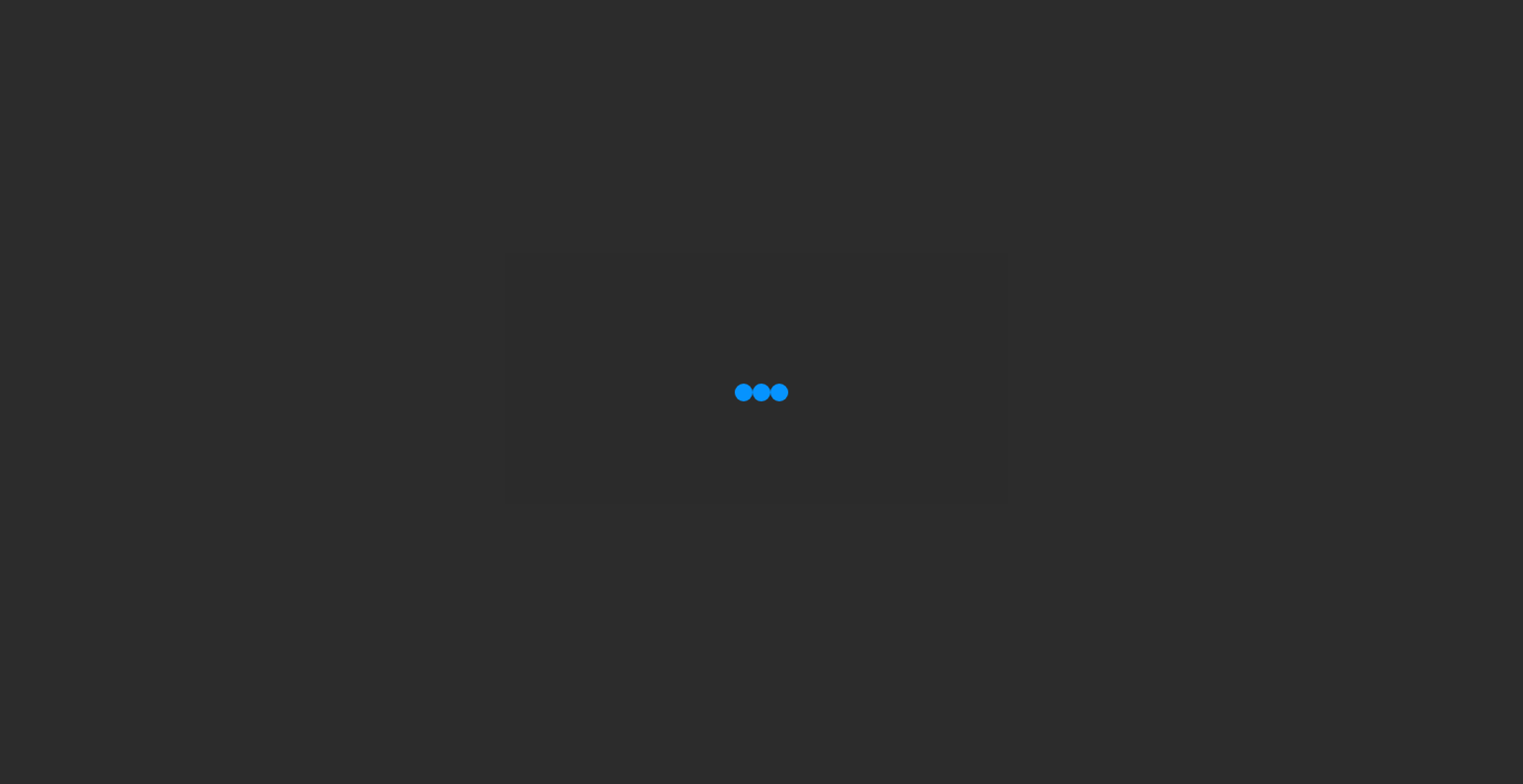 scroll, scrollTop: 0, scrollLeft: 0, axis: both 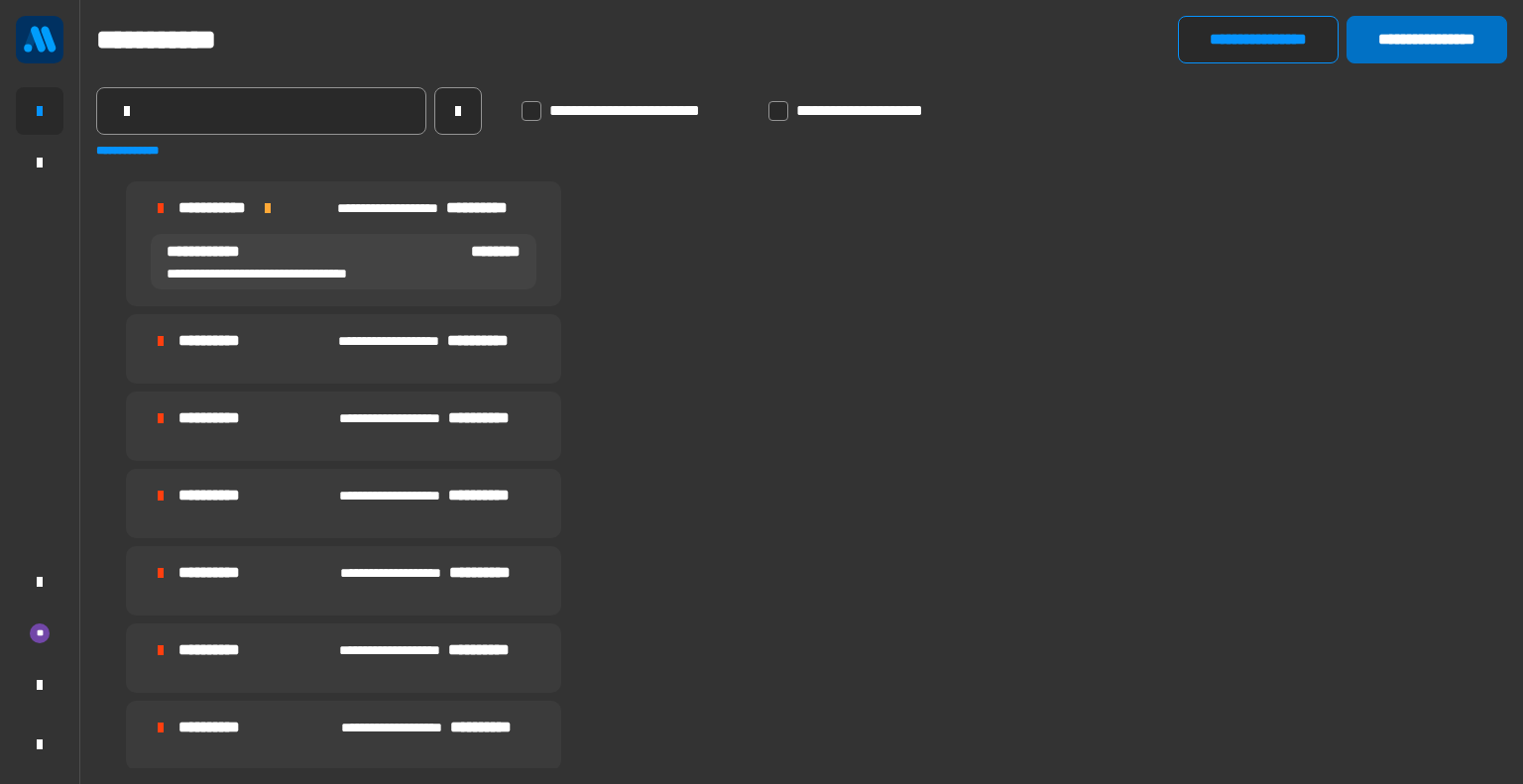 click on "**********" 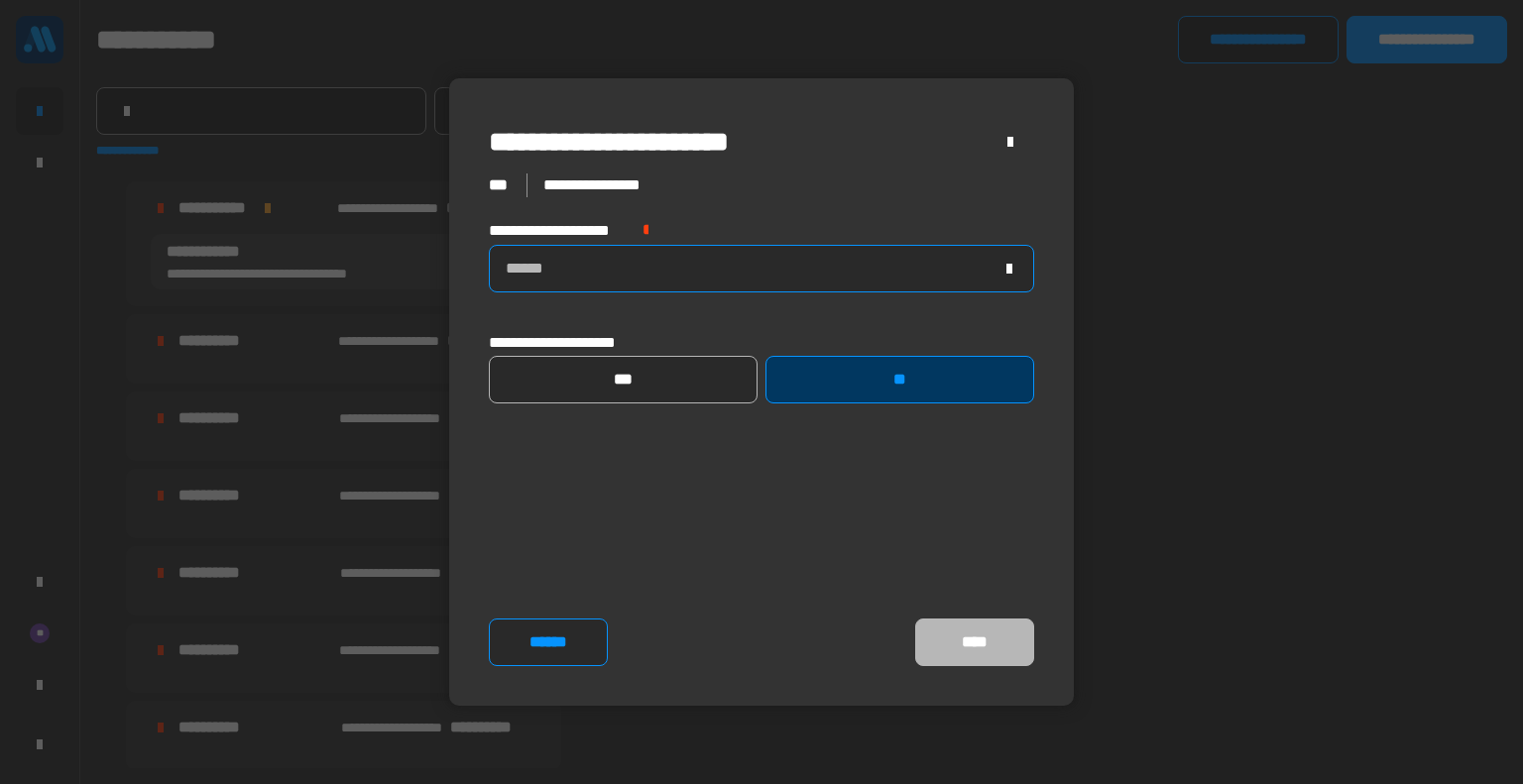 click on "******" 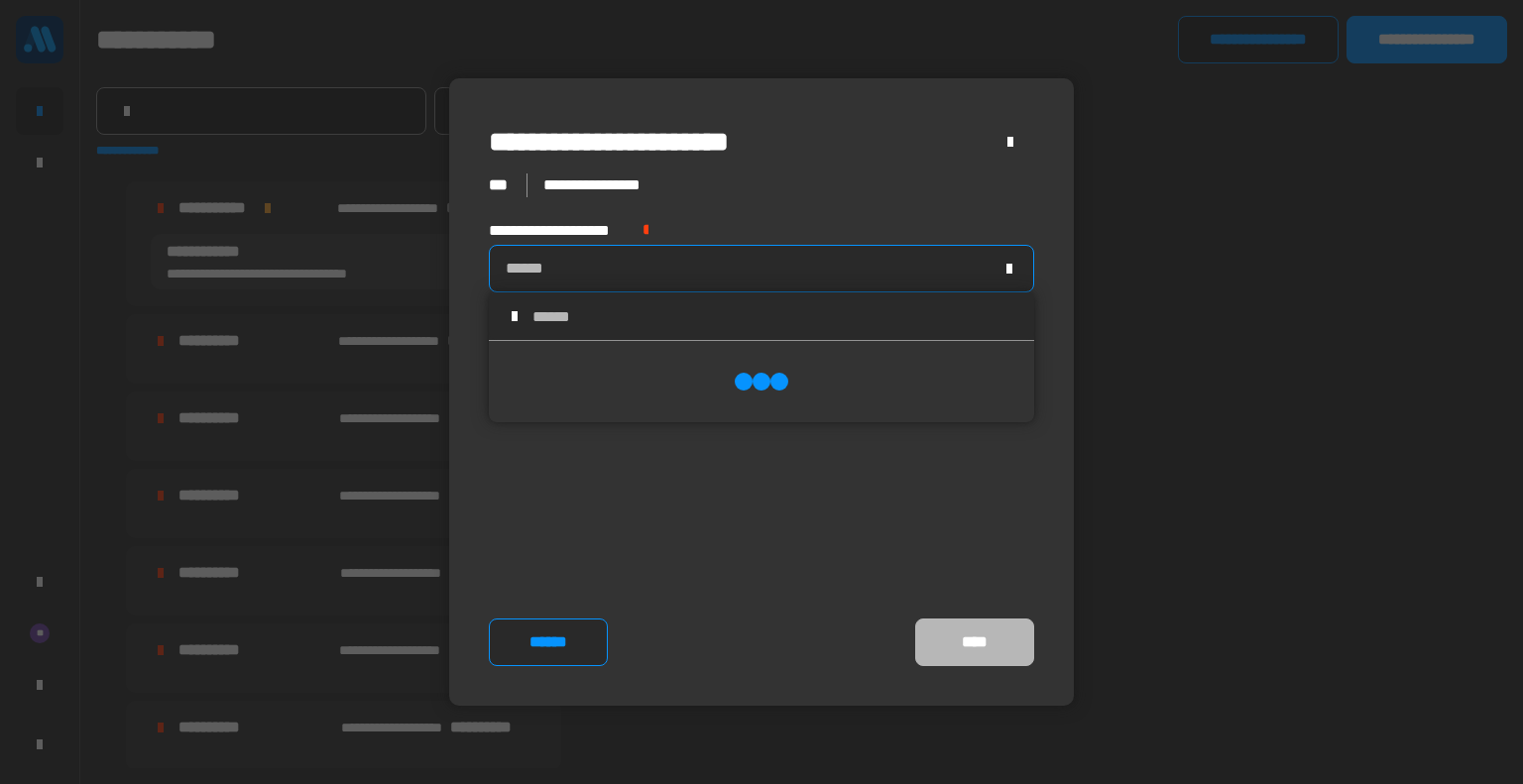 scroll, scrollTop: 0, scrollLeft: 0, axis: both 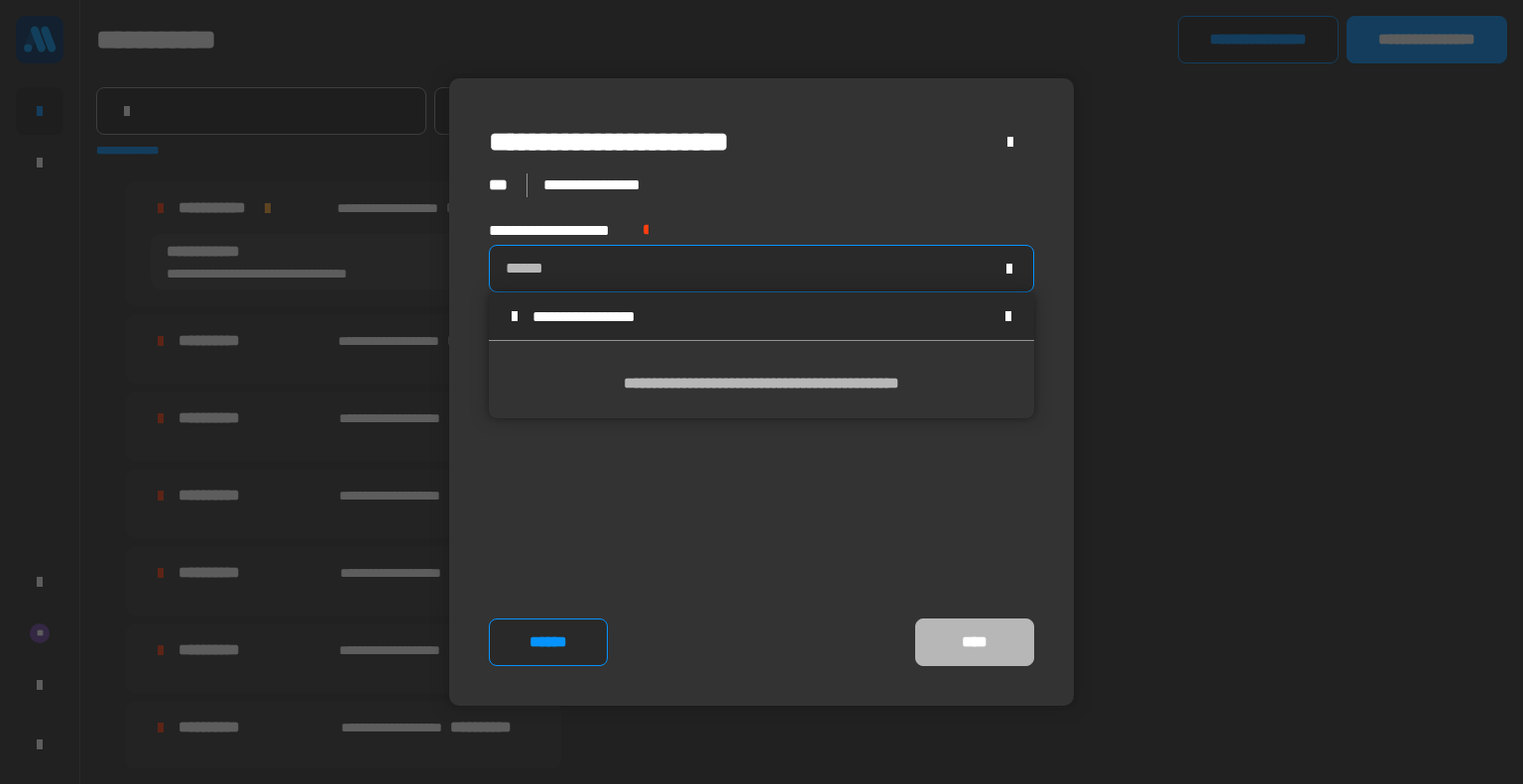 type on "**********" 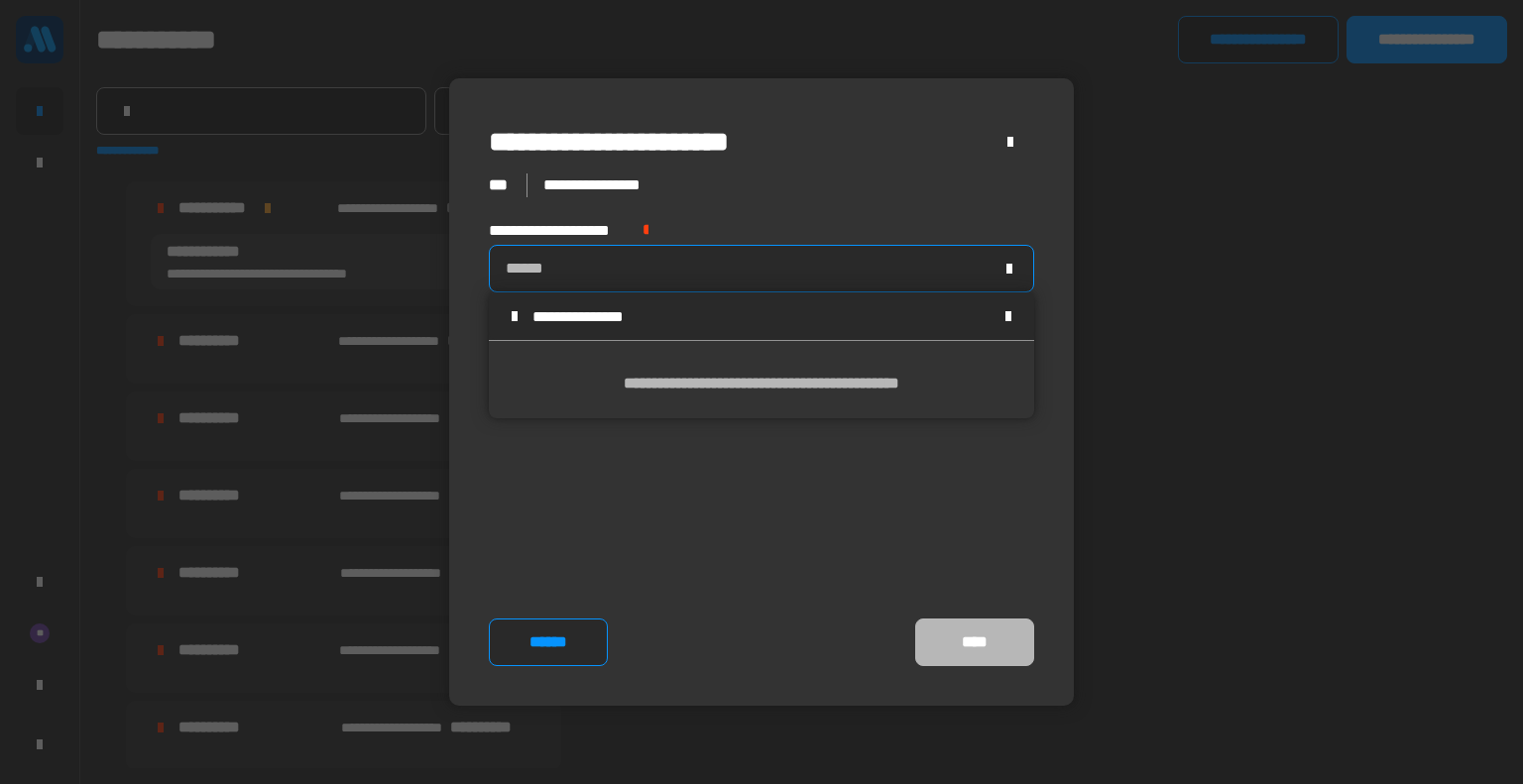 type on "**********" 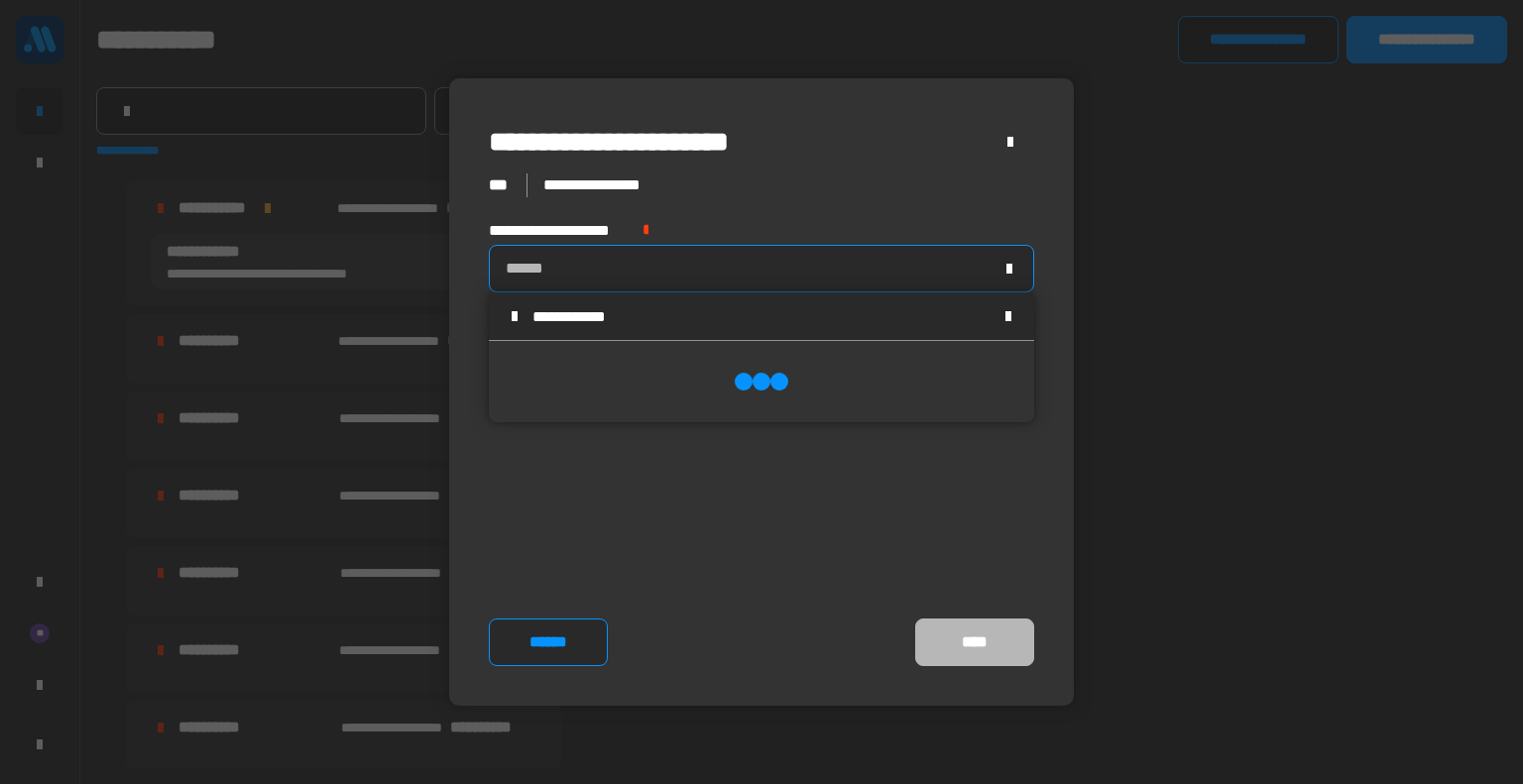 scroll, scrollTop: 0, scrollLeft: 0, axis: both 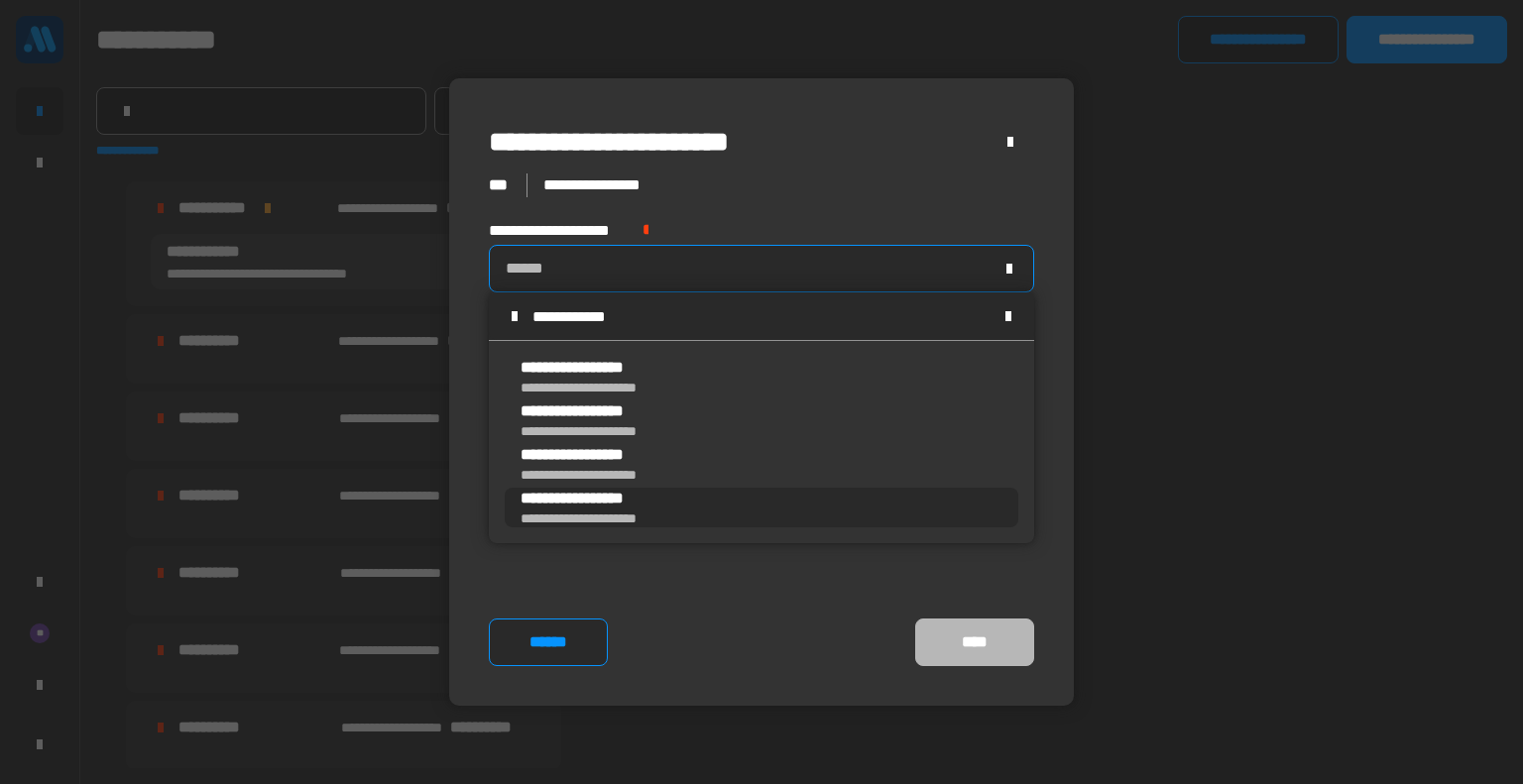 type on "**********" 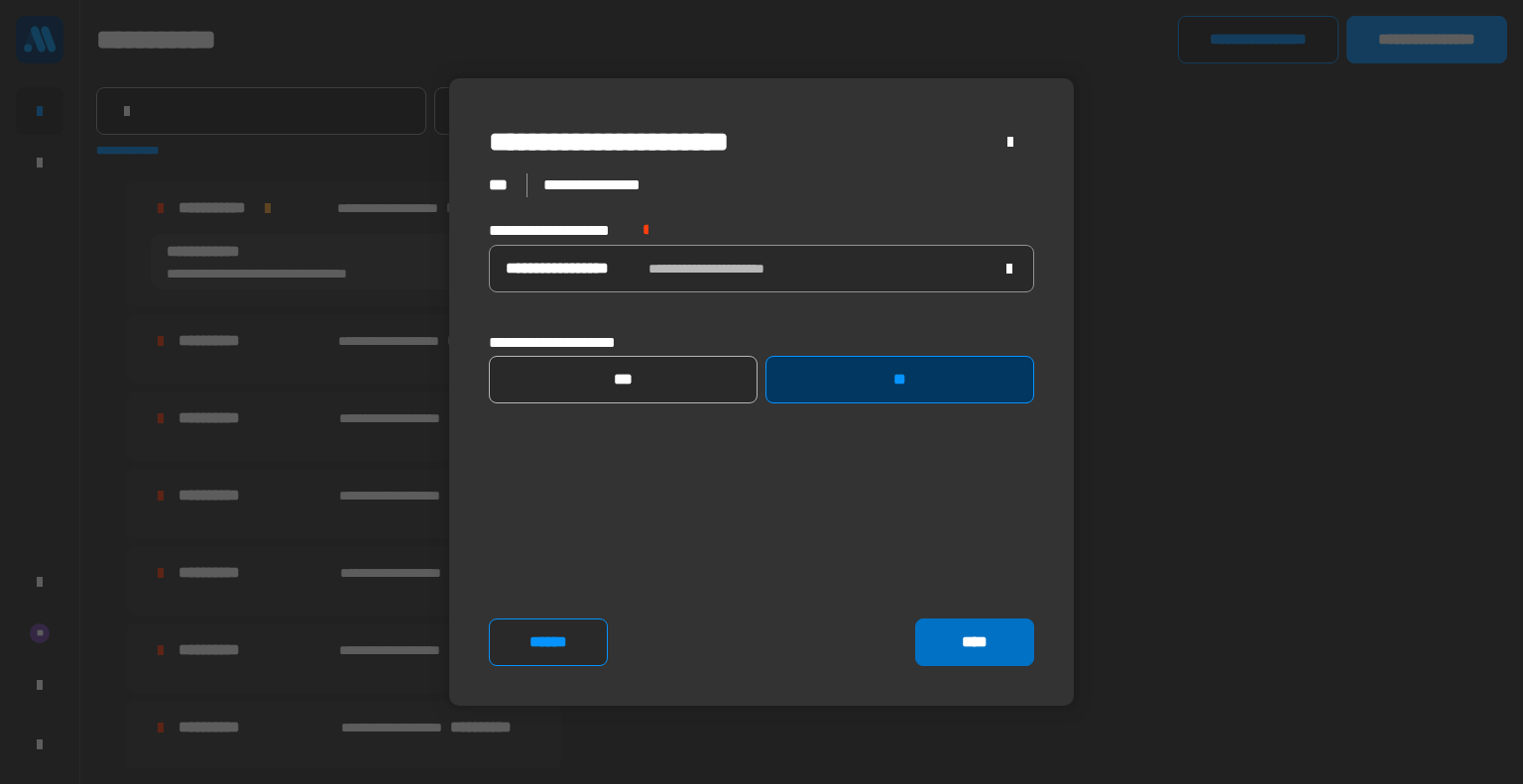 click on "****" 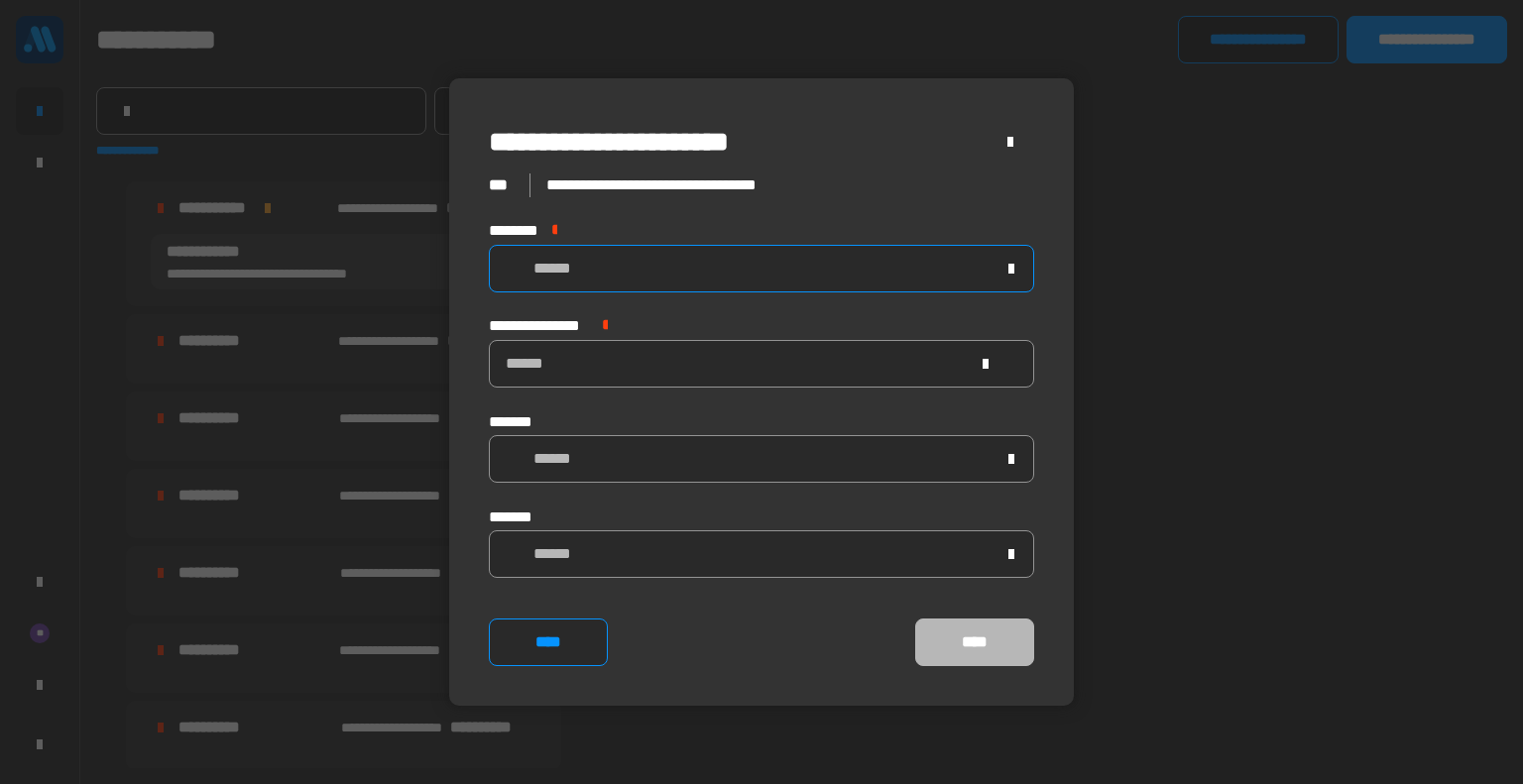 click on "******" 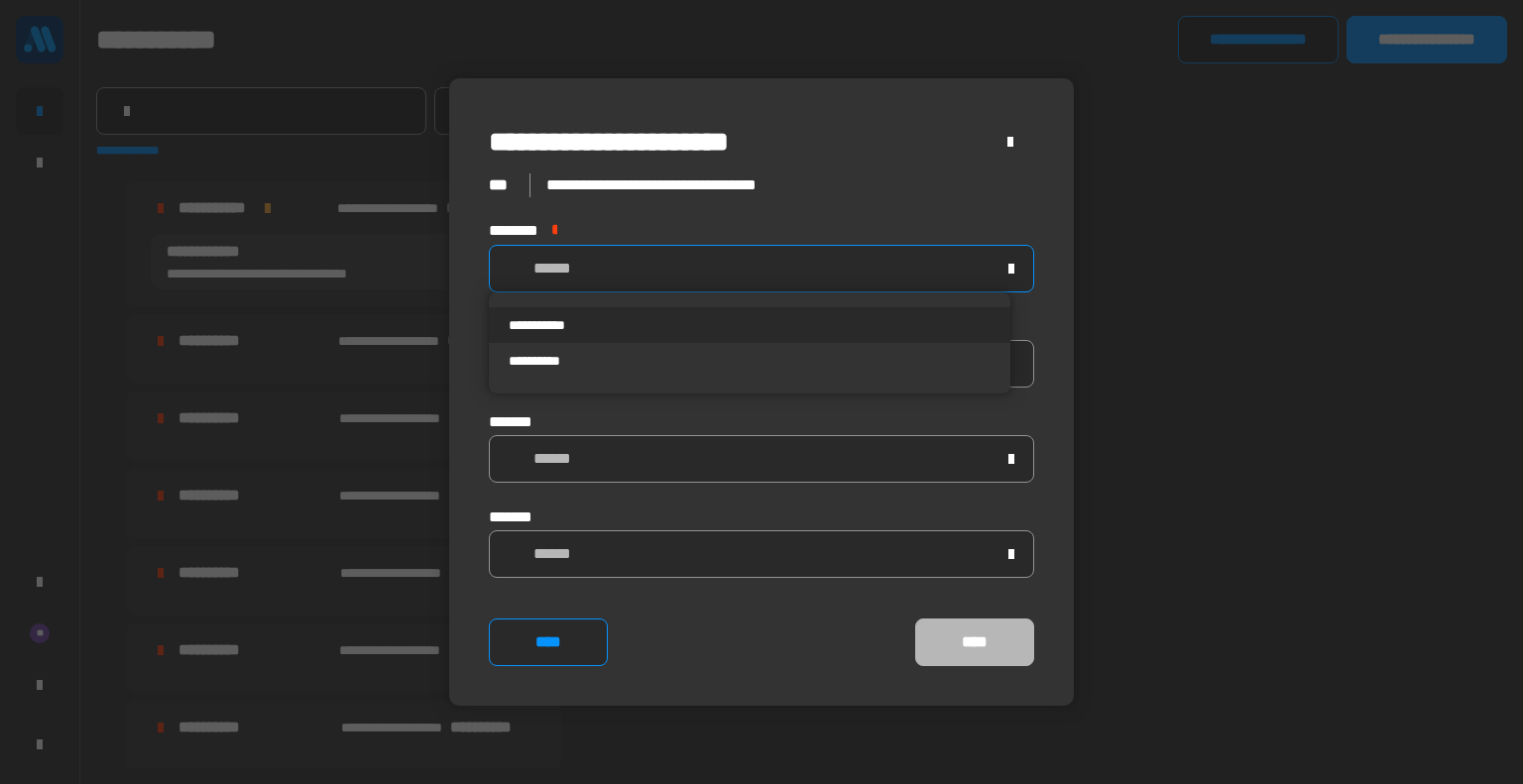click on "**********" at bounding box center (750, 325) 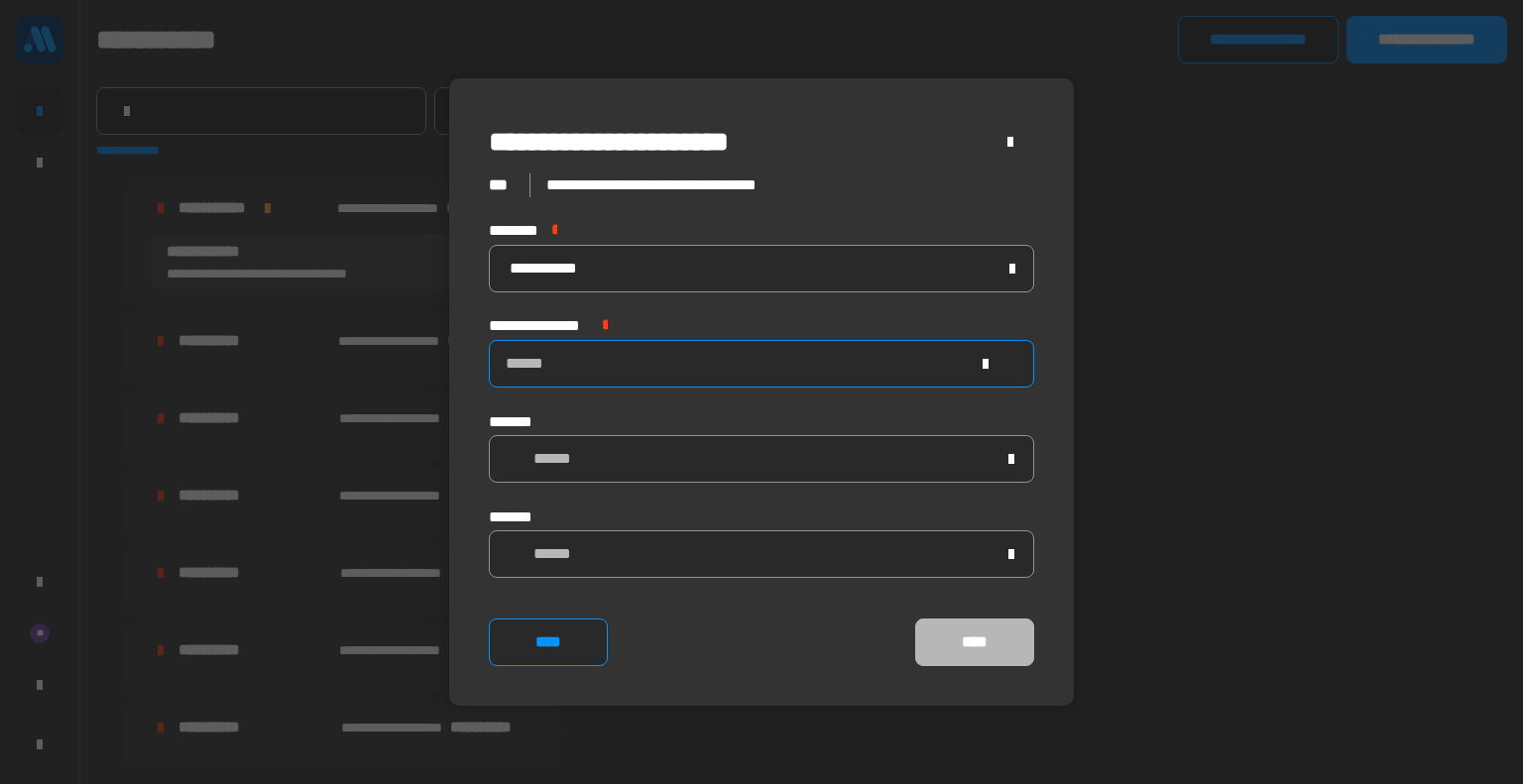 click on "******" 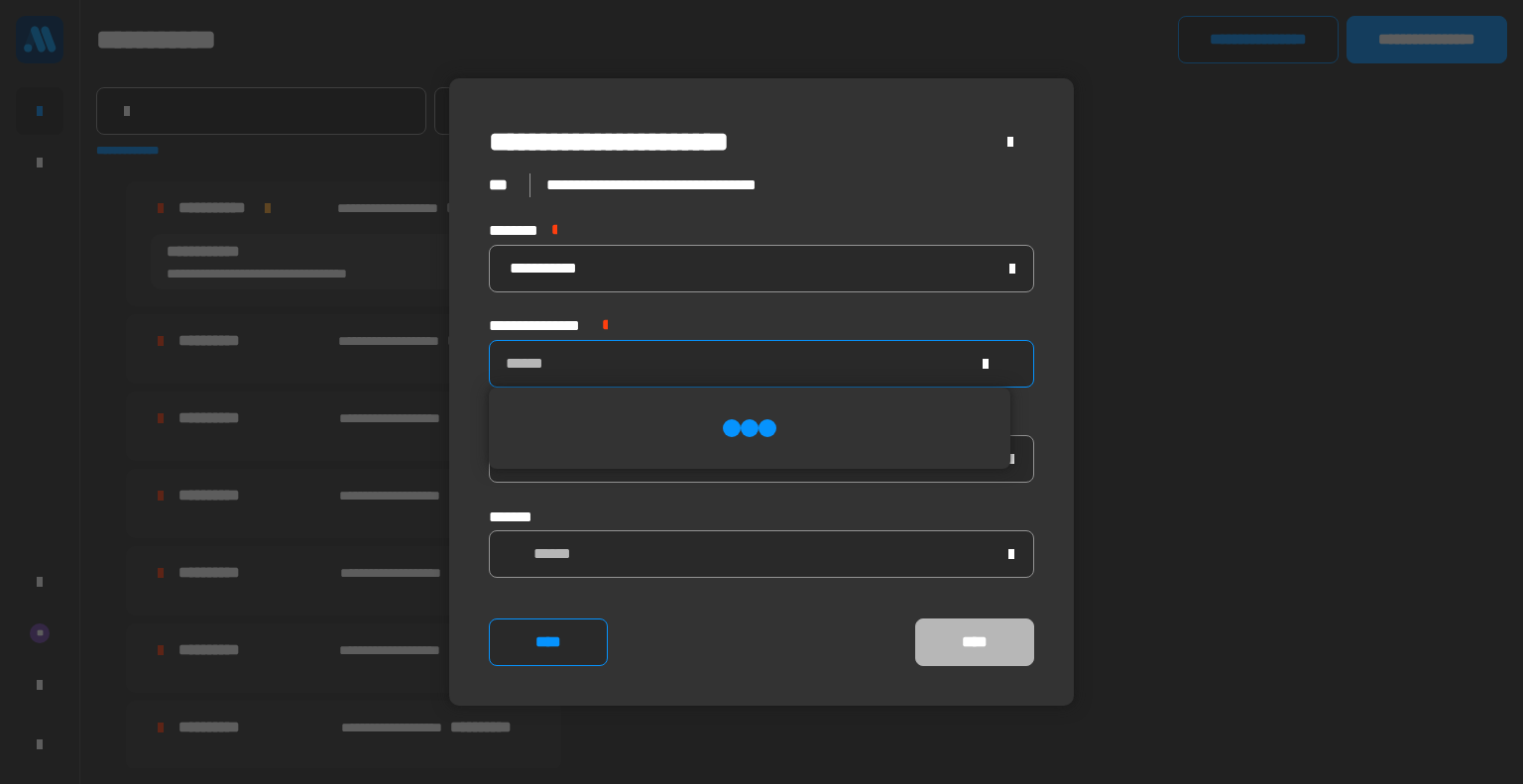 scroll, scrollTop: 0, scrollLeft: 0, axis: both 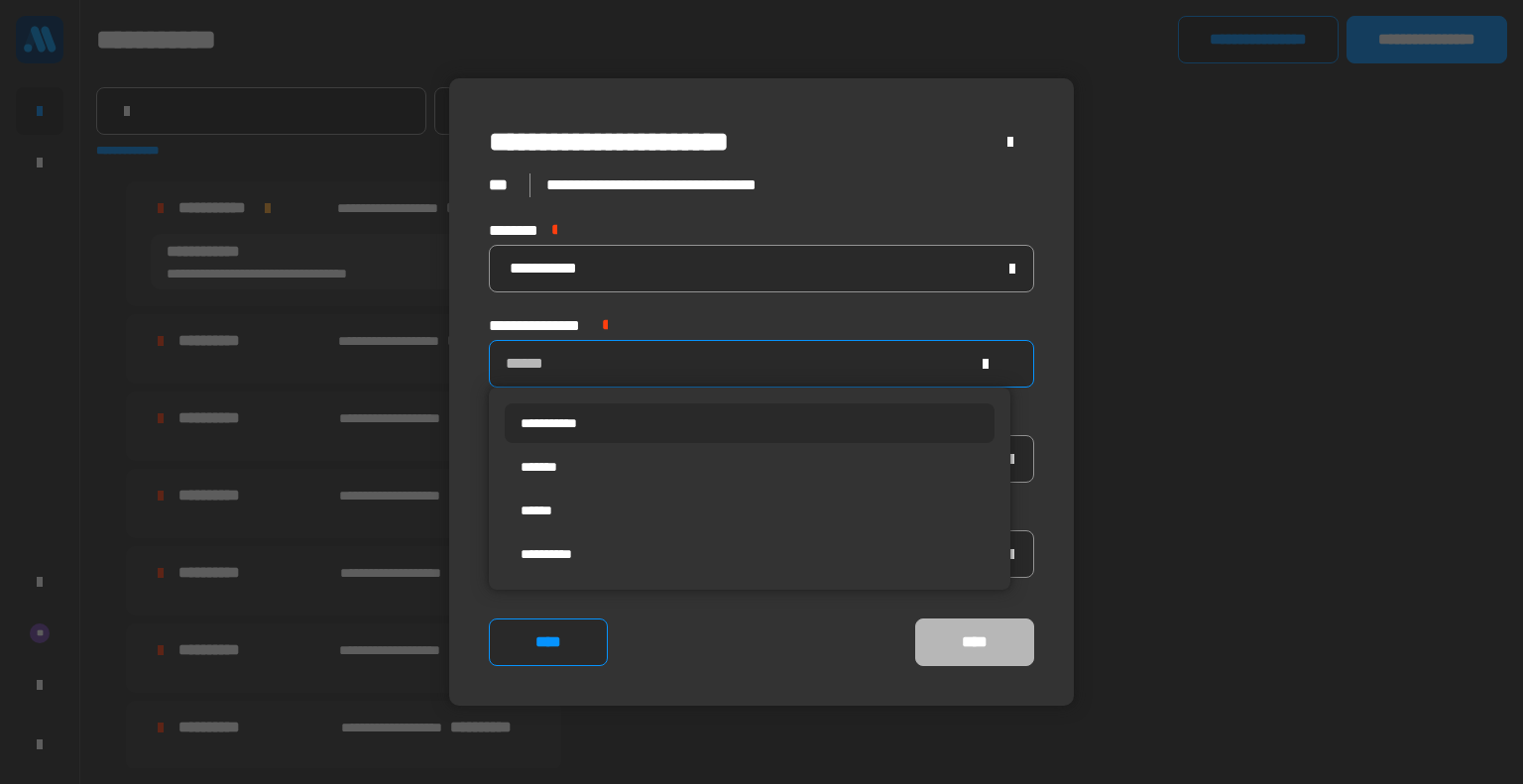 click on "**********" at bounding box center (750, 423) 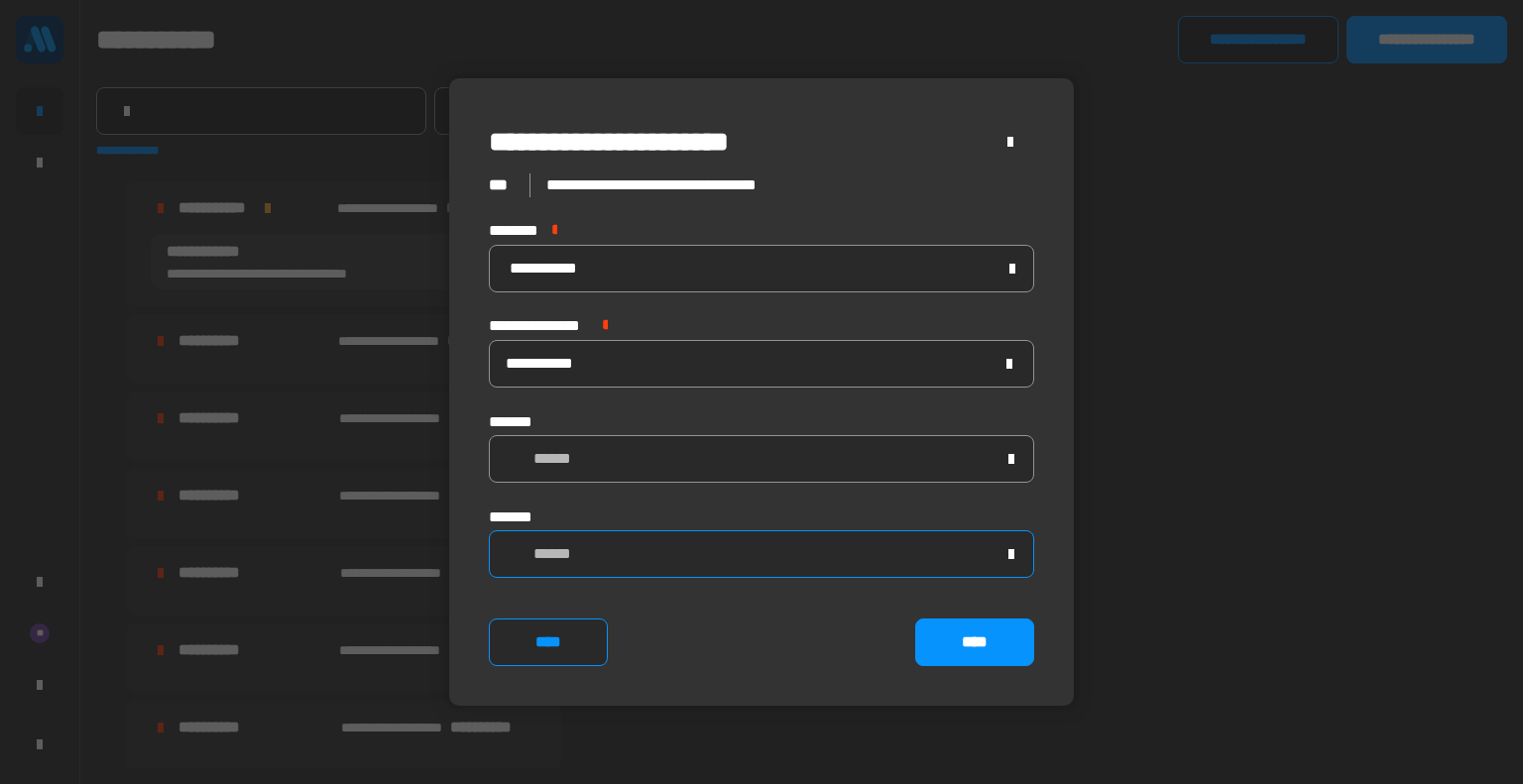 scroll, scrollTop: 102, scrollLeft: 0, axis: vertical 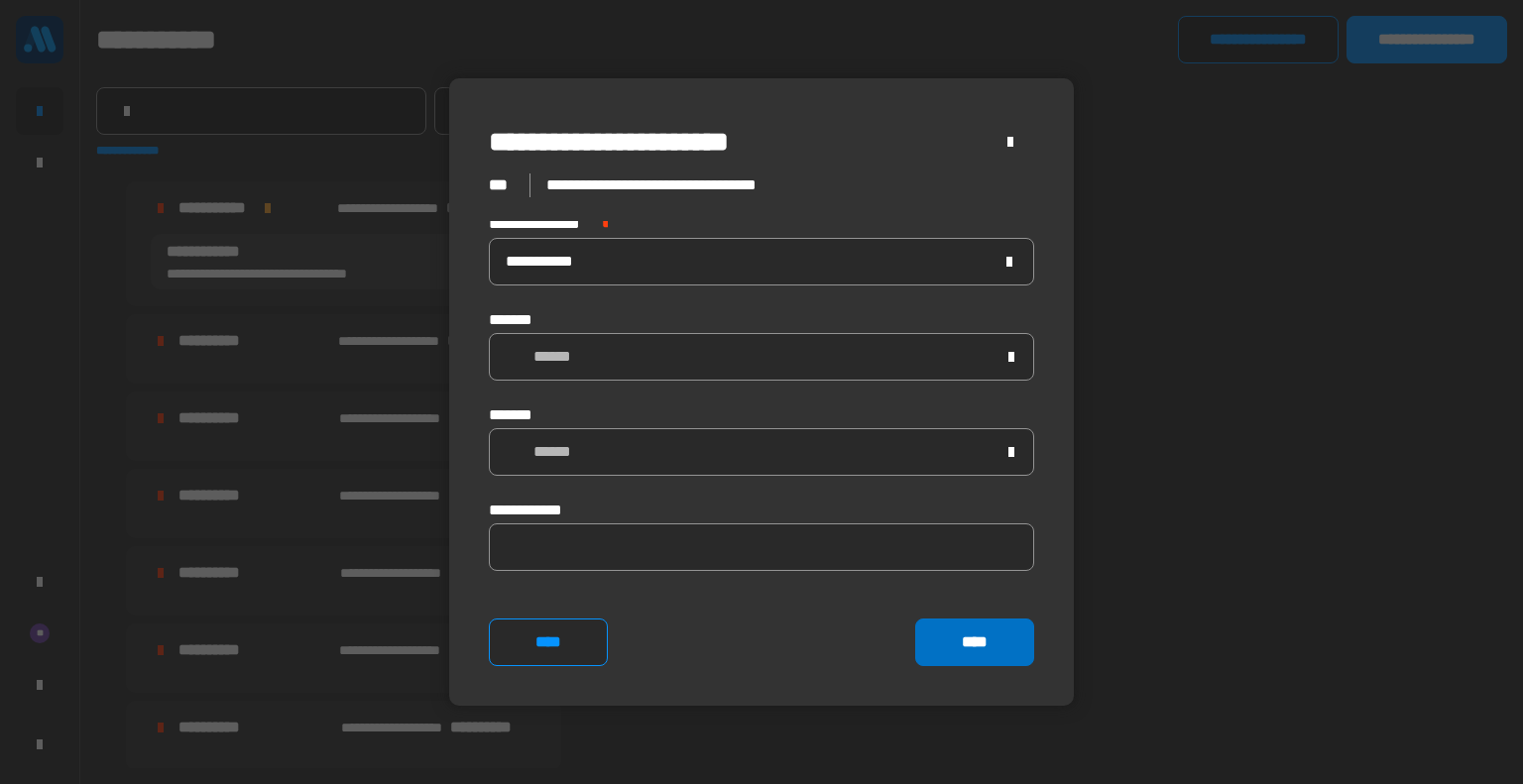 click on "****" 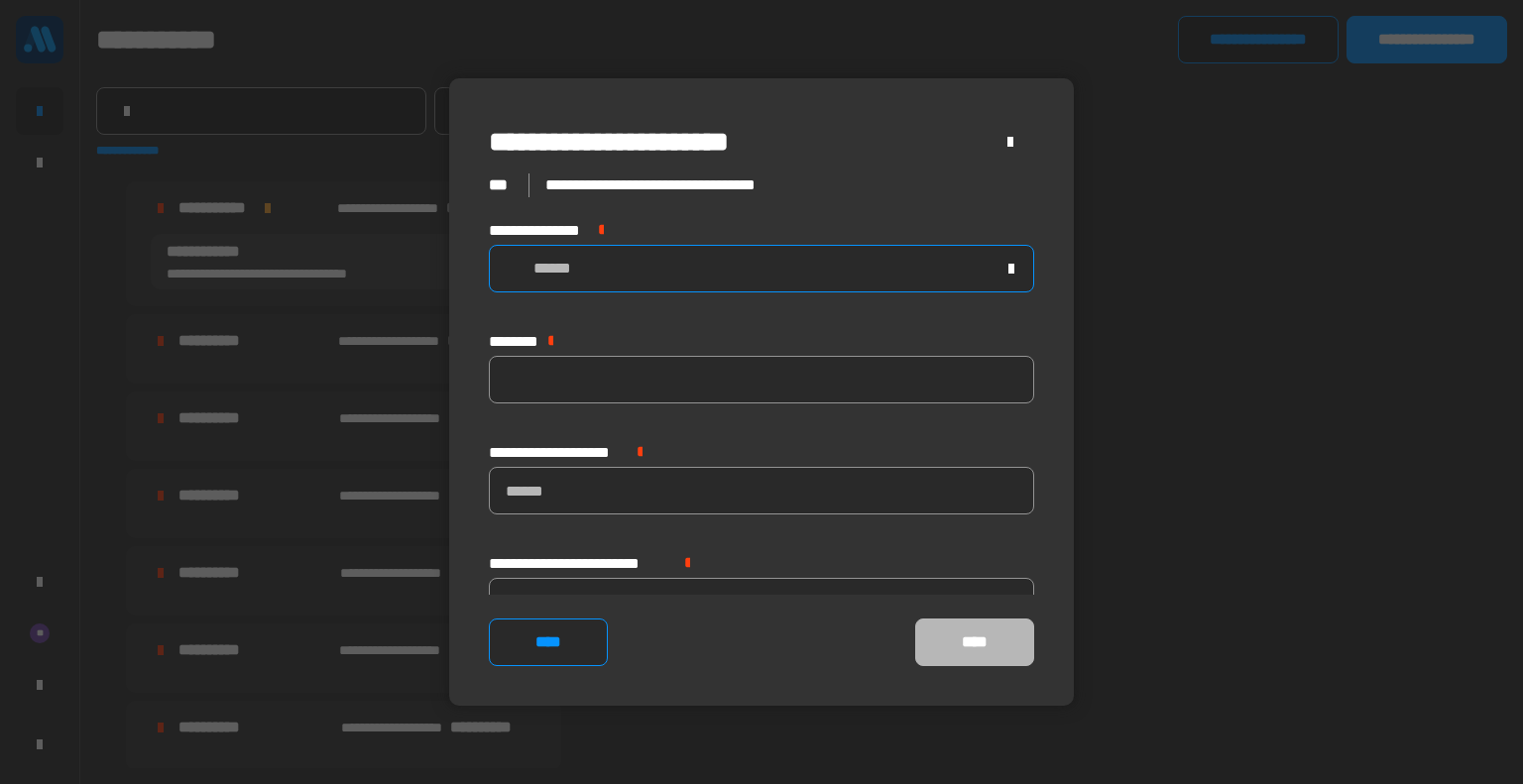 click on "******" 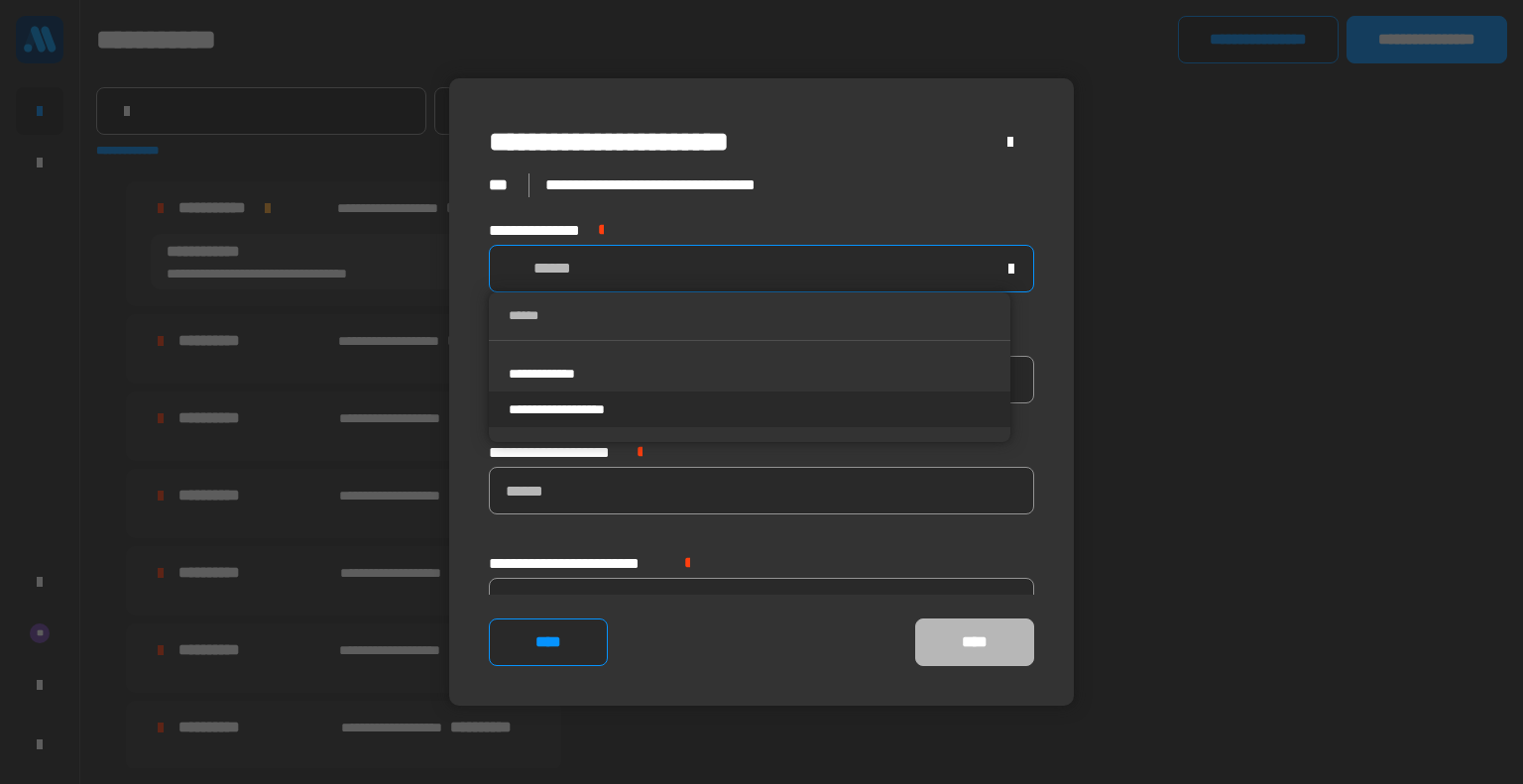 click on "**********" at bounding box center (750, 409) 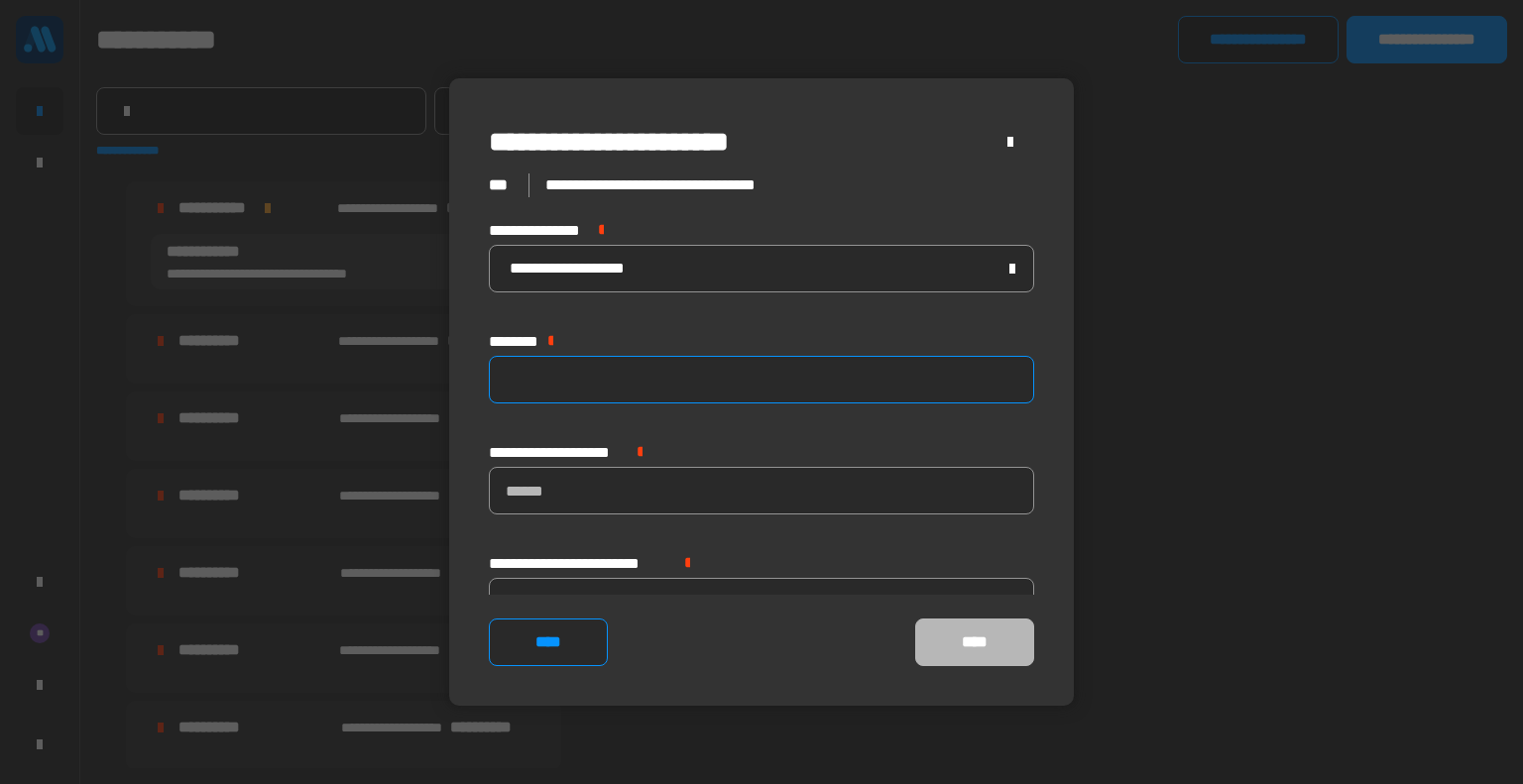 click 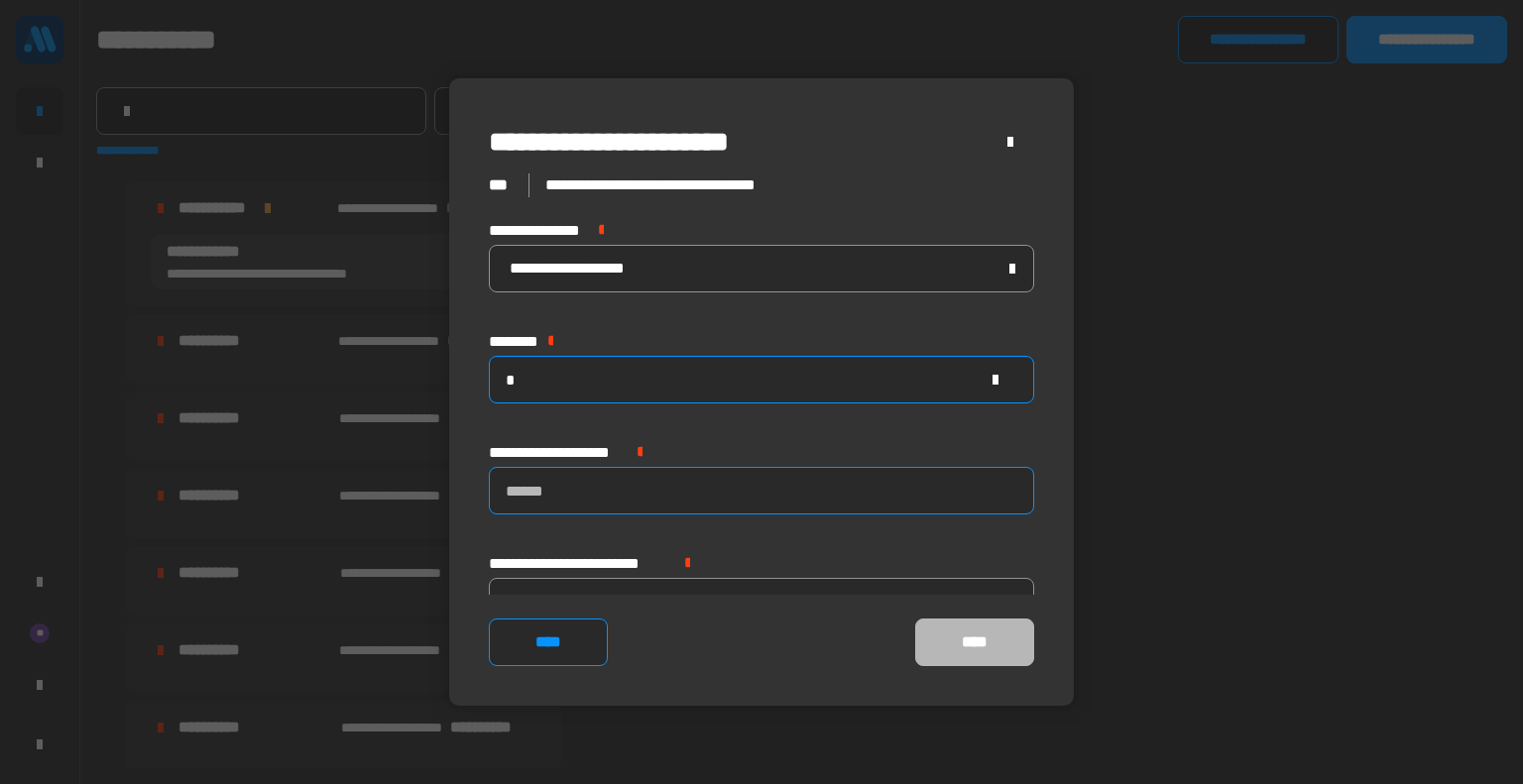 type on "*" 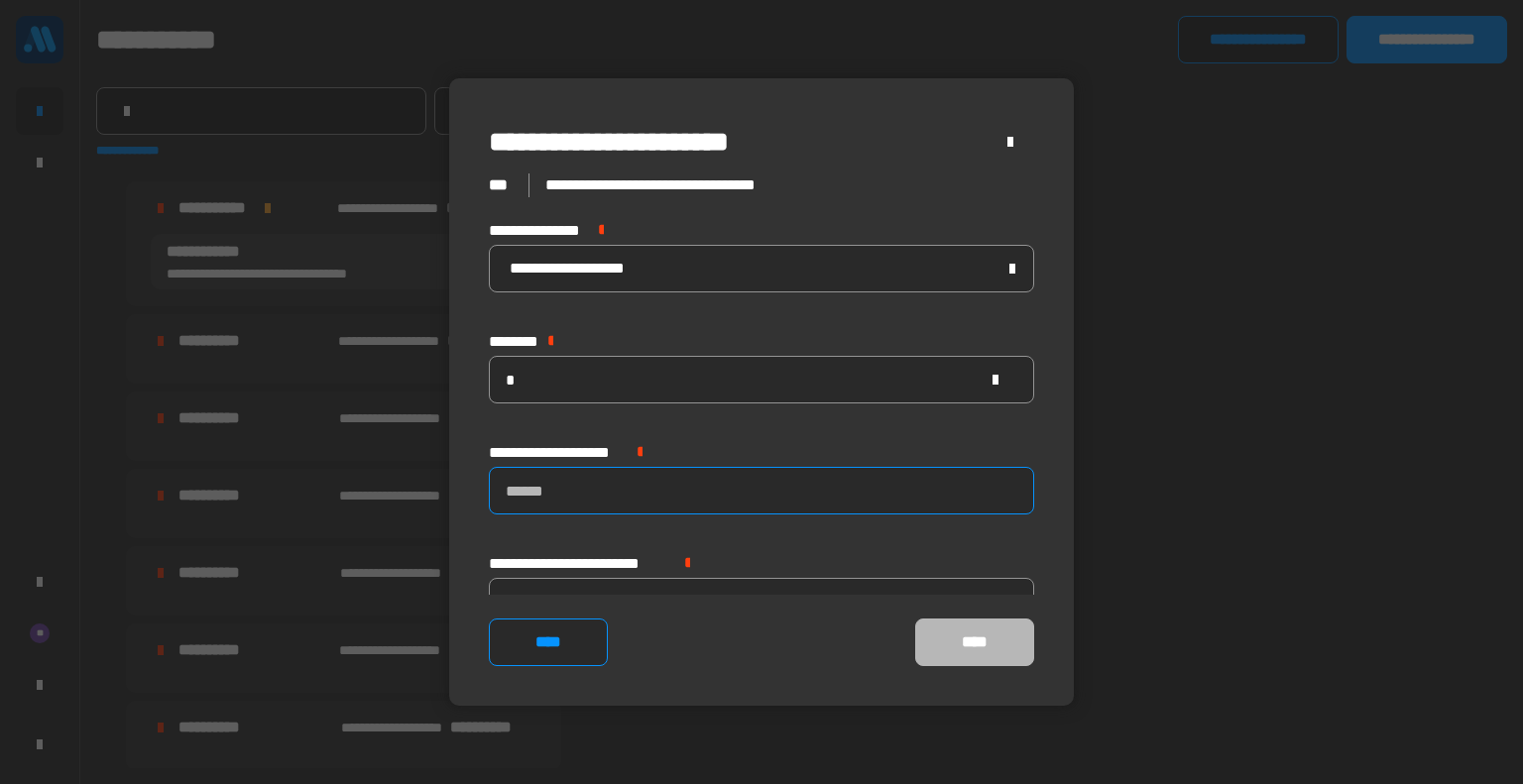 click 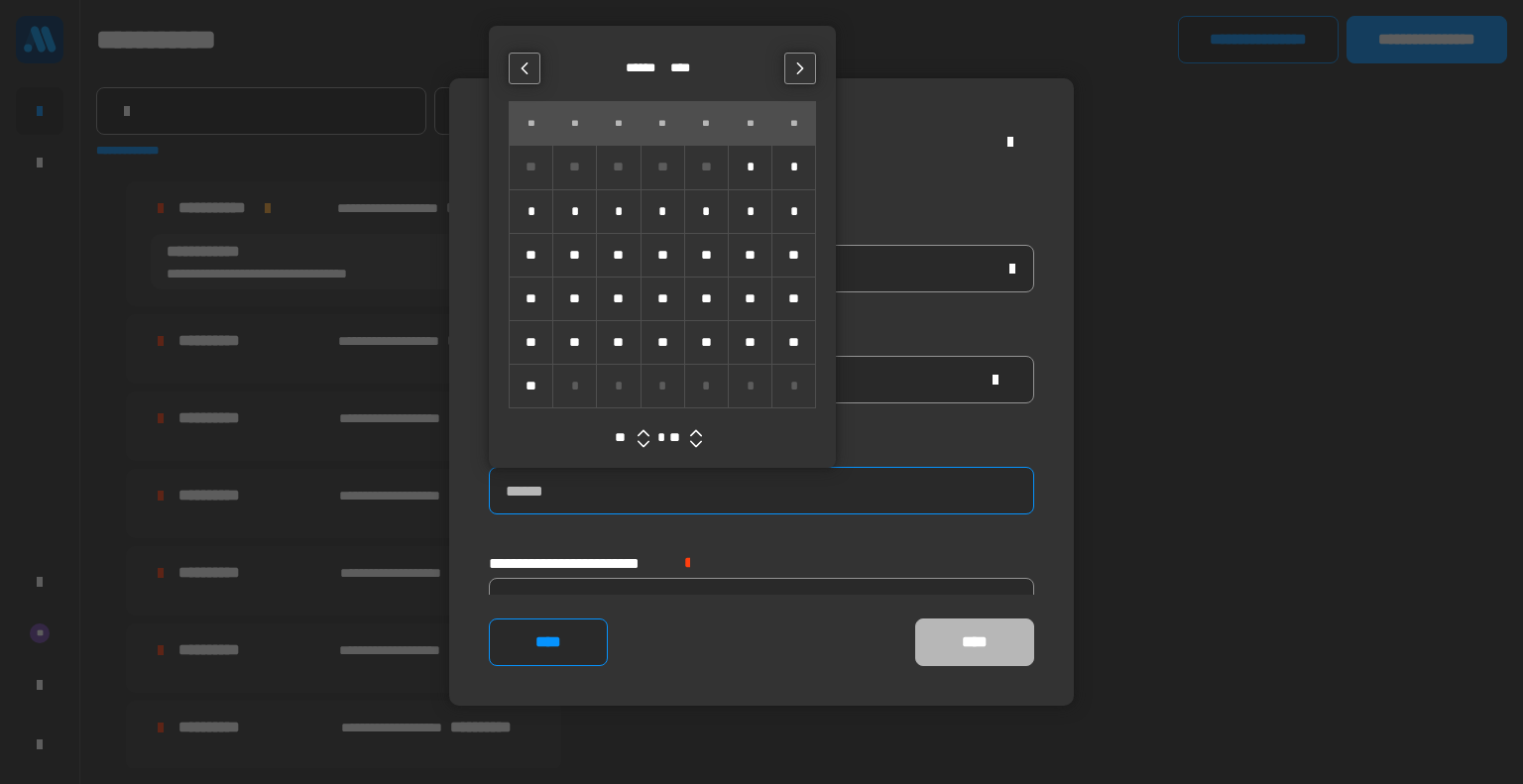 click on "*" at bounding box center [618, 211] 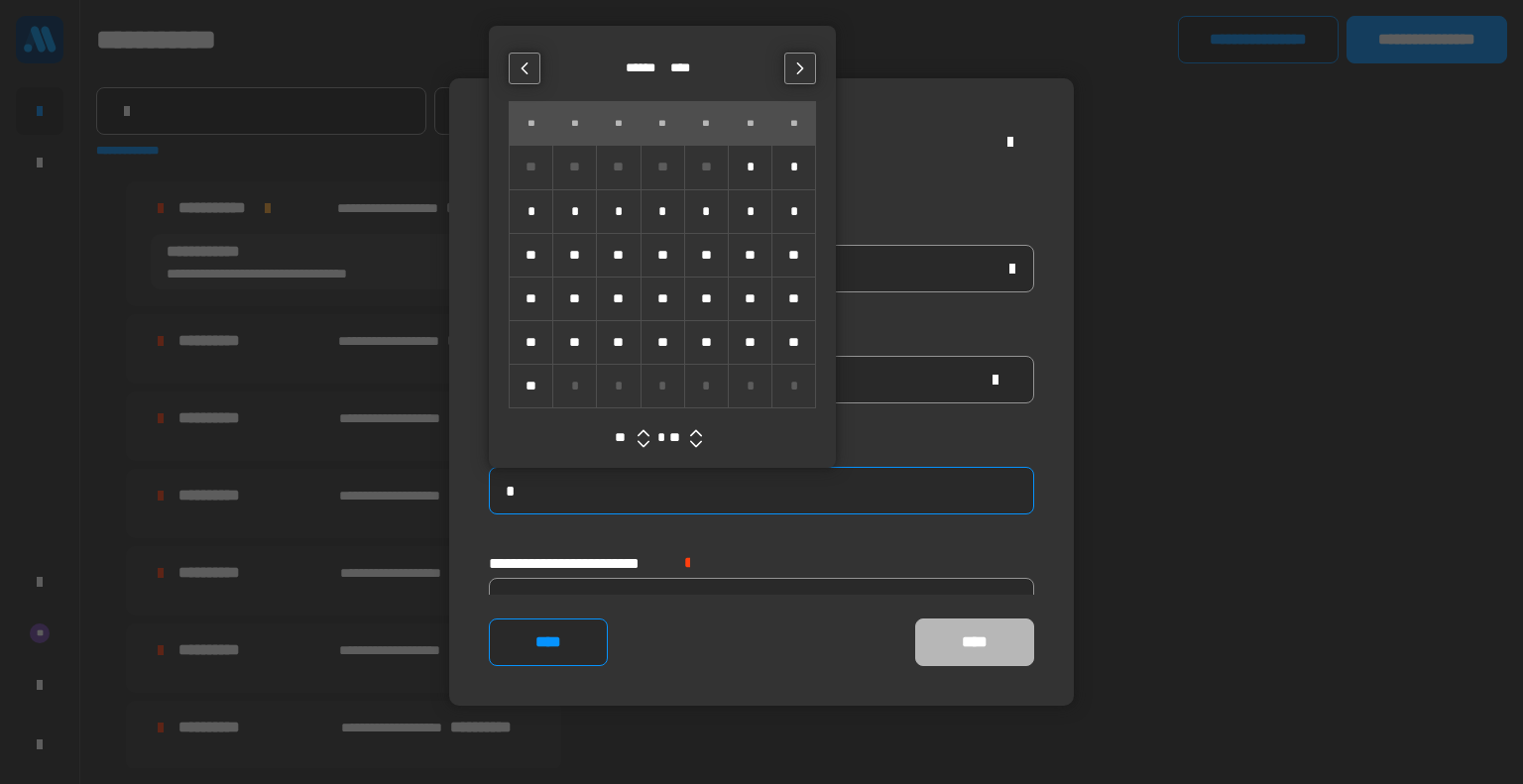 type on "**********" 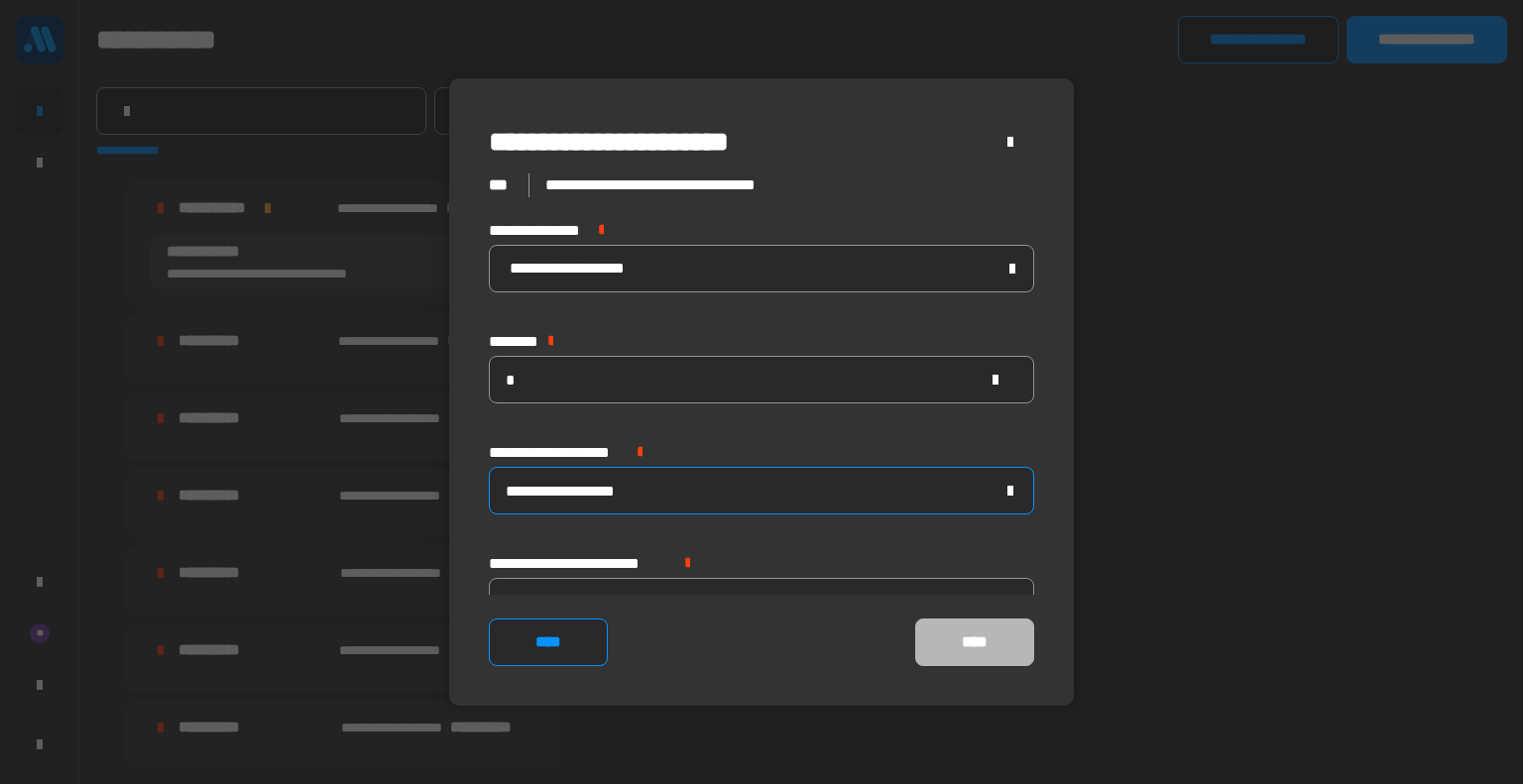 scroll, scrollTop: 31, scrollLeft: 0, axis: vertical 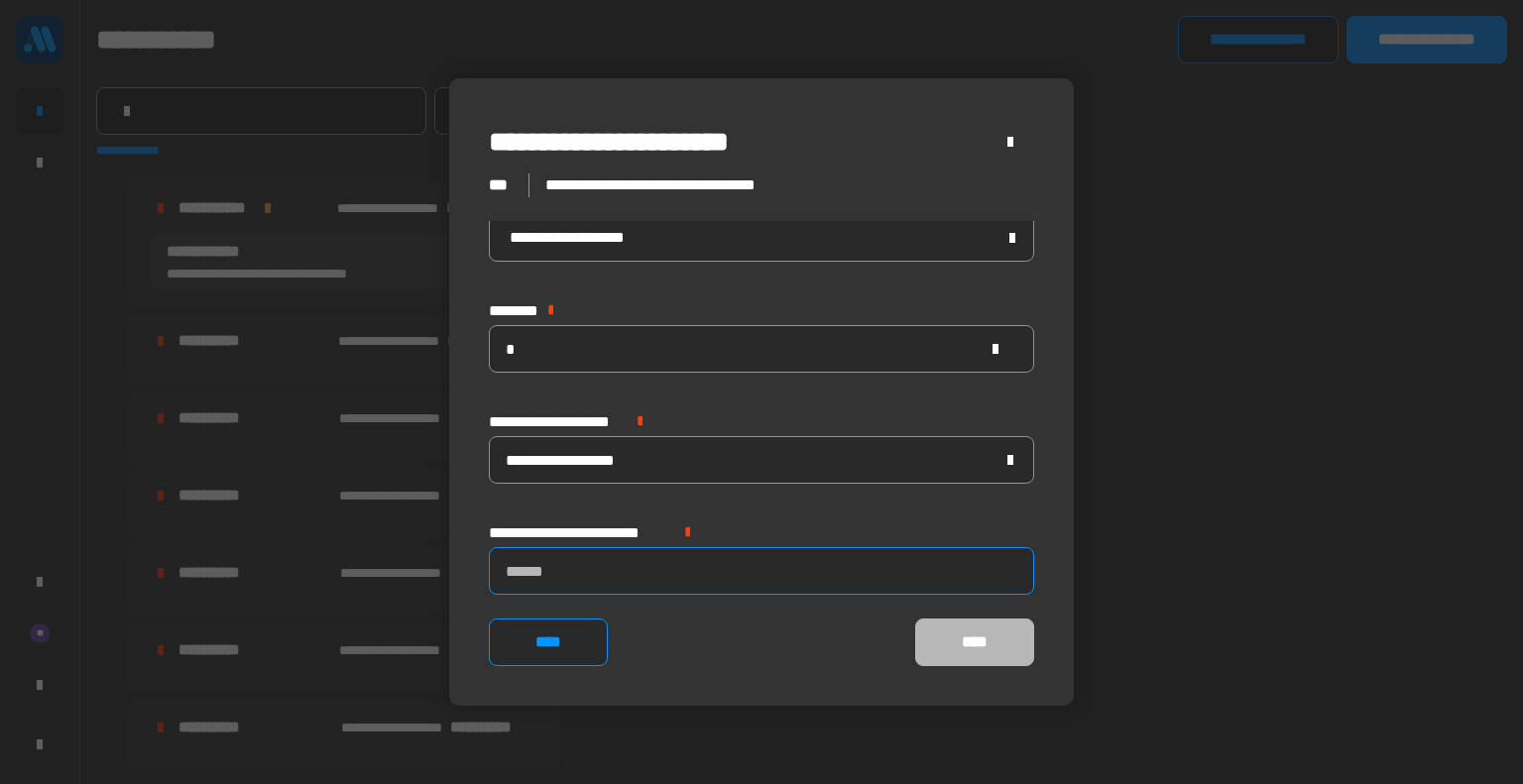 click 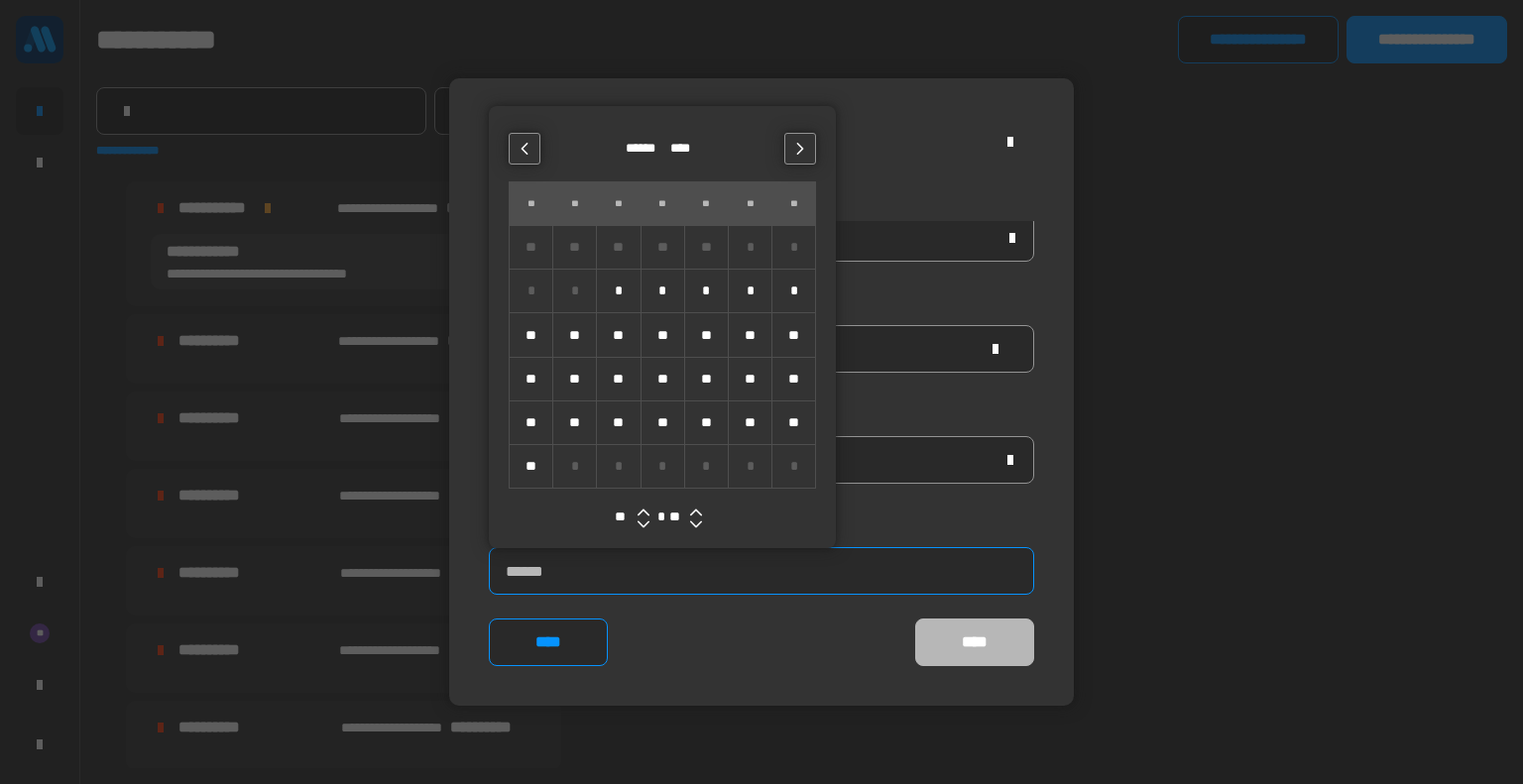 click on "*" at bounding box center [750, 290] 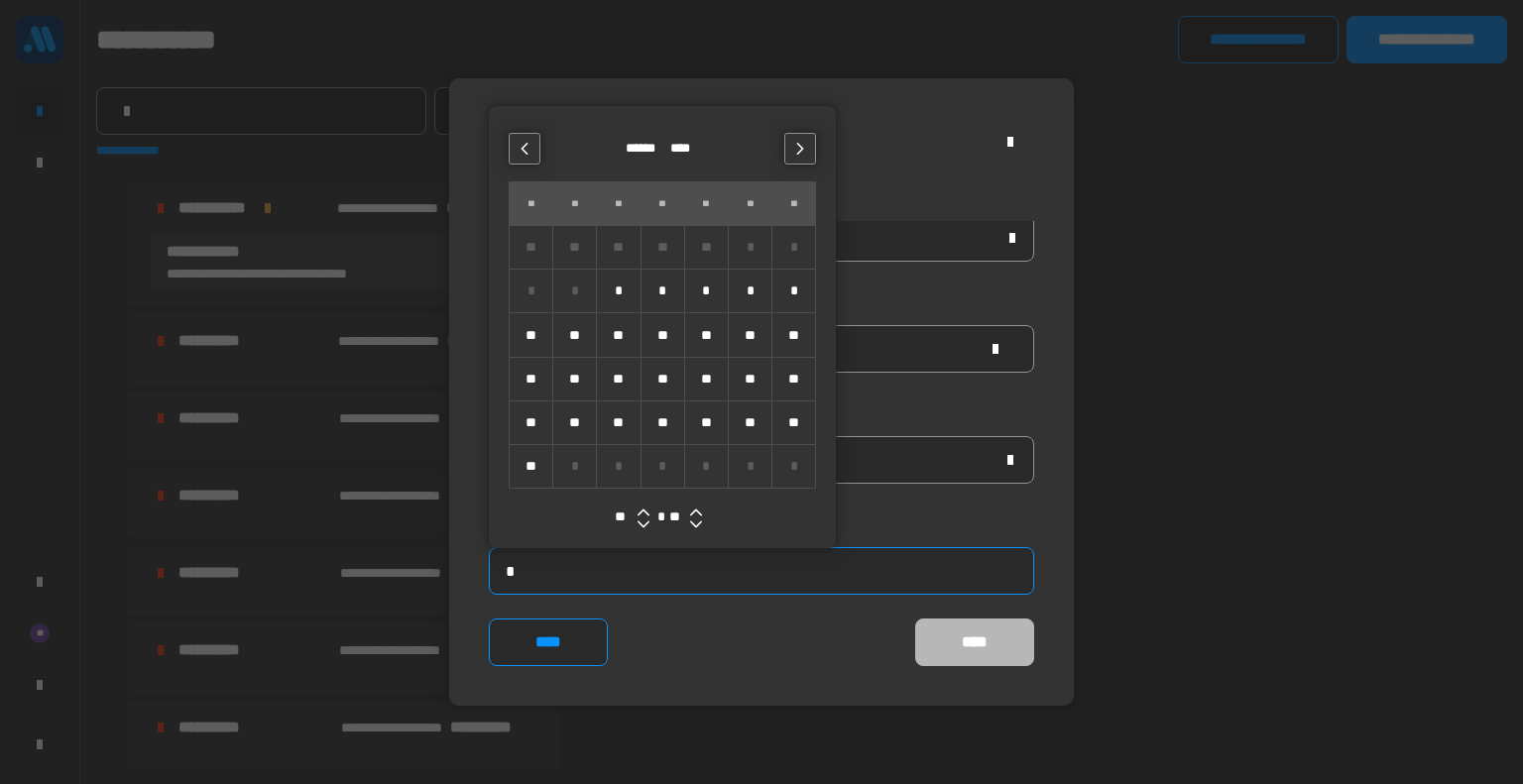 type on "**********" 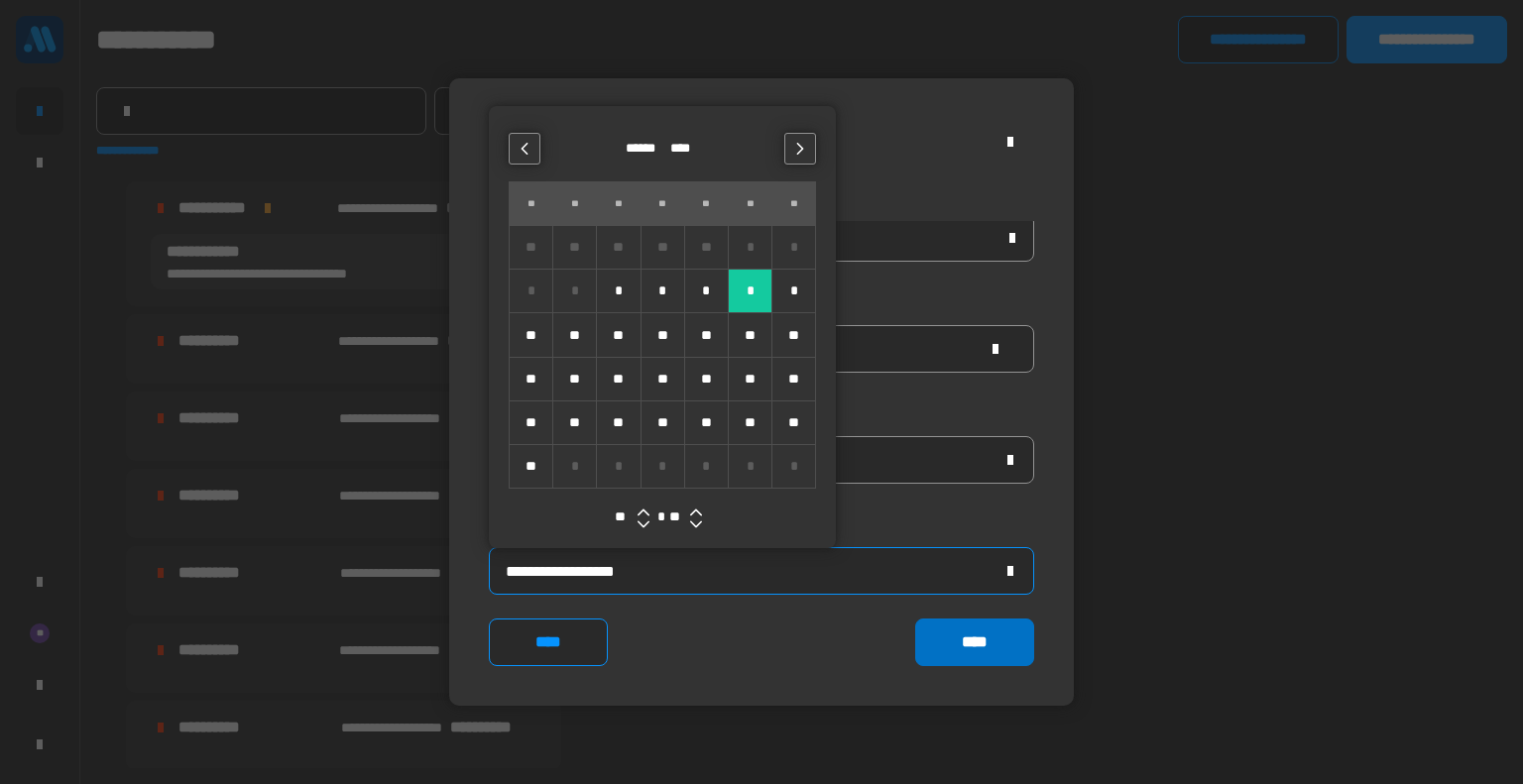 click on "****" 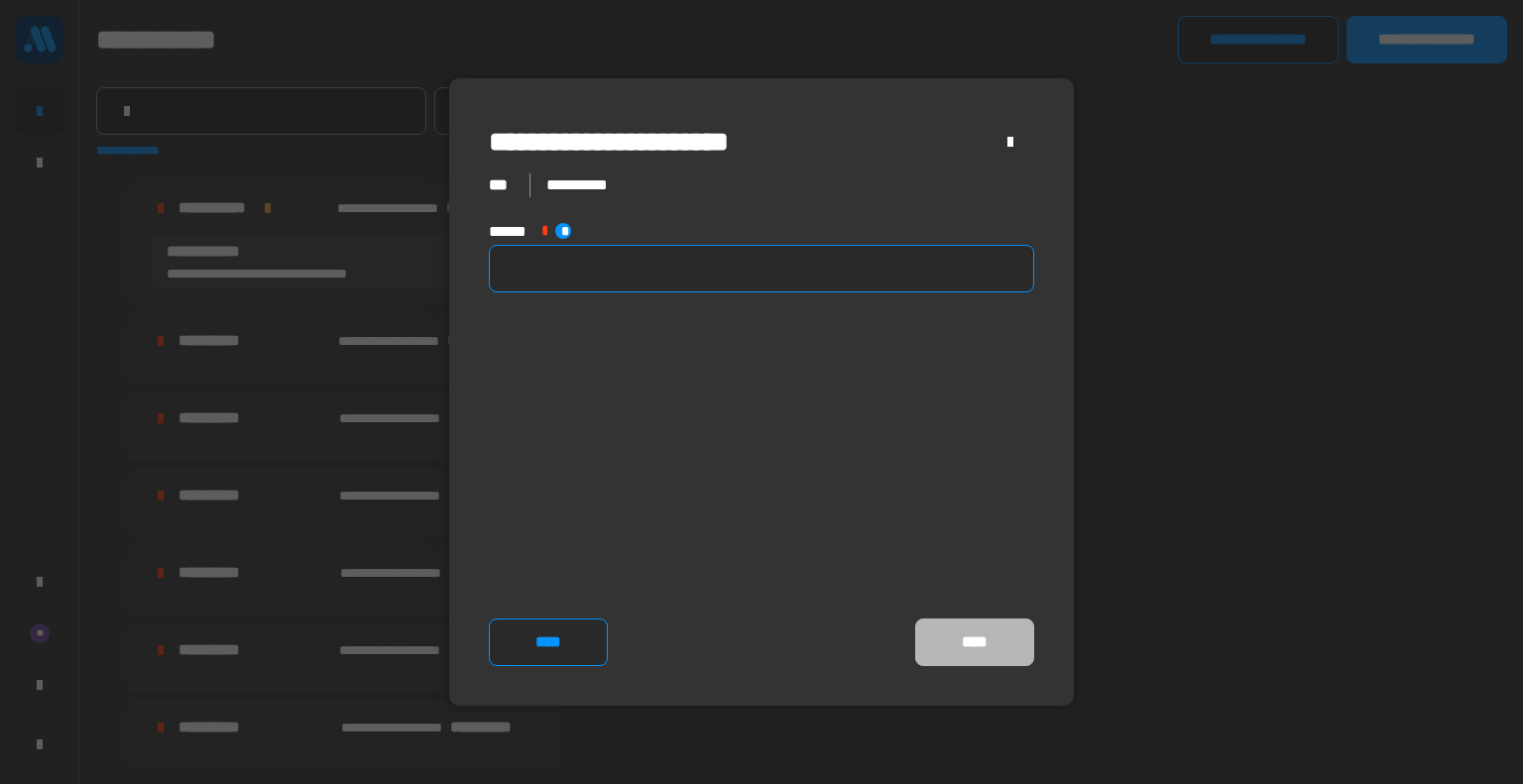 click 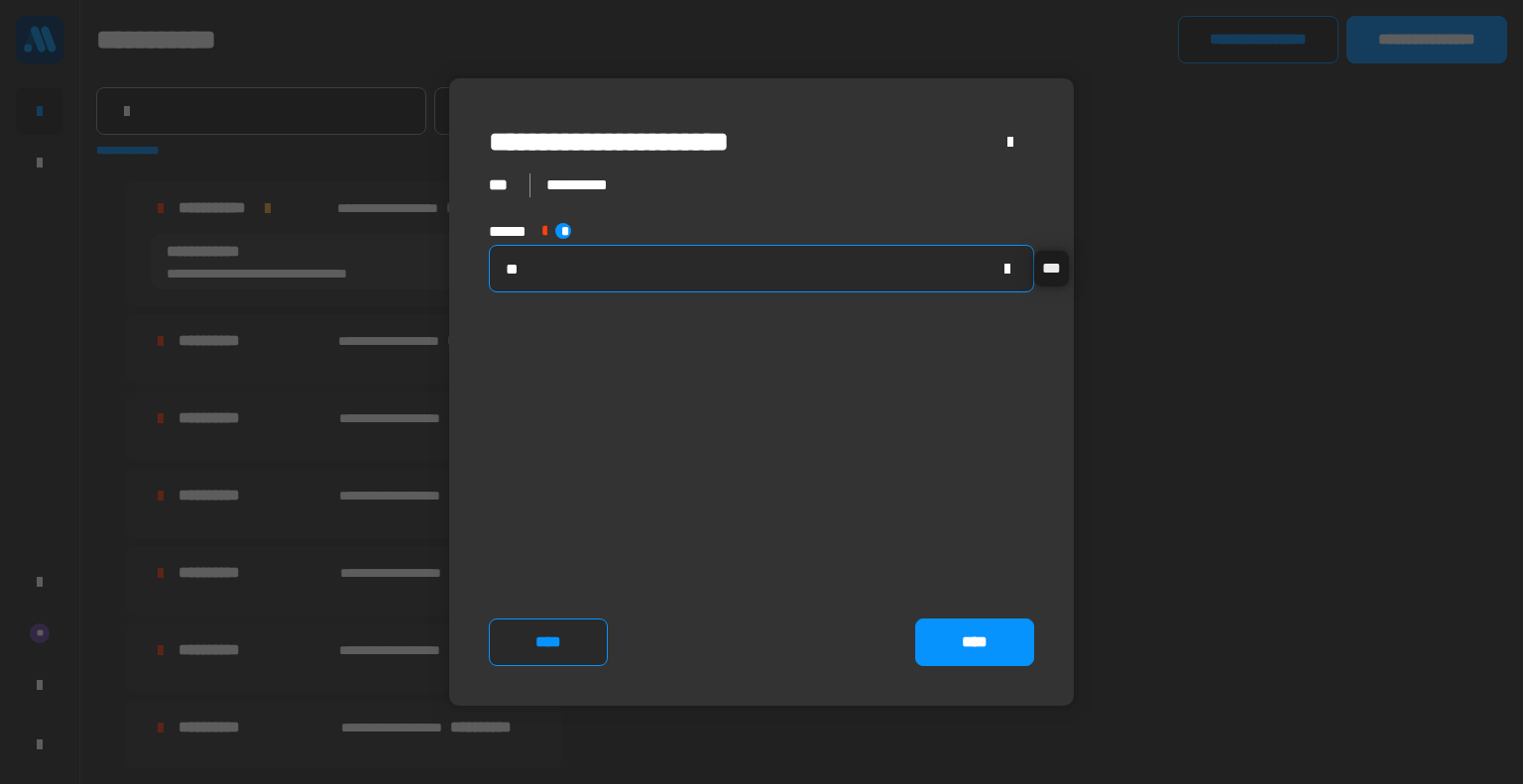 type on "*" 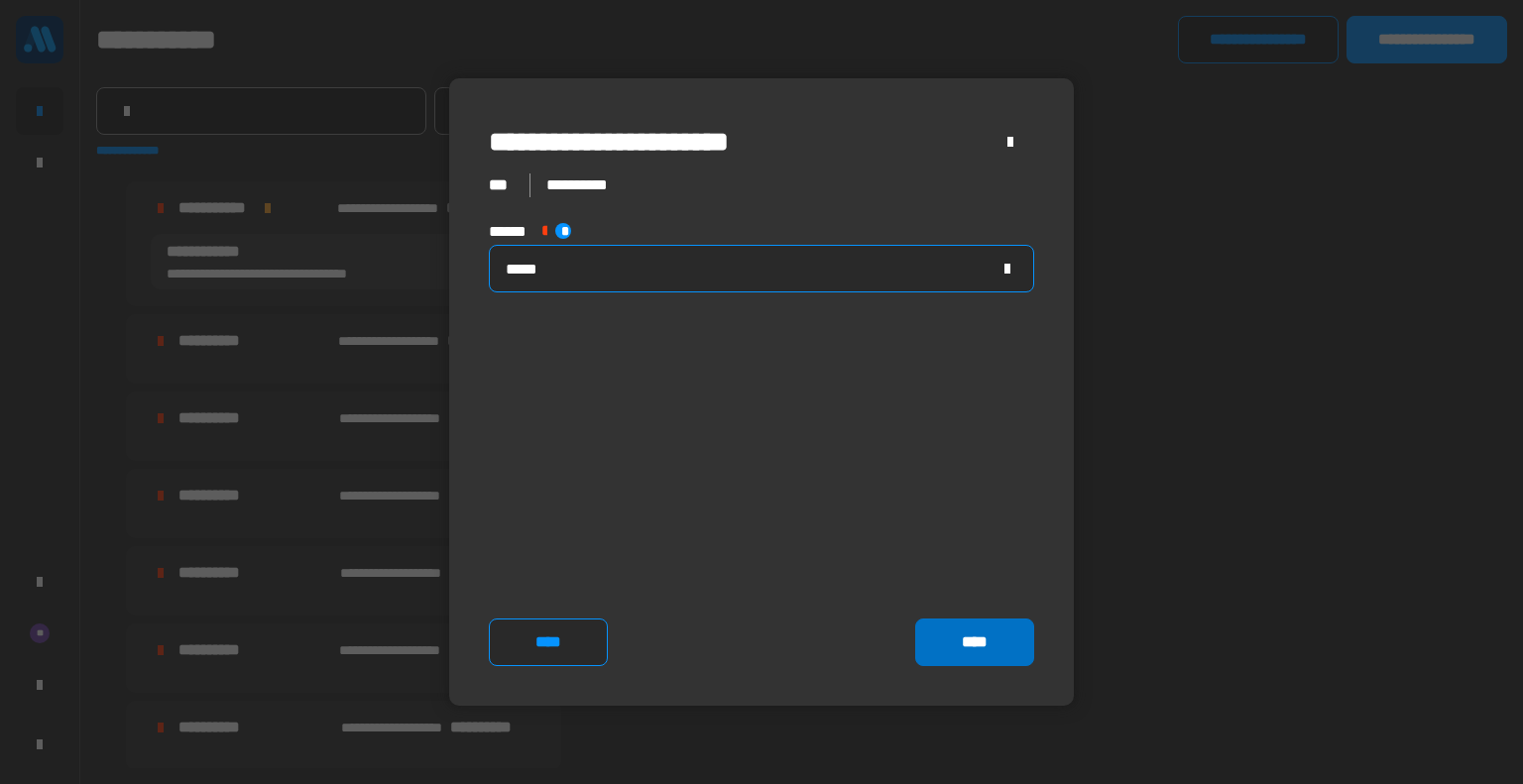 type on "*****" 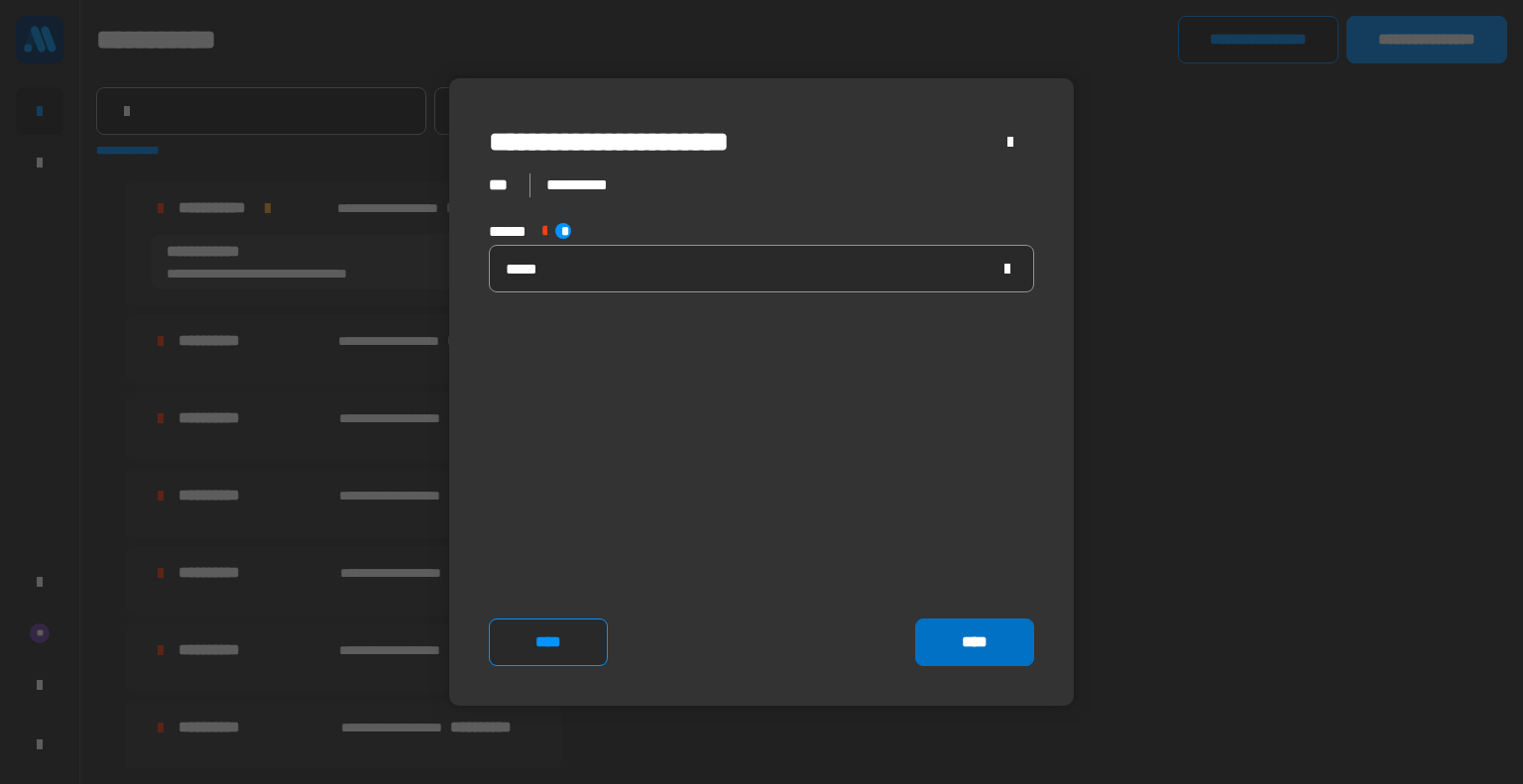 click on "****" 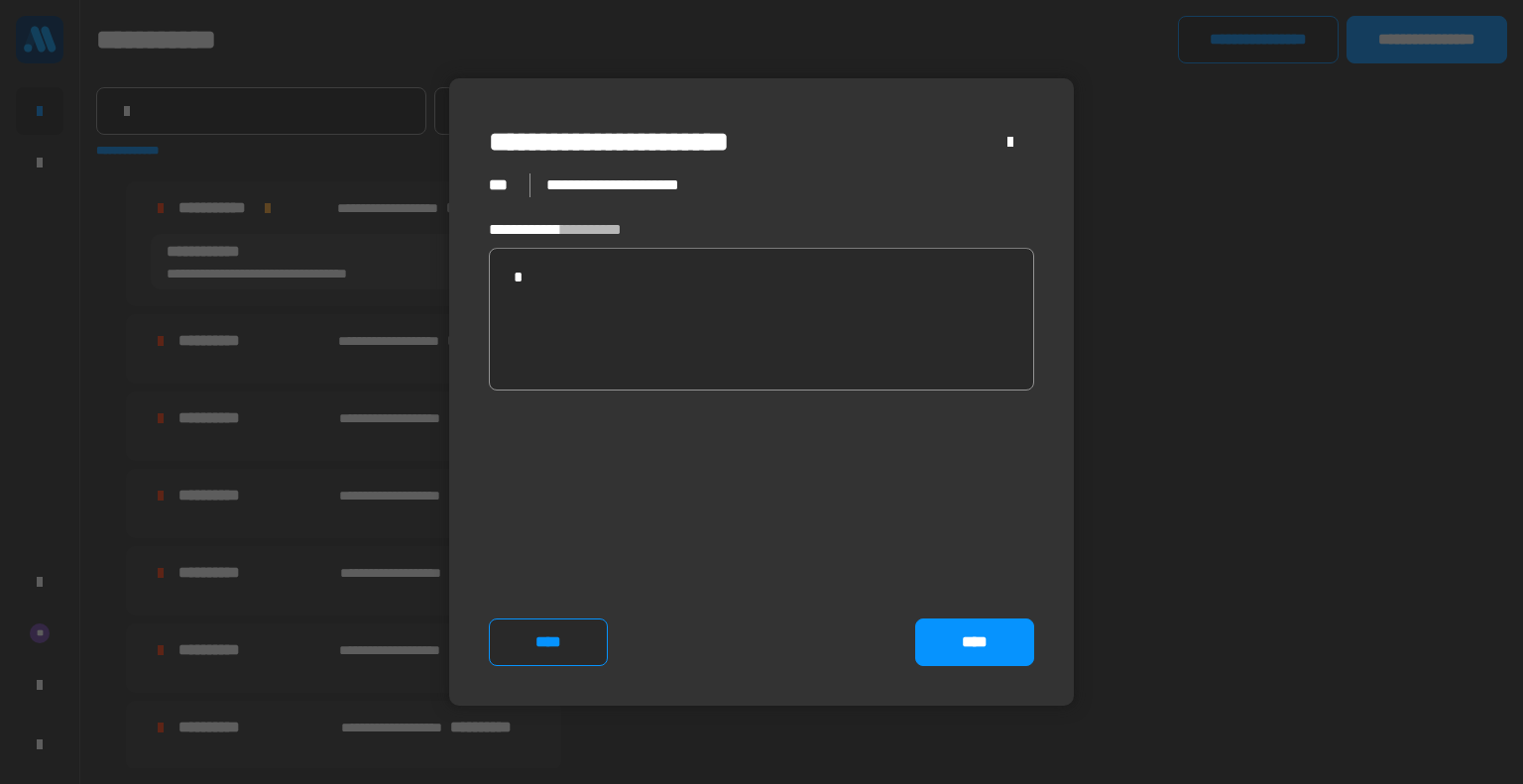 click on "****" 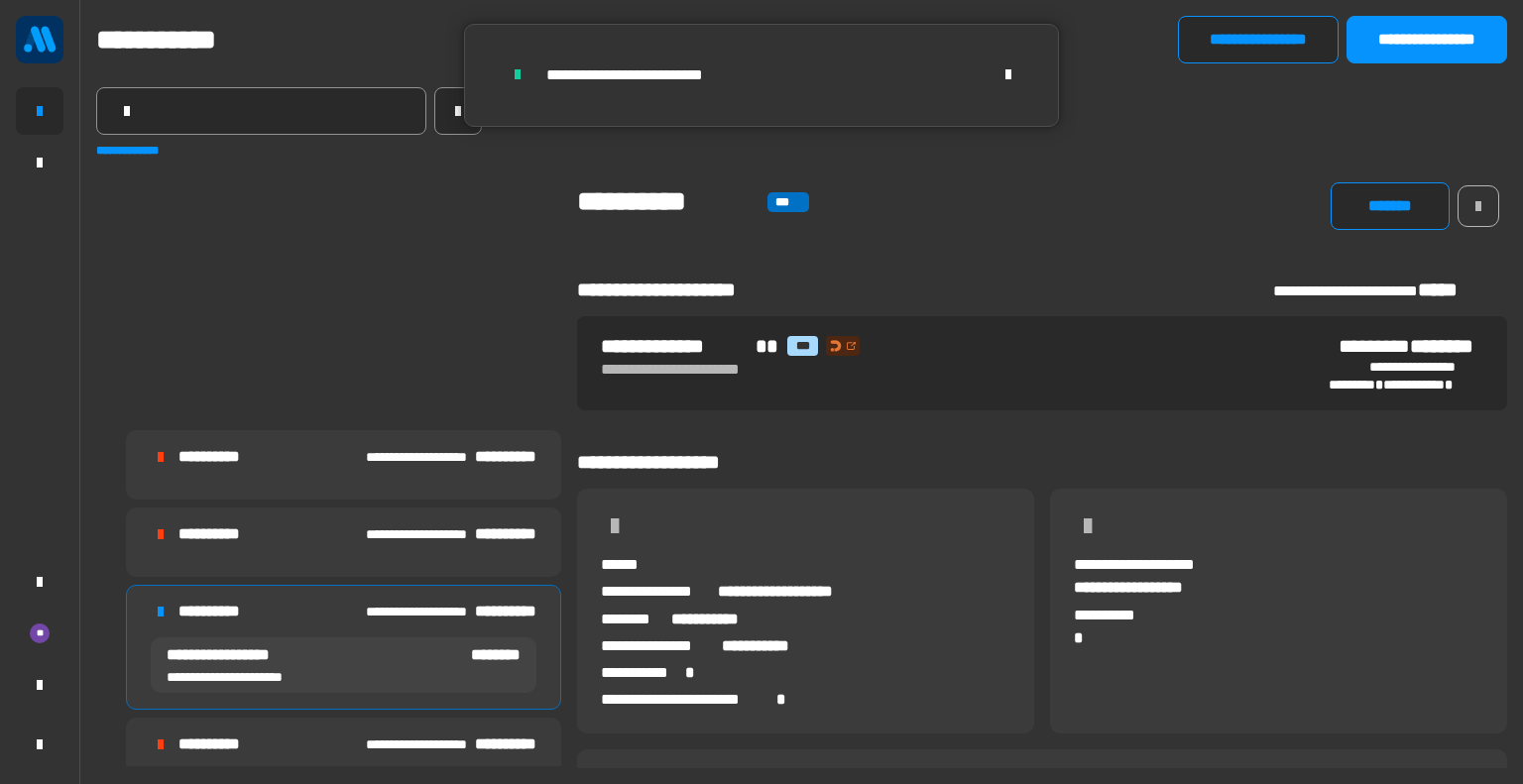 scroll, scrollTop: 825, scrollLeft: 0, axis: vertical 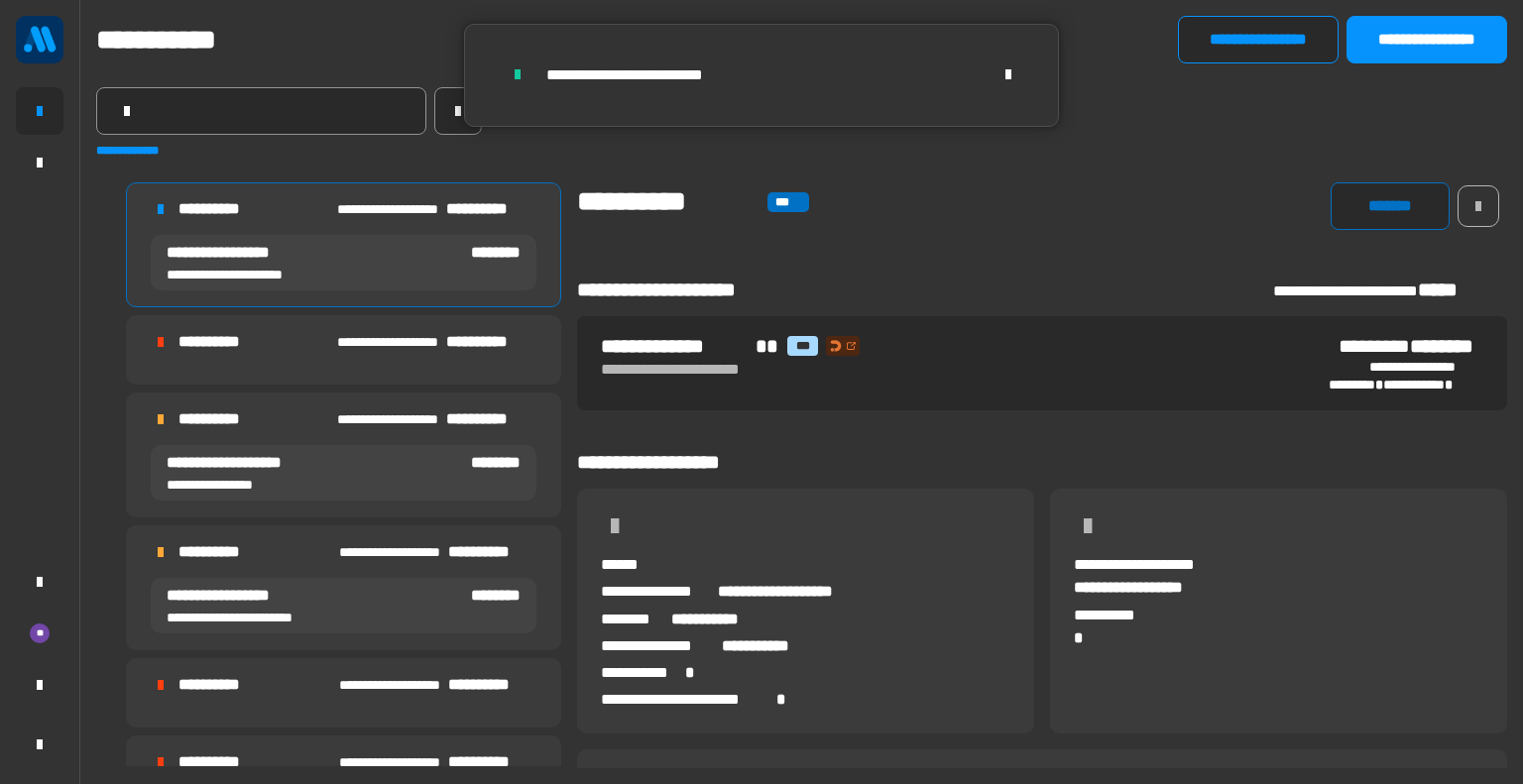 click on "*******" 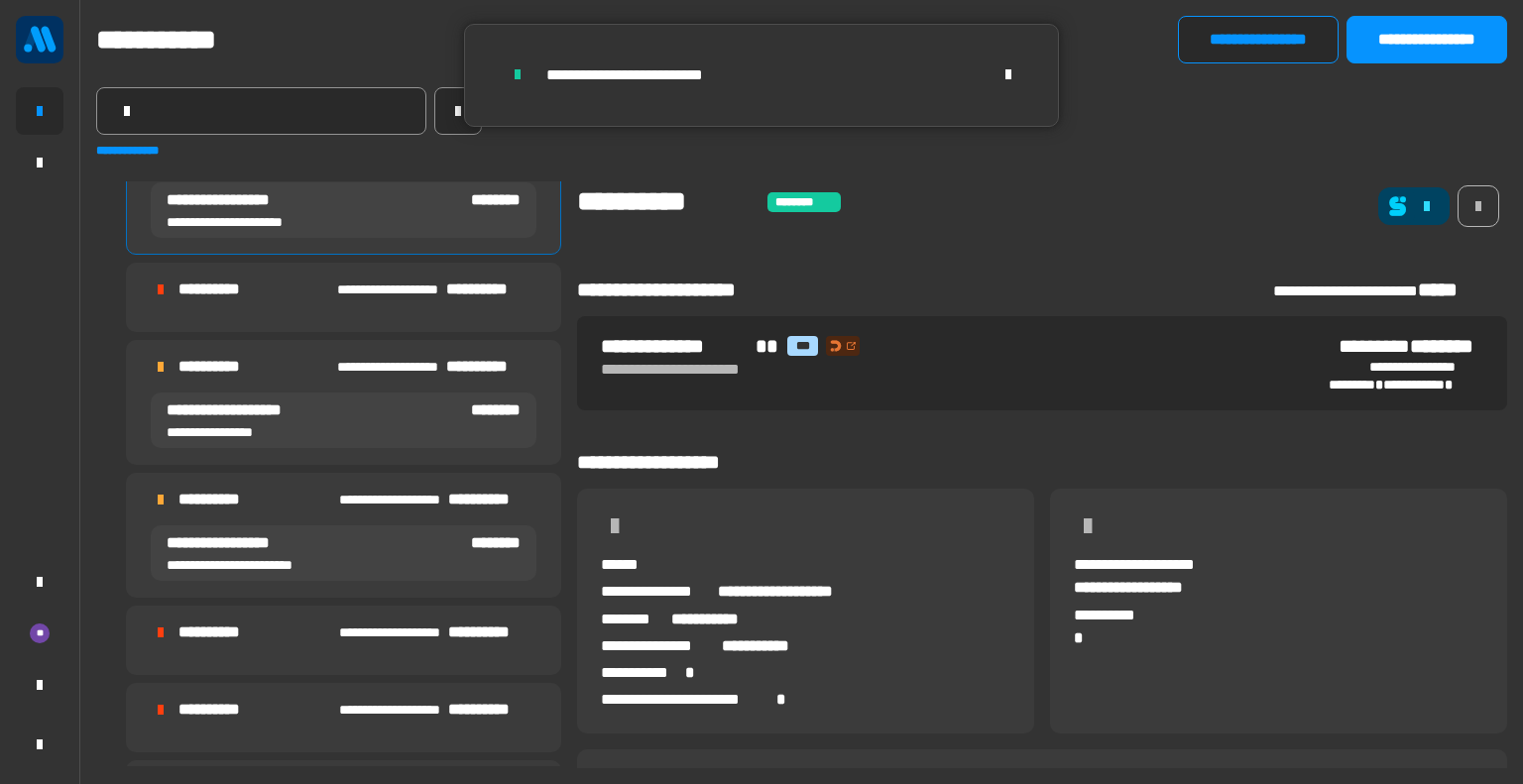 click 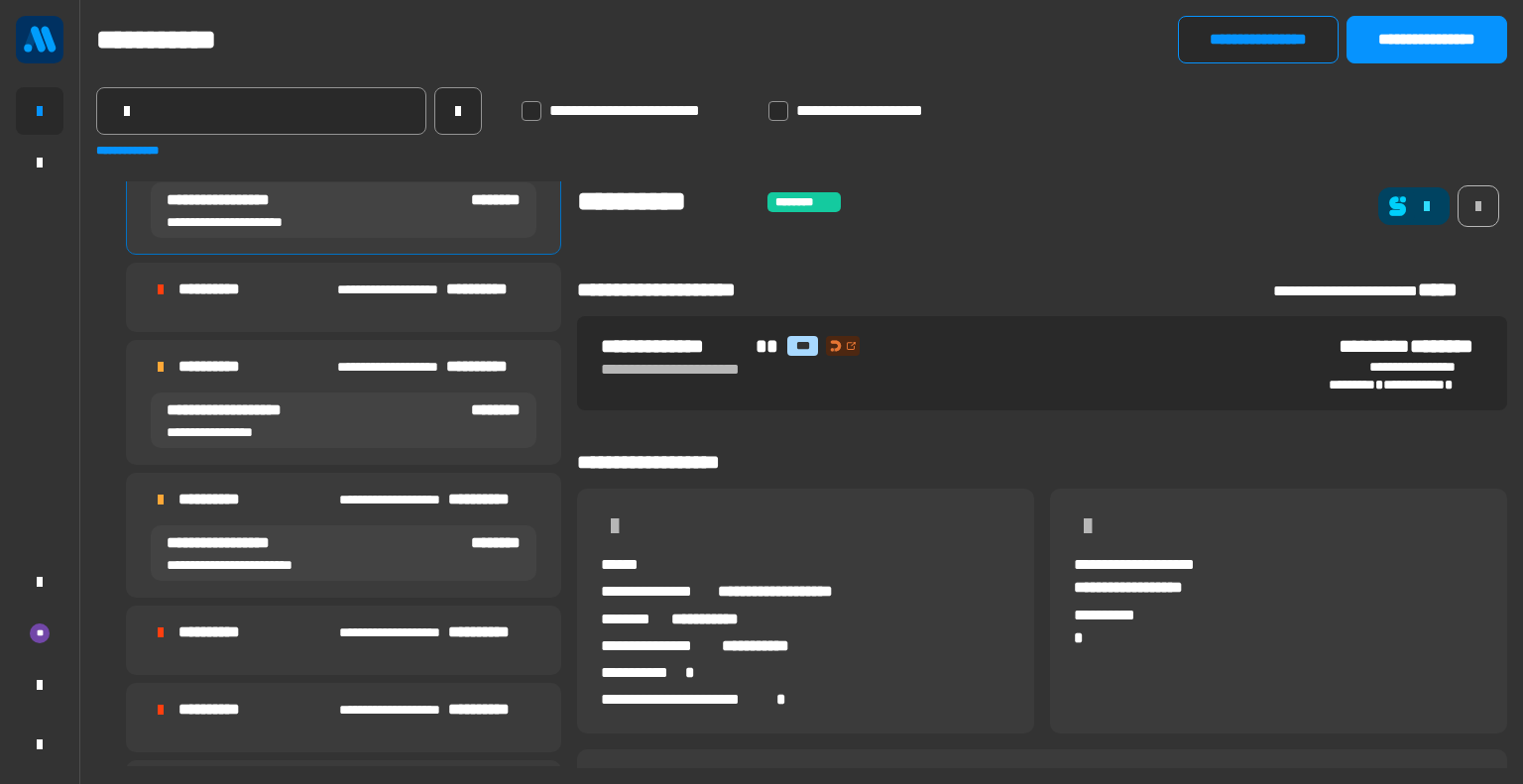 click 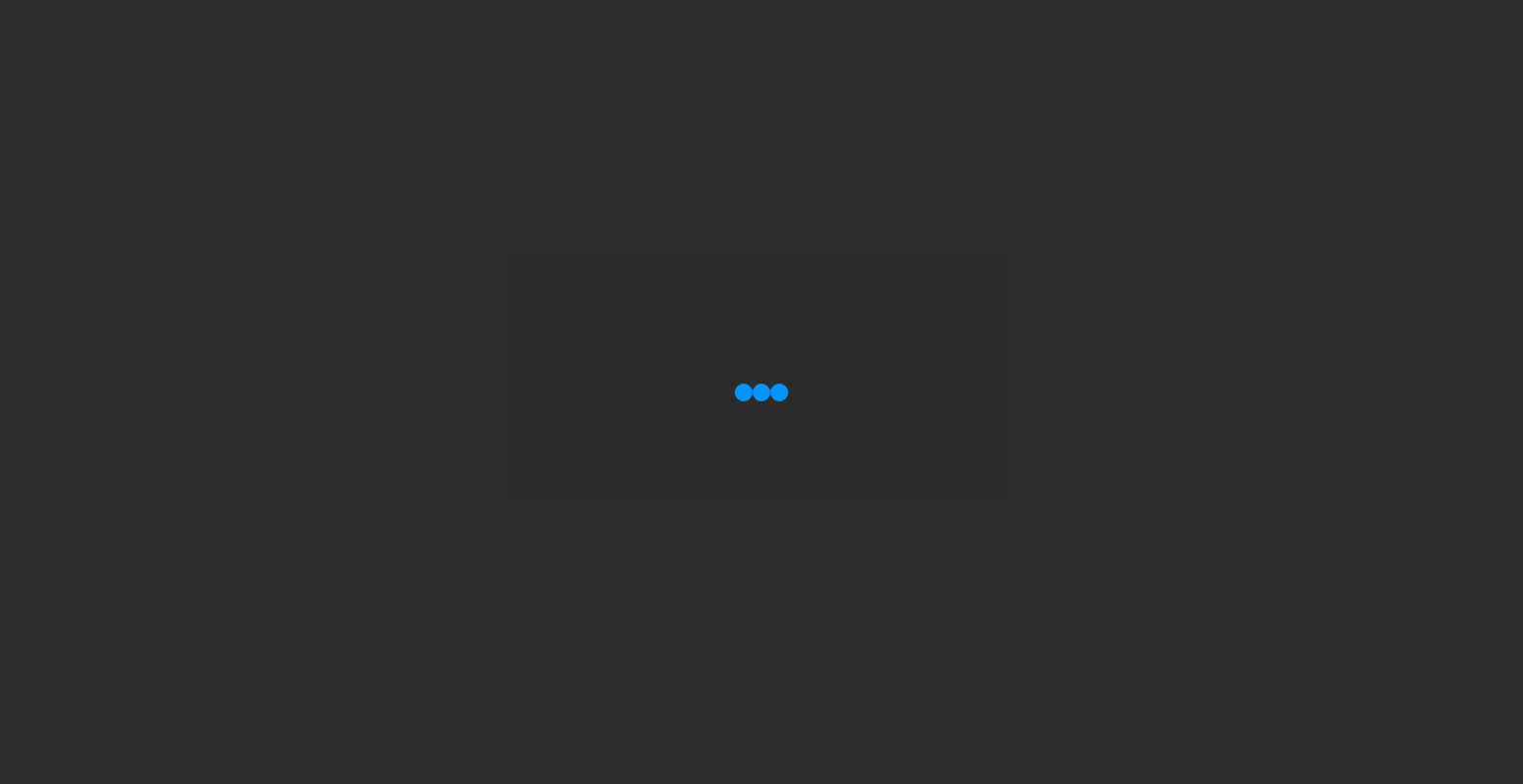 scroll, scrollTop: 0, scrollLeft: 0, axis: both 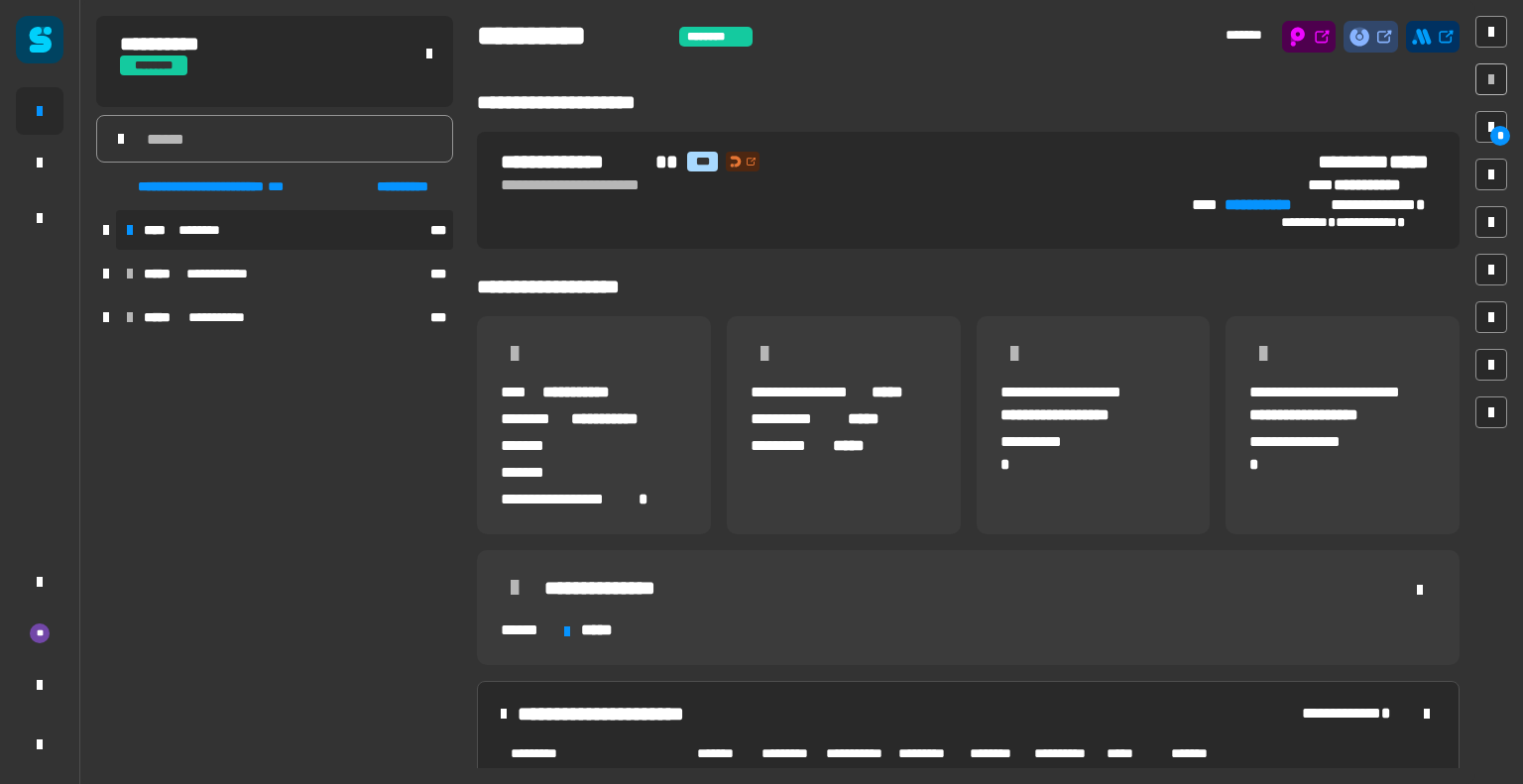 click on "**** ******** ***" at bounding box center [285, 230] 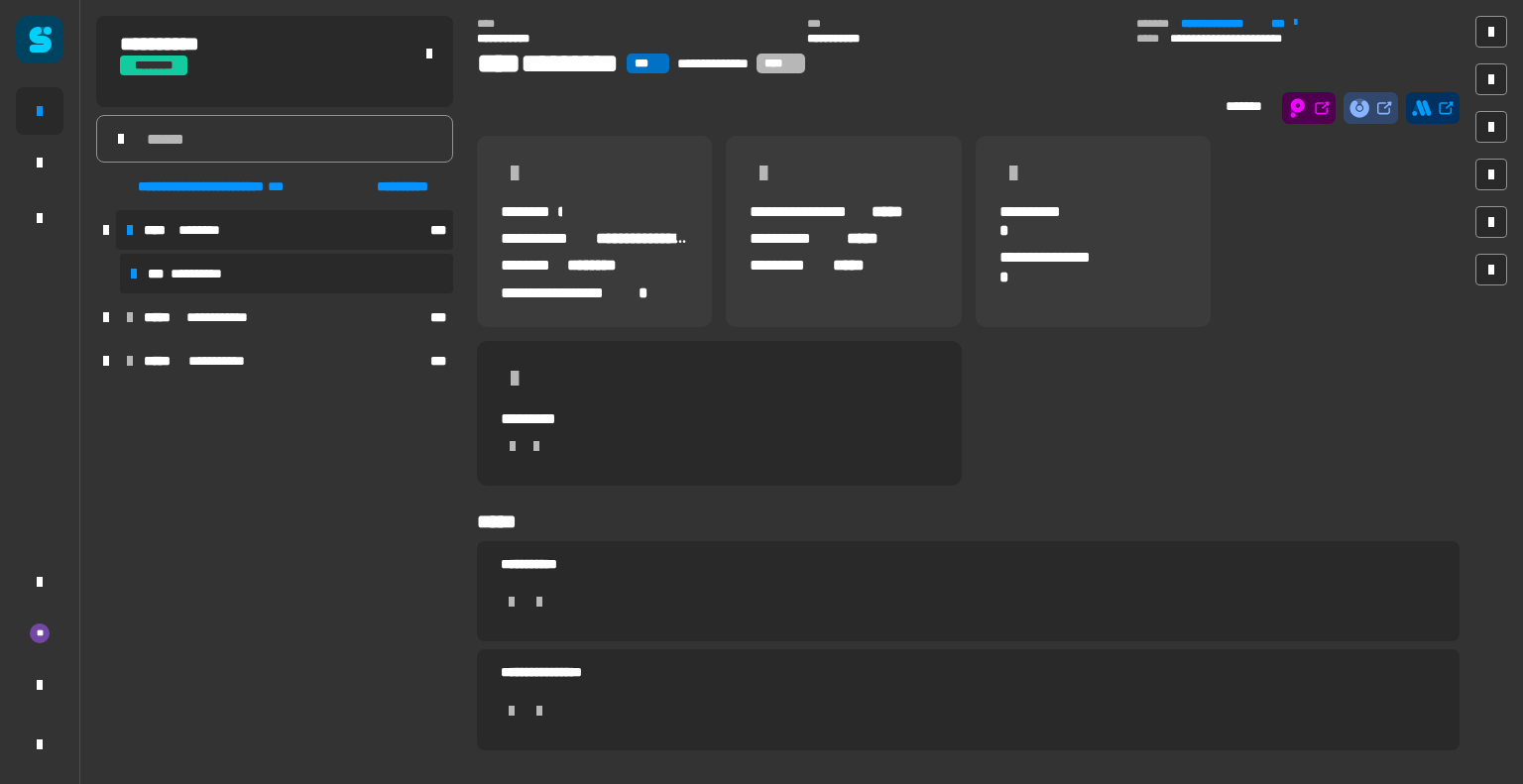 click on "**********" at bounding box center [287, 274] 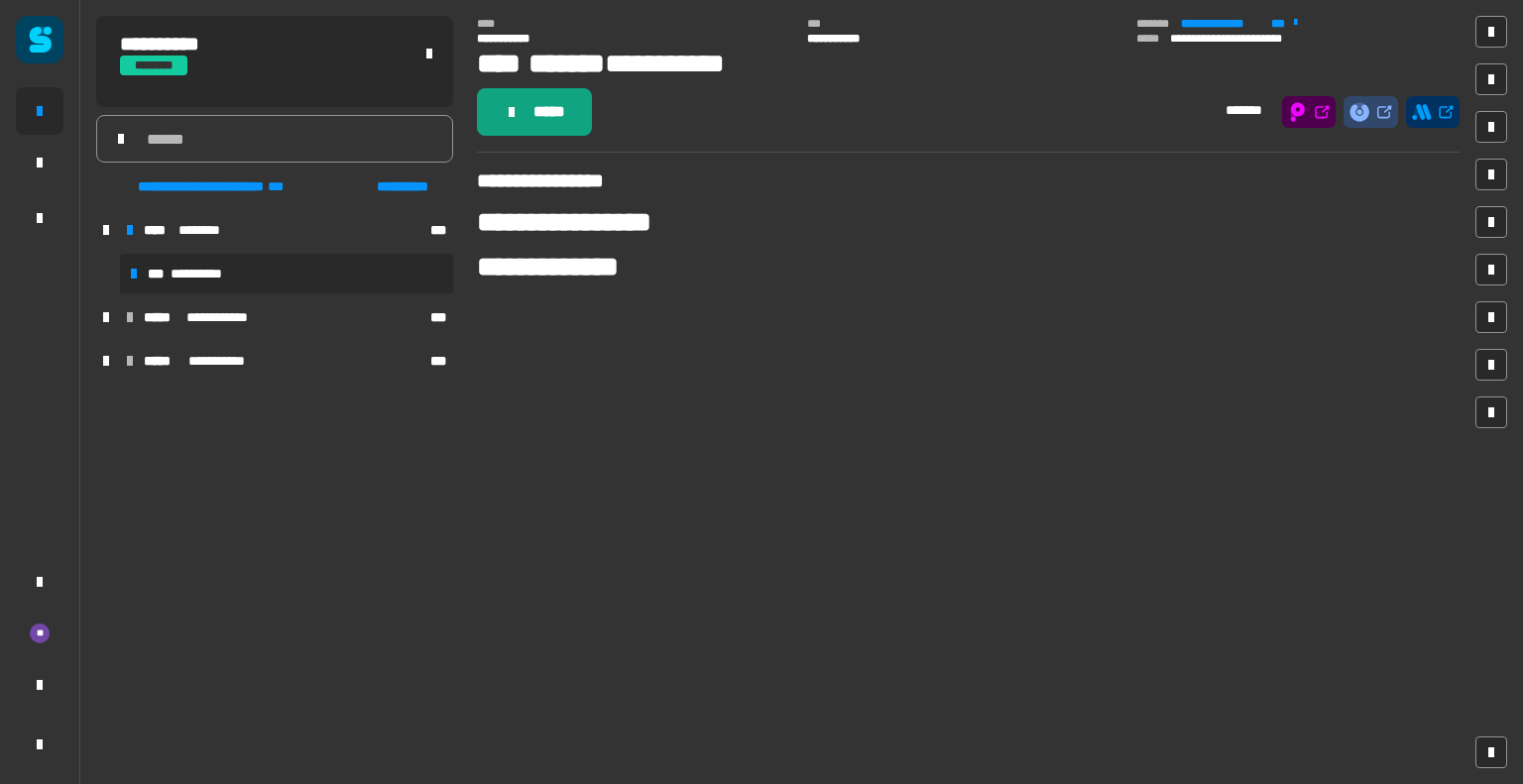 click on "*****" 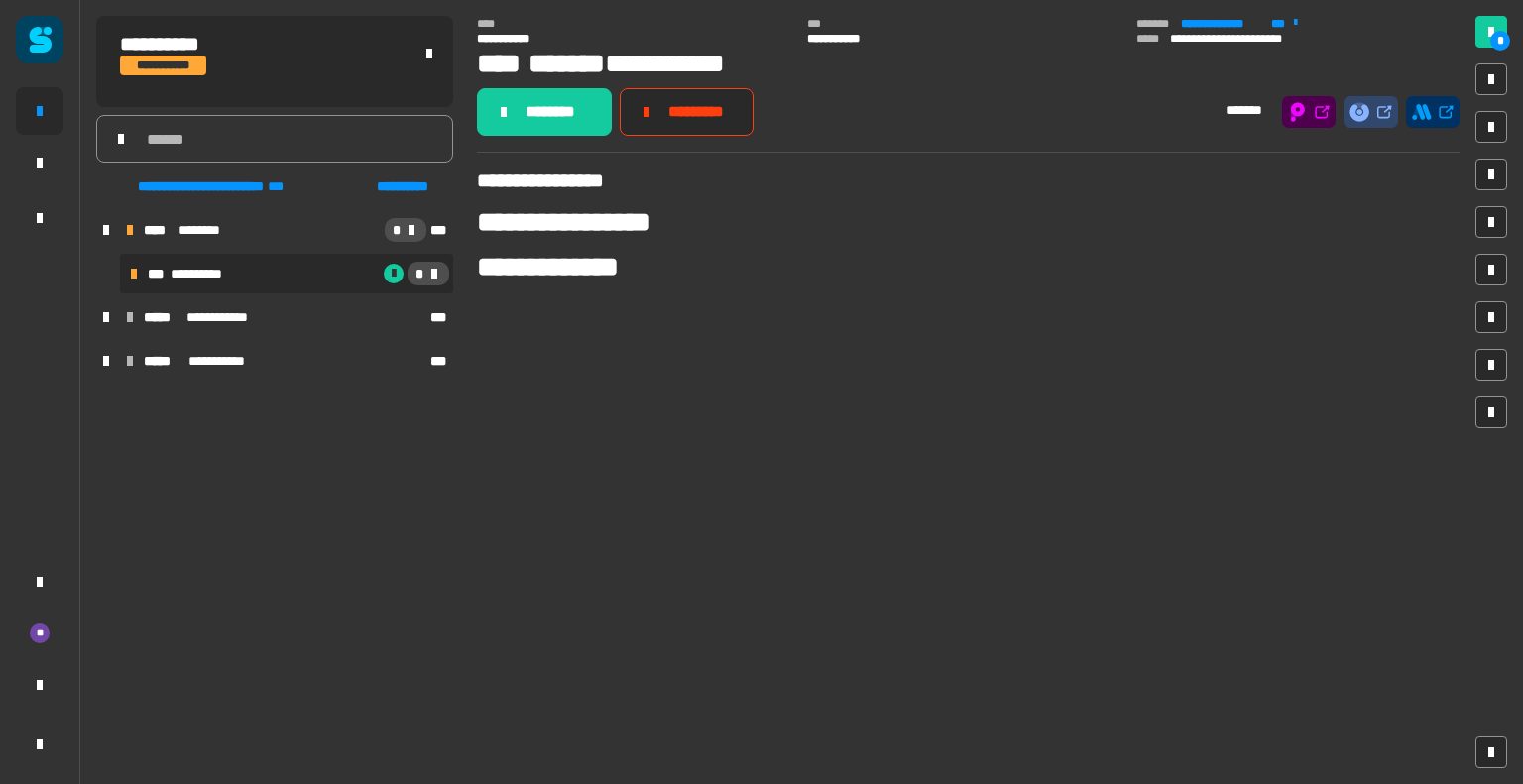 click on "********" 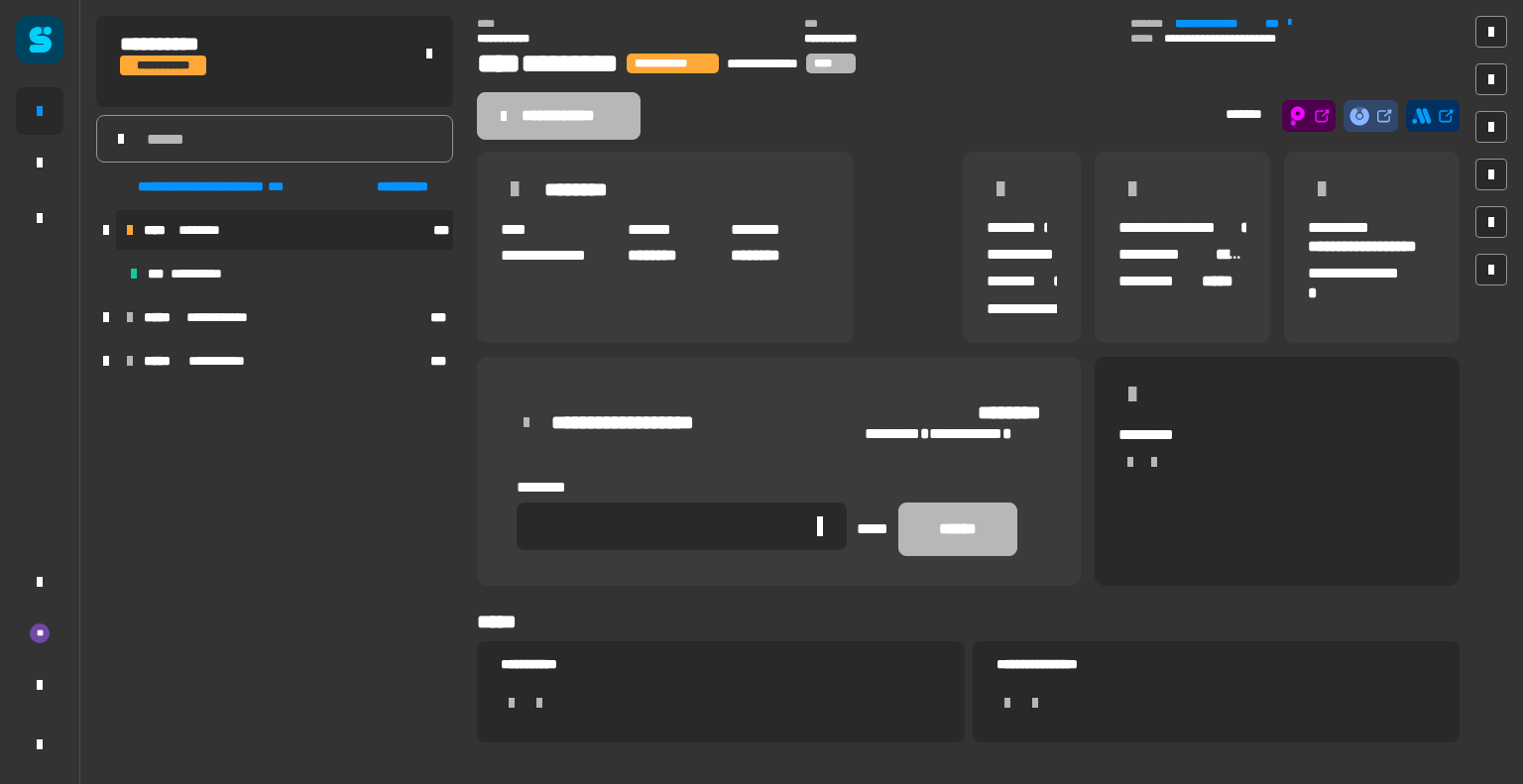 click 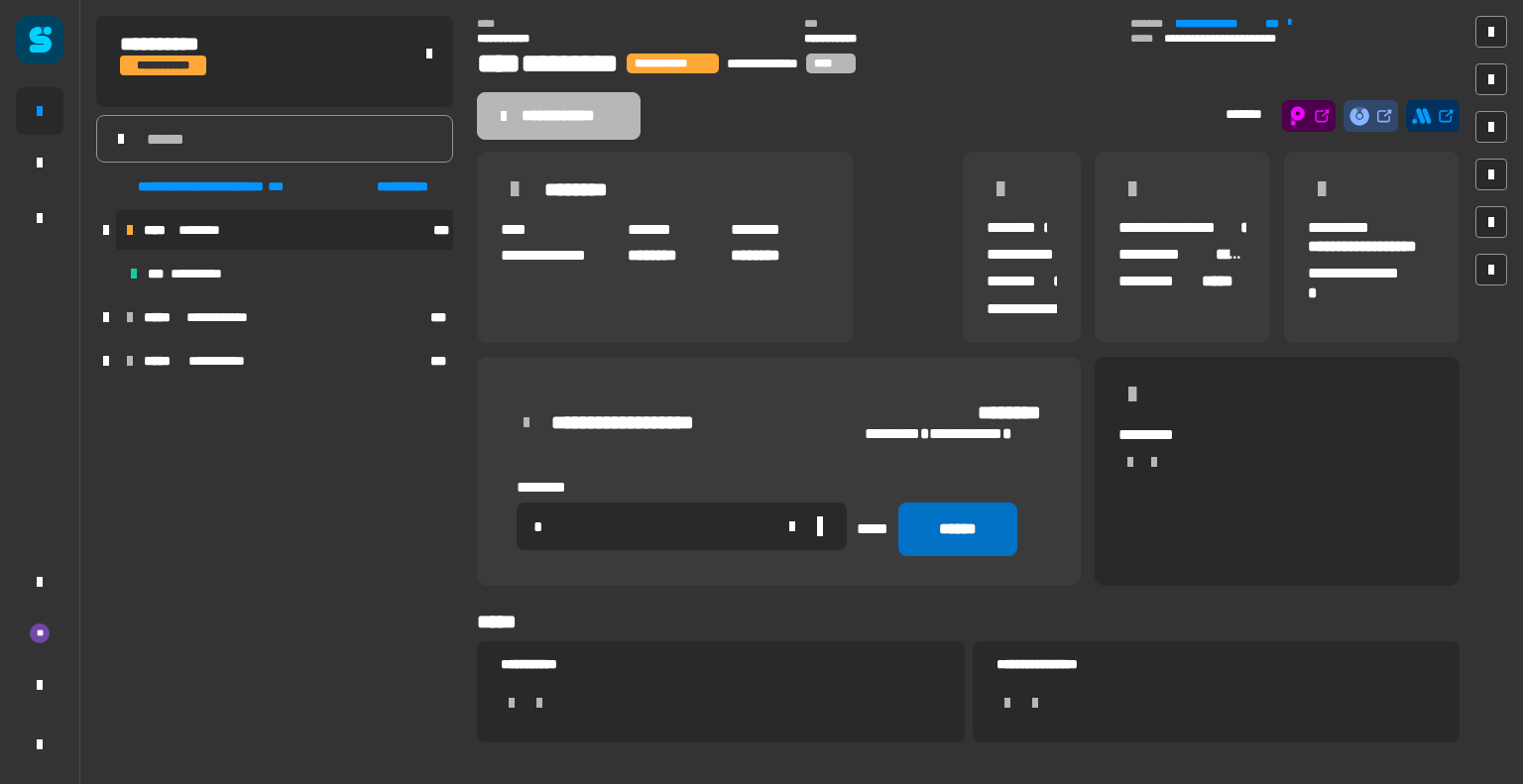 type on "*" 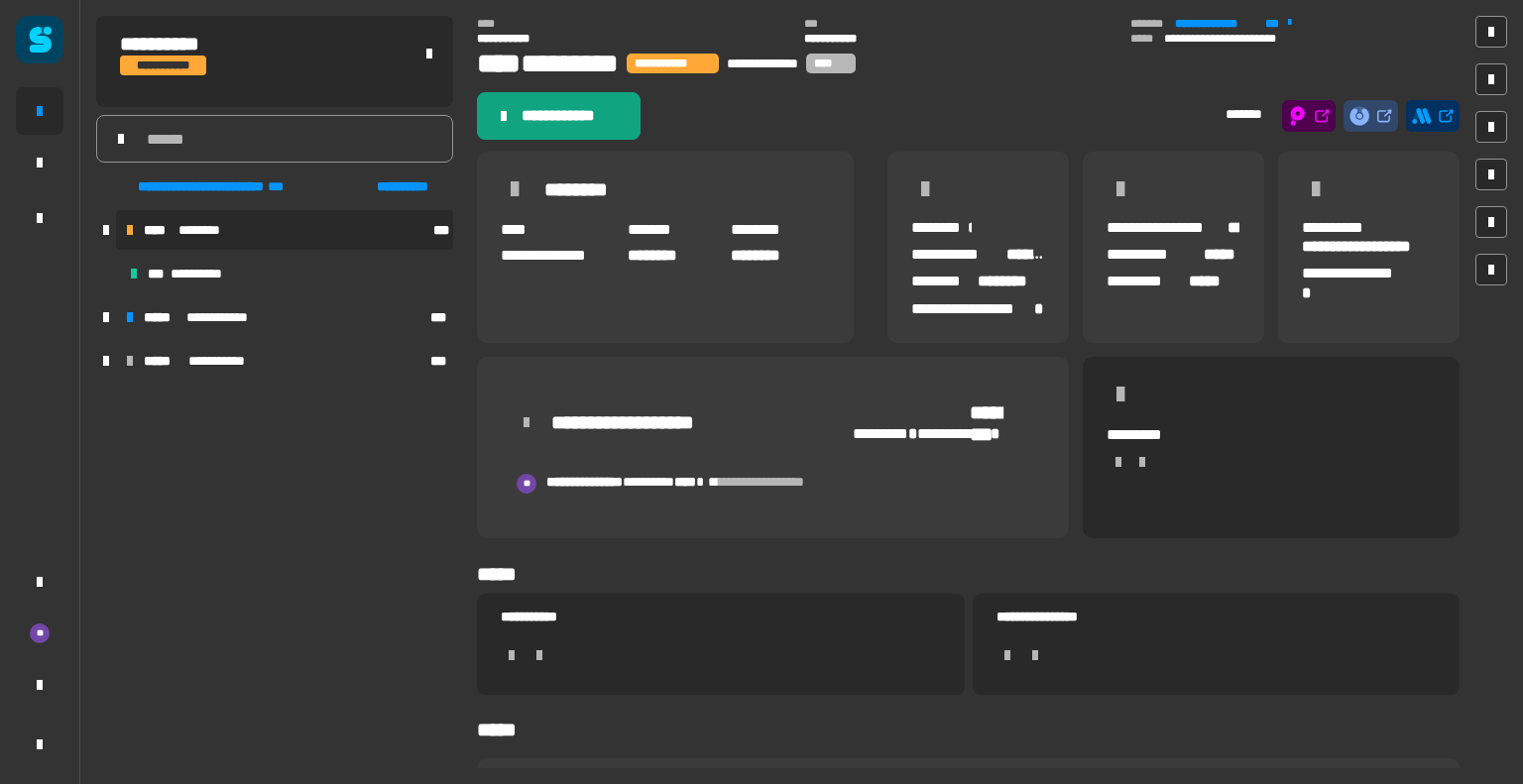 click on "**********" 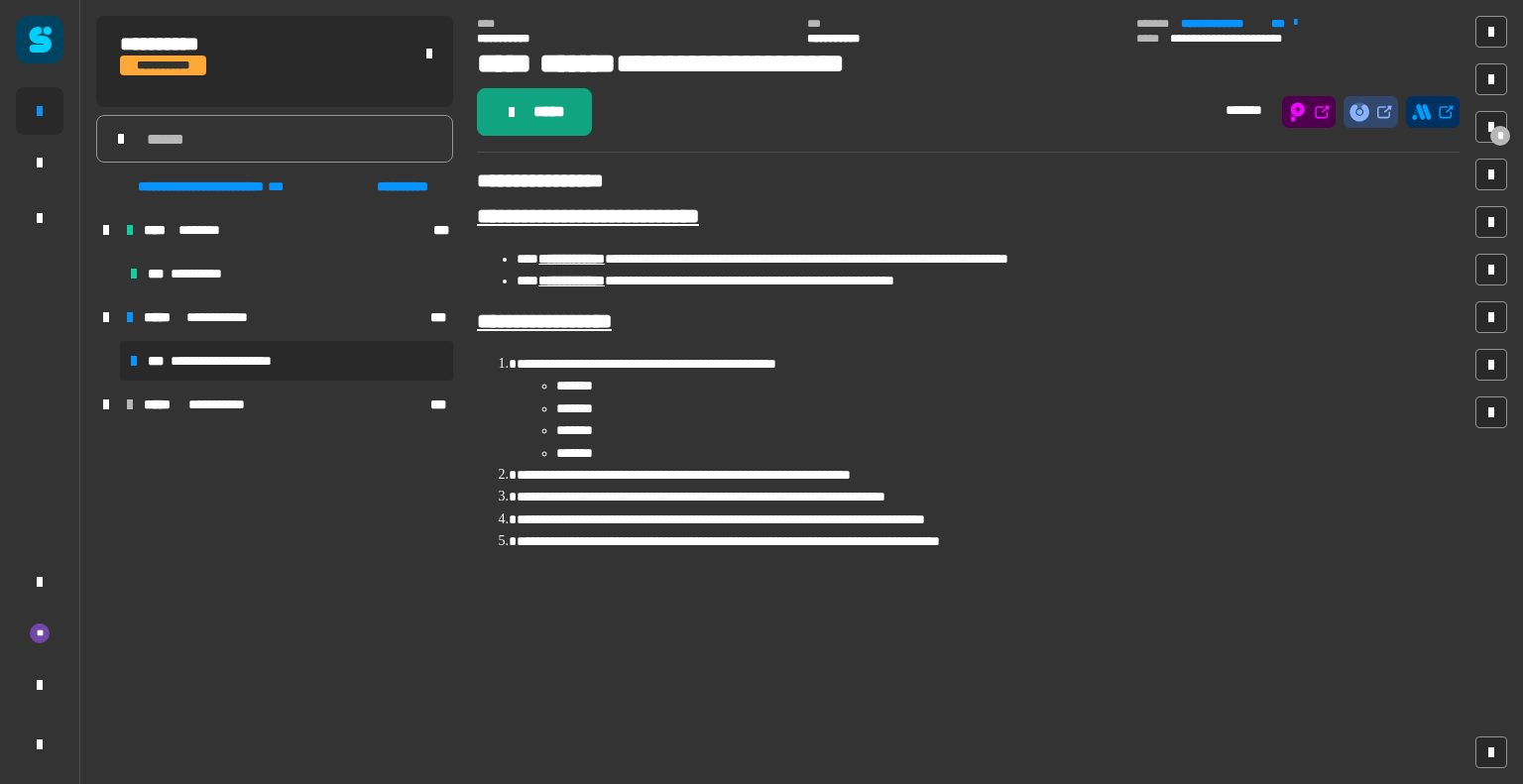click on "*****" 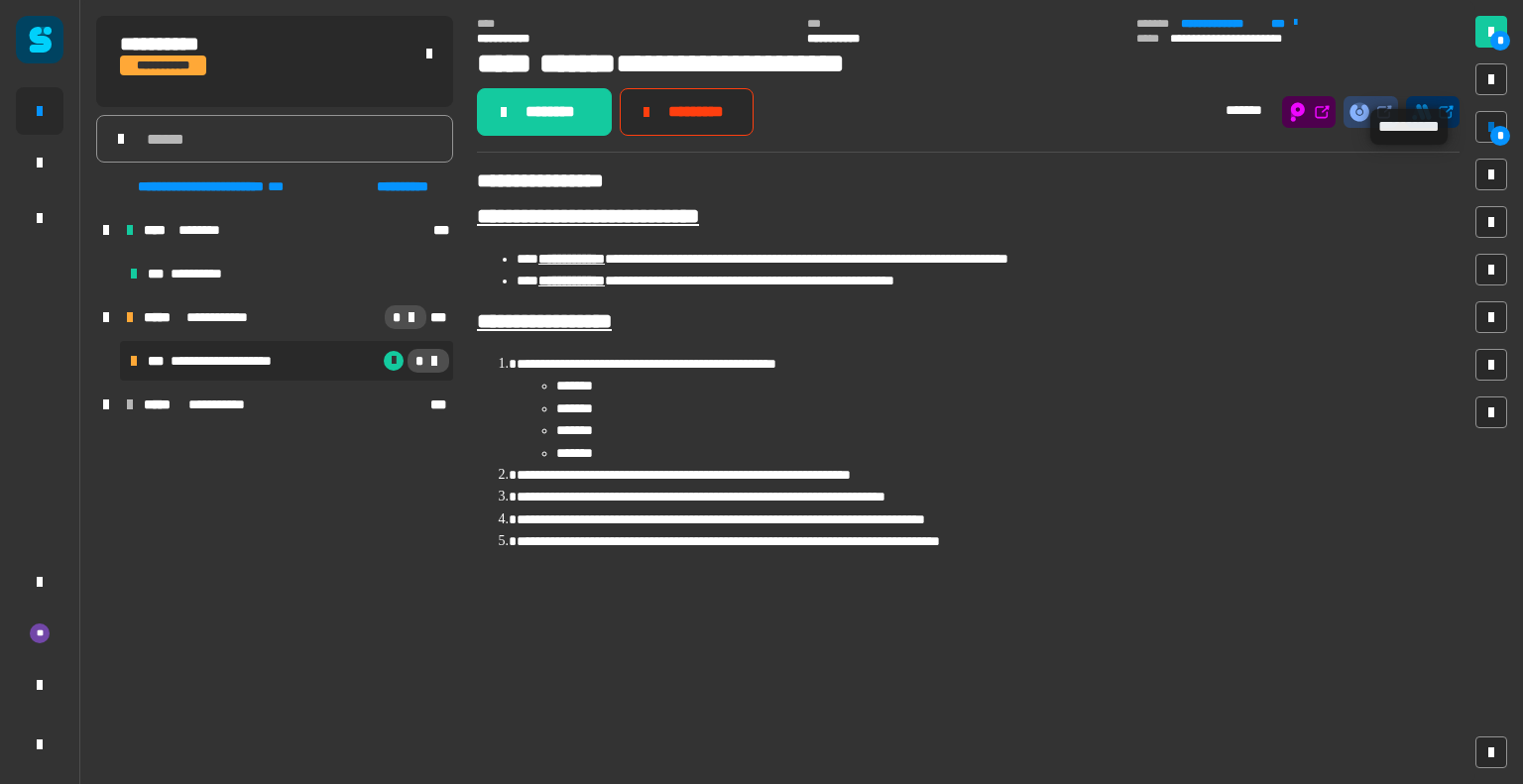 click at bounding box center (1491, 127) 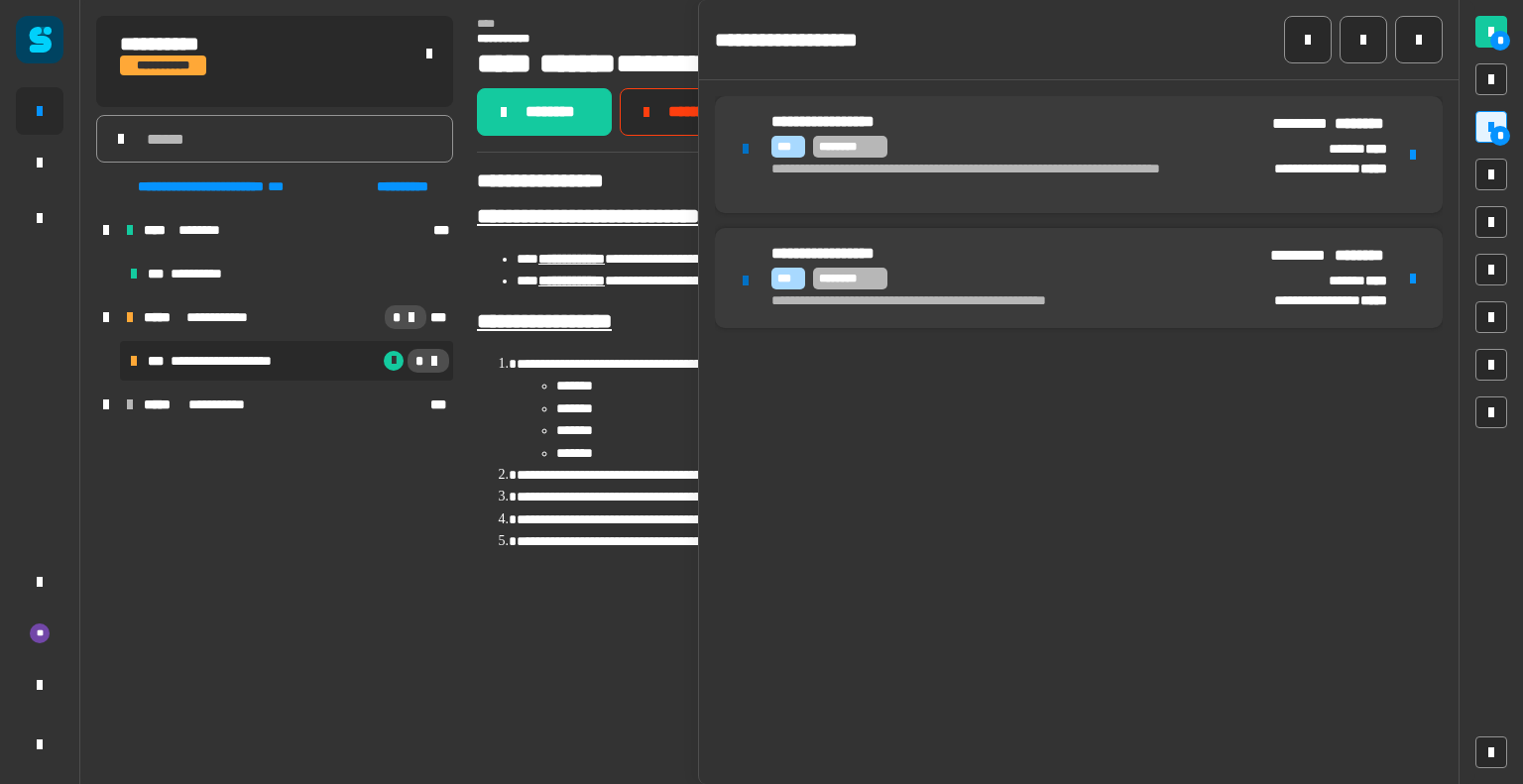 click at bounding box center (1413, 279) 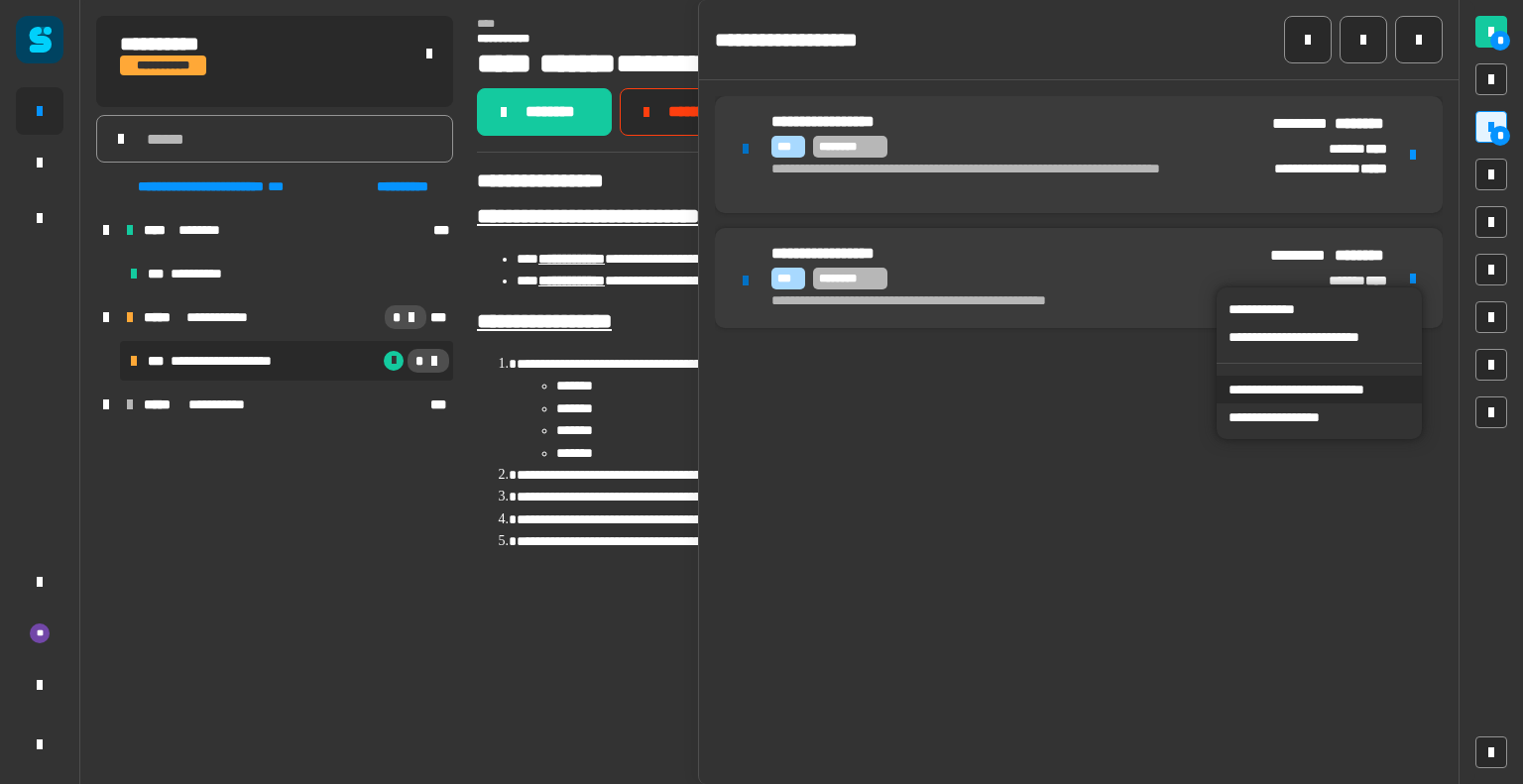 click on "**********" at bounding box center [1319, 390] 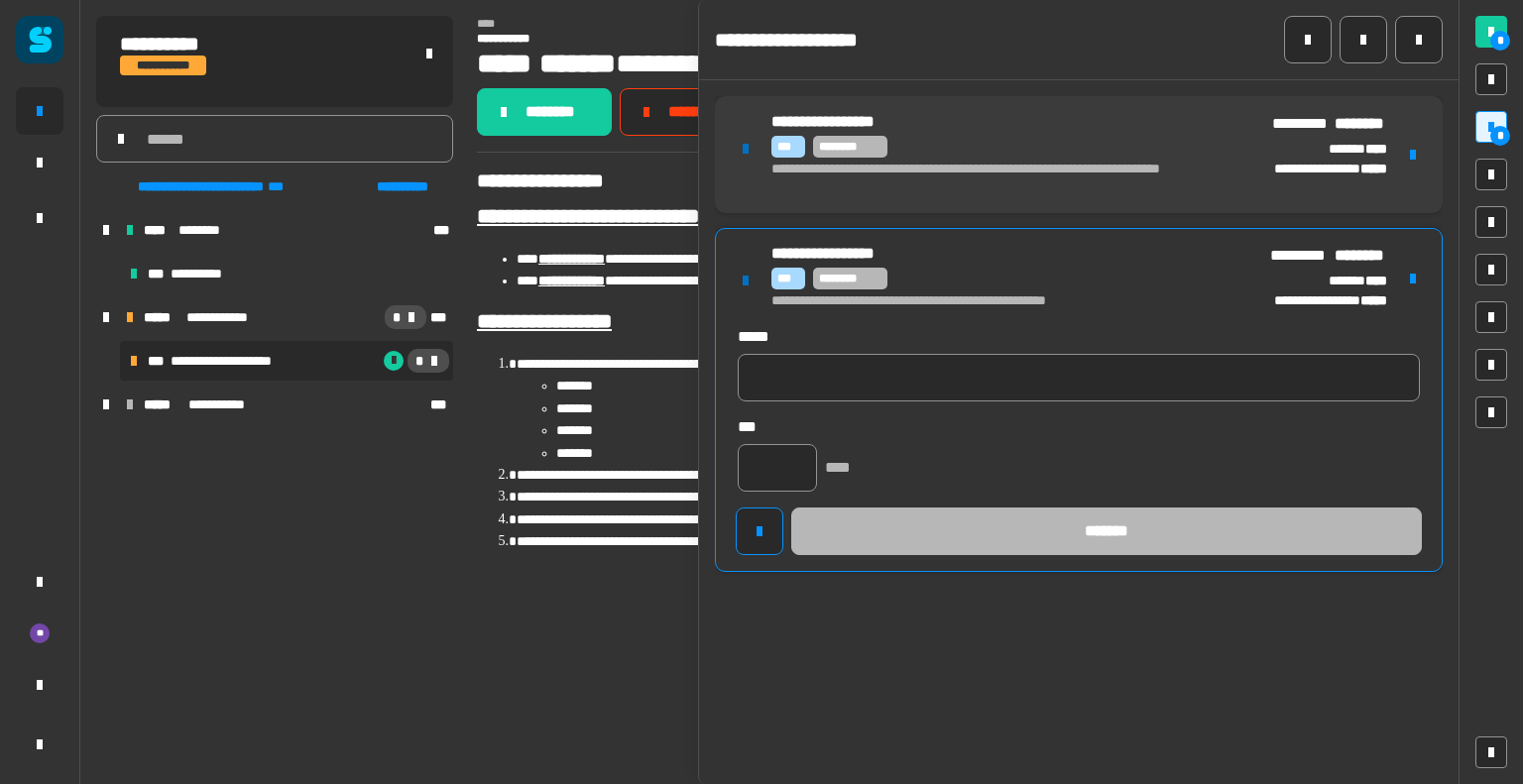 click on "*** ********" at bounding box center [1002, 279] 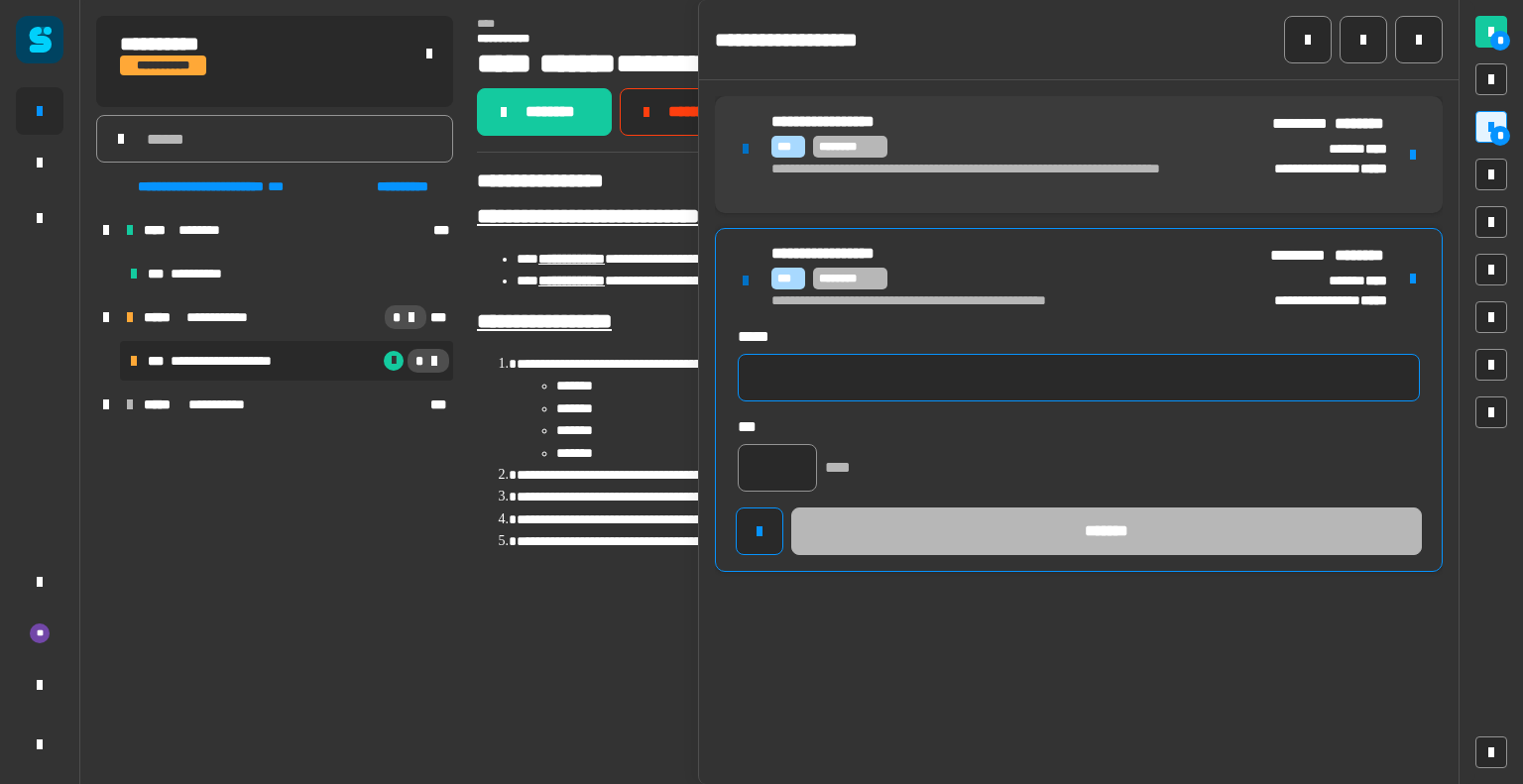 click 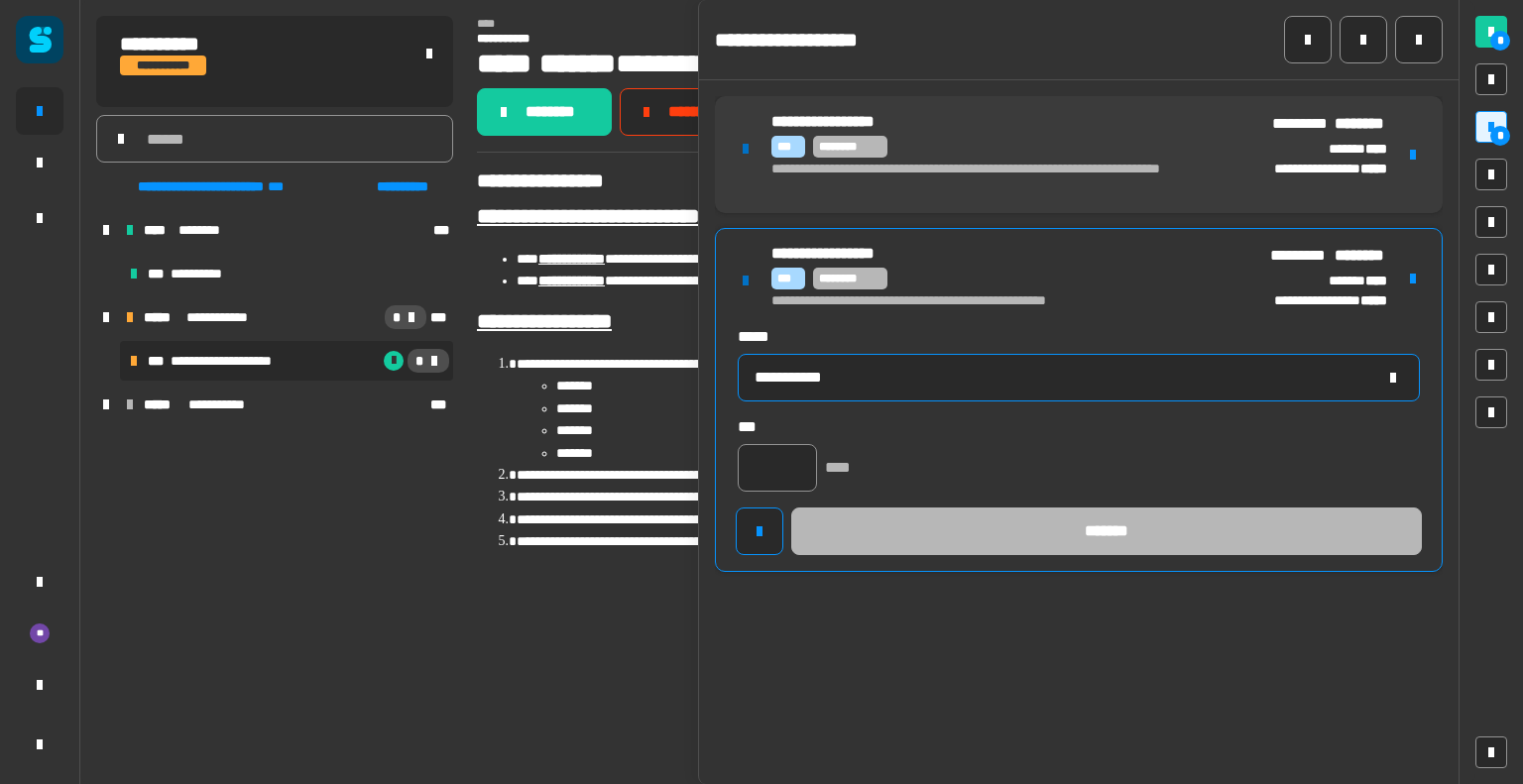 type on "**********" 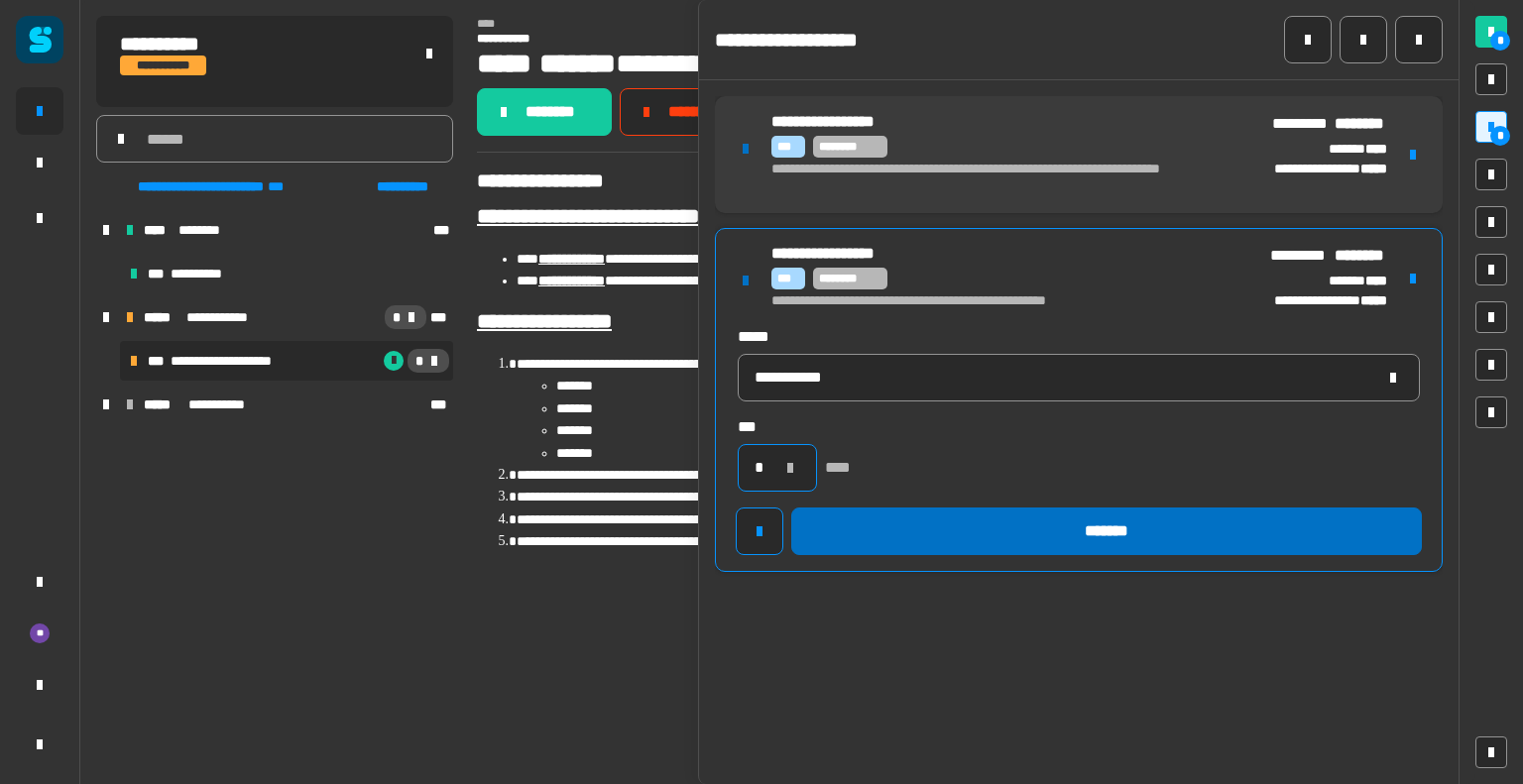 type on "*" 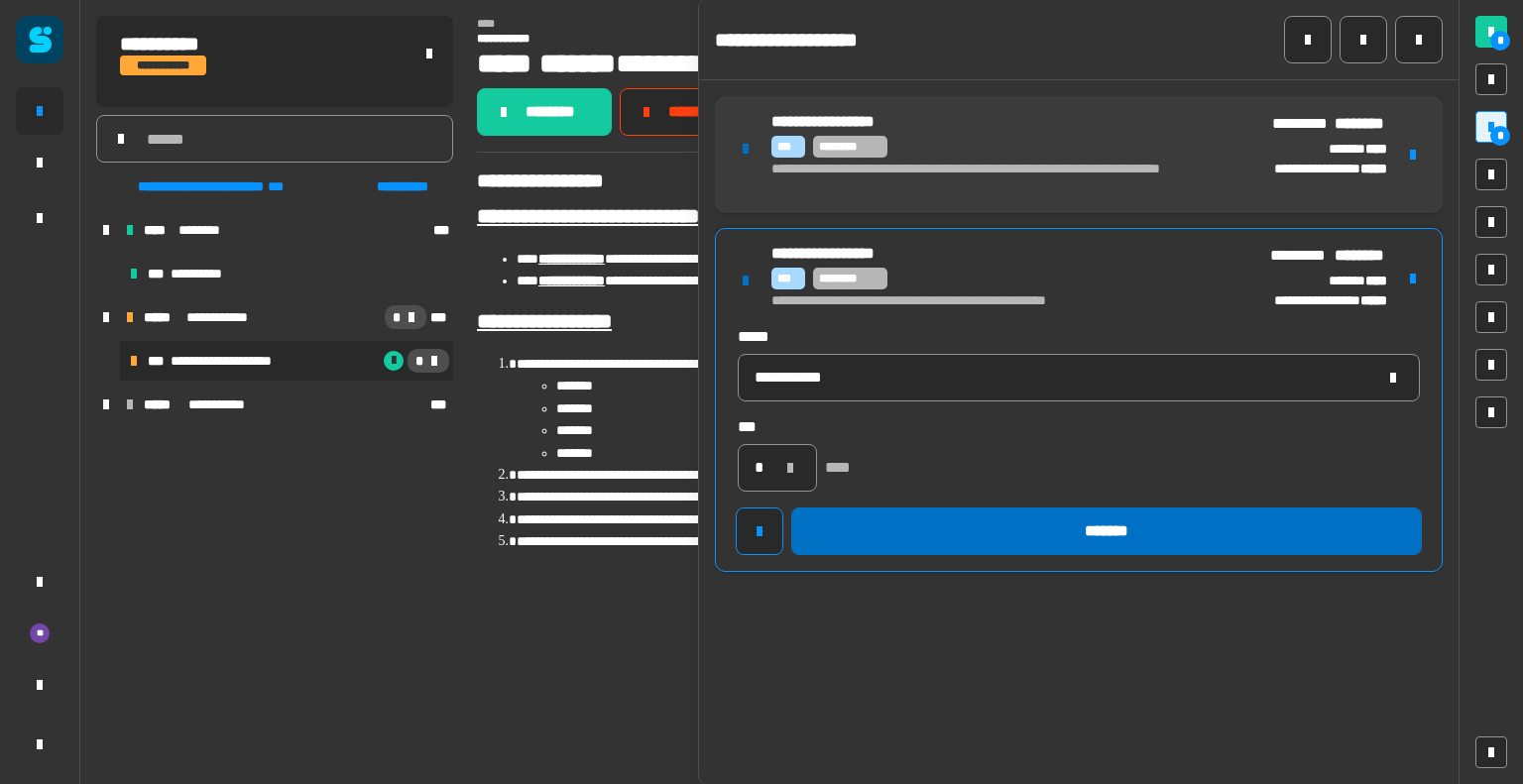 click on "*******" 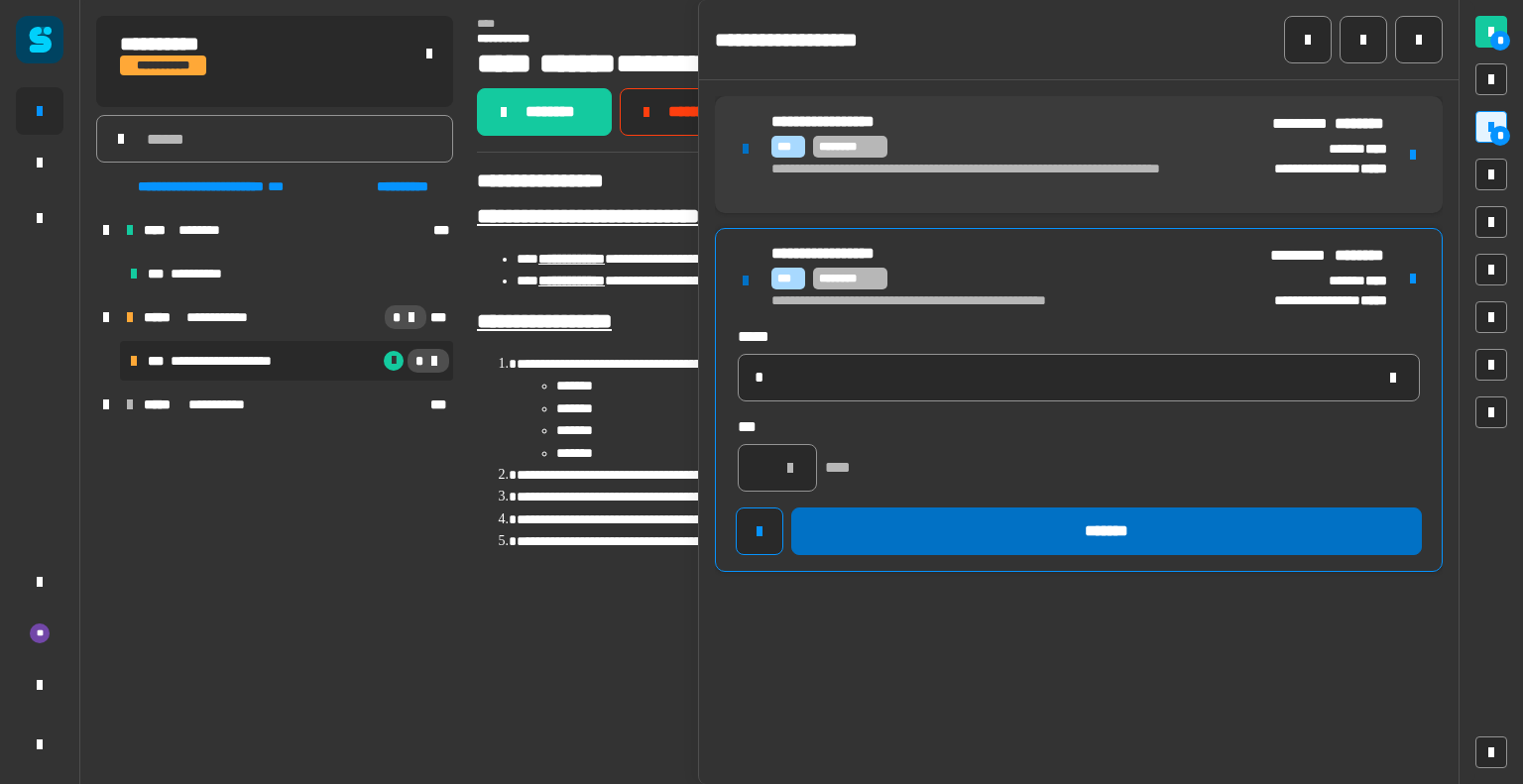 type 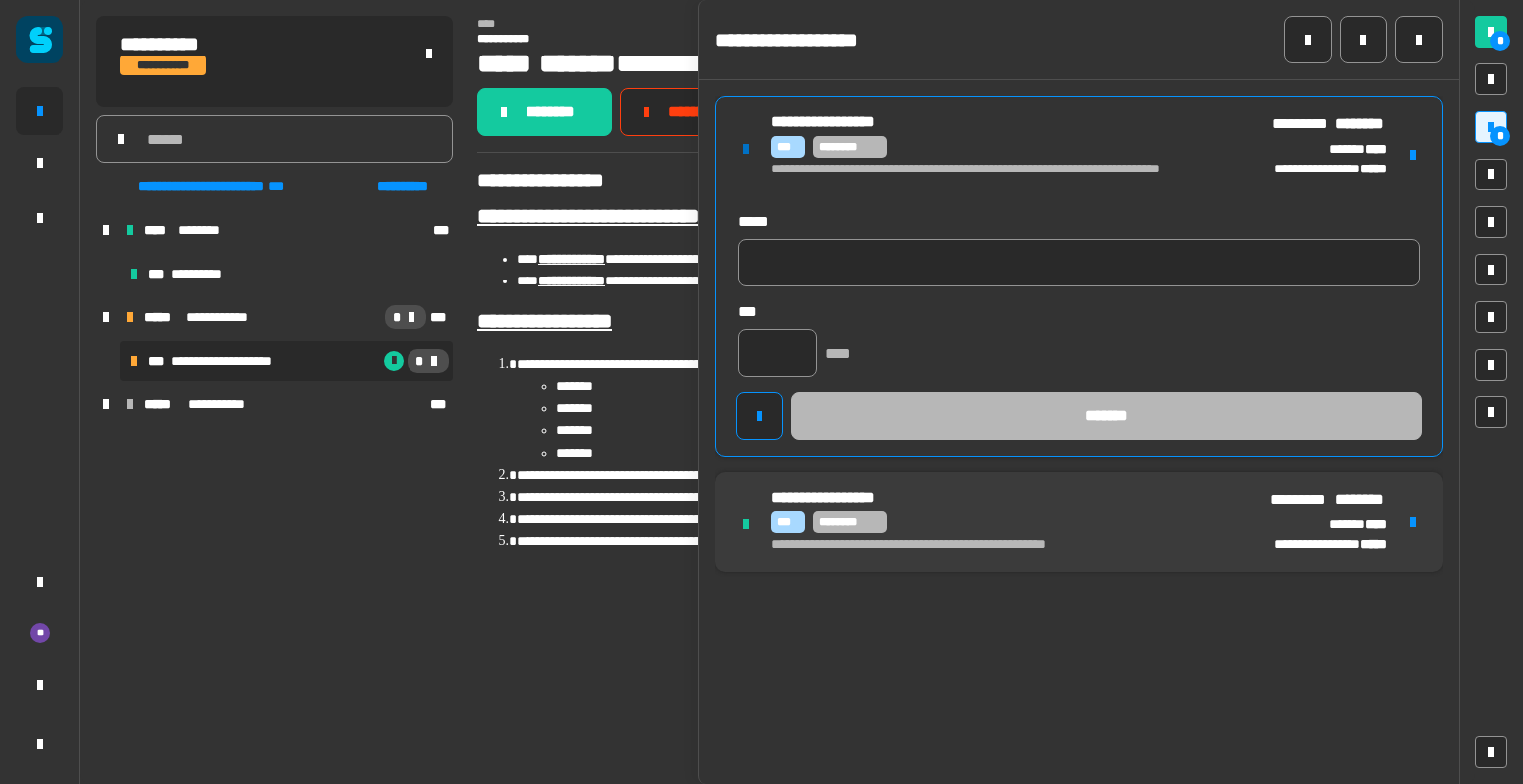 click on "**********" at bounding box center (1003, 178) 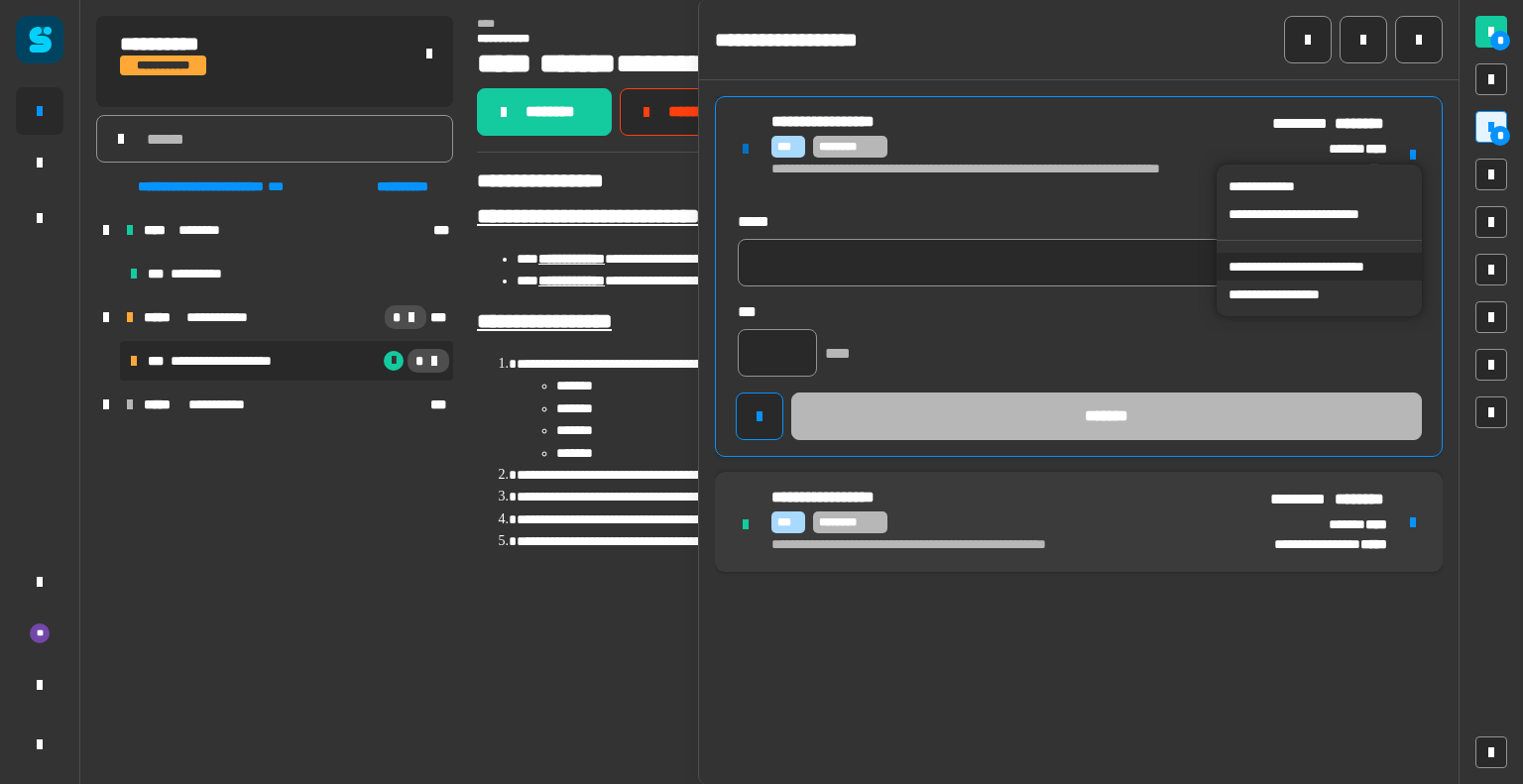 click on "**********" at bounding box center (1319, 267) 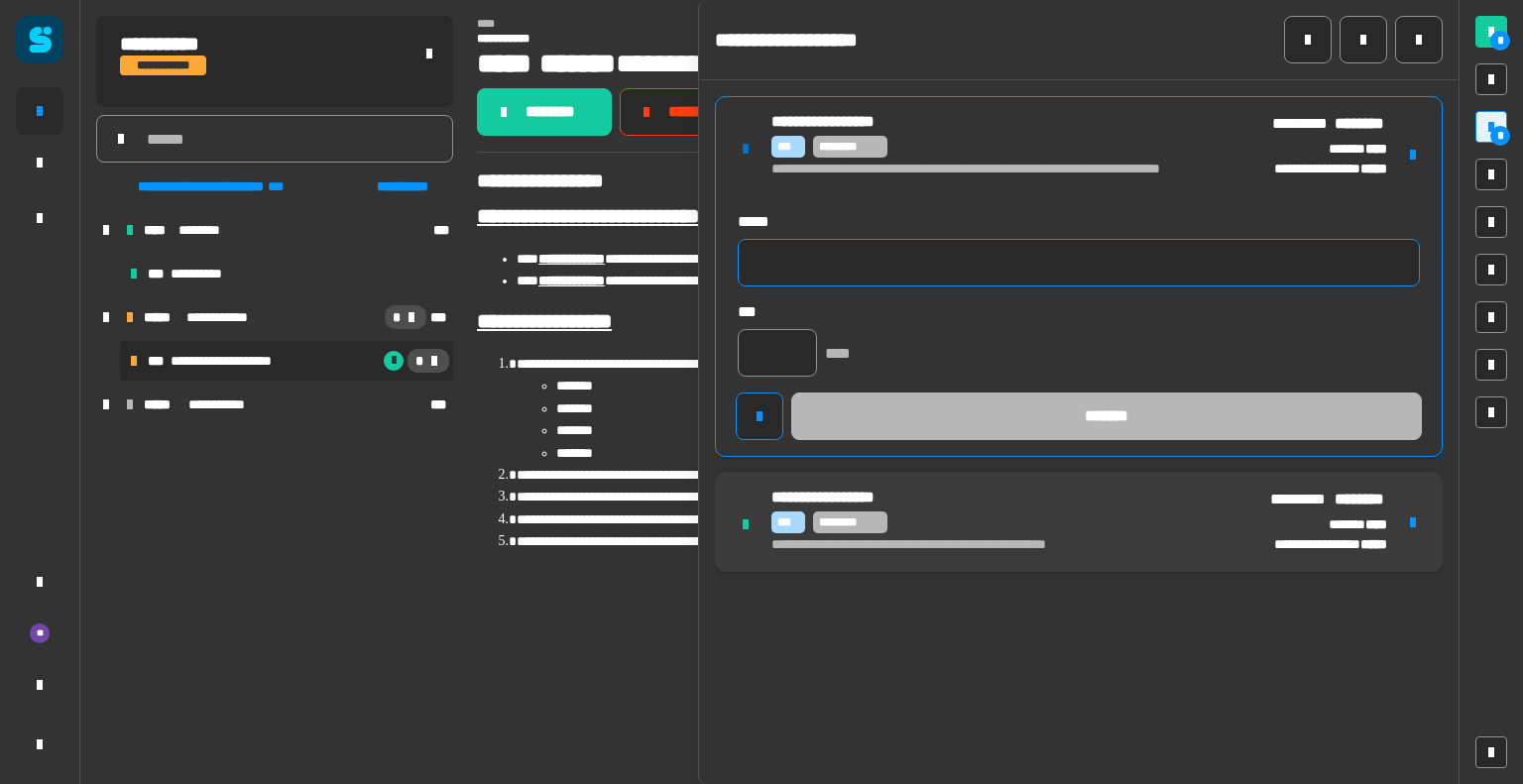 click 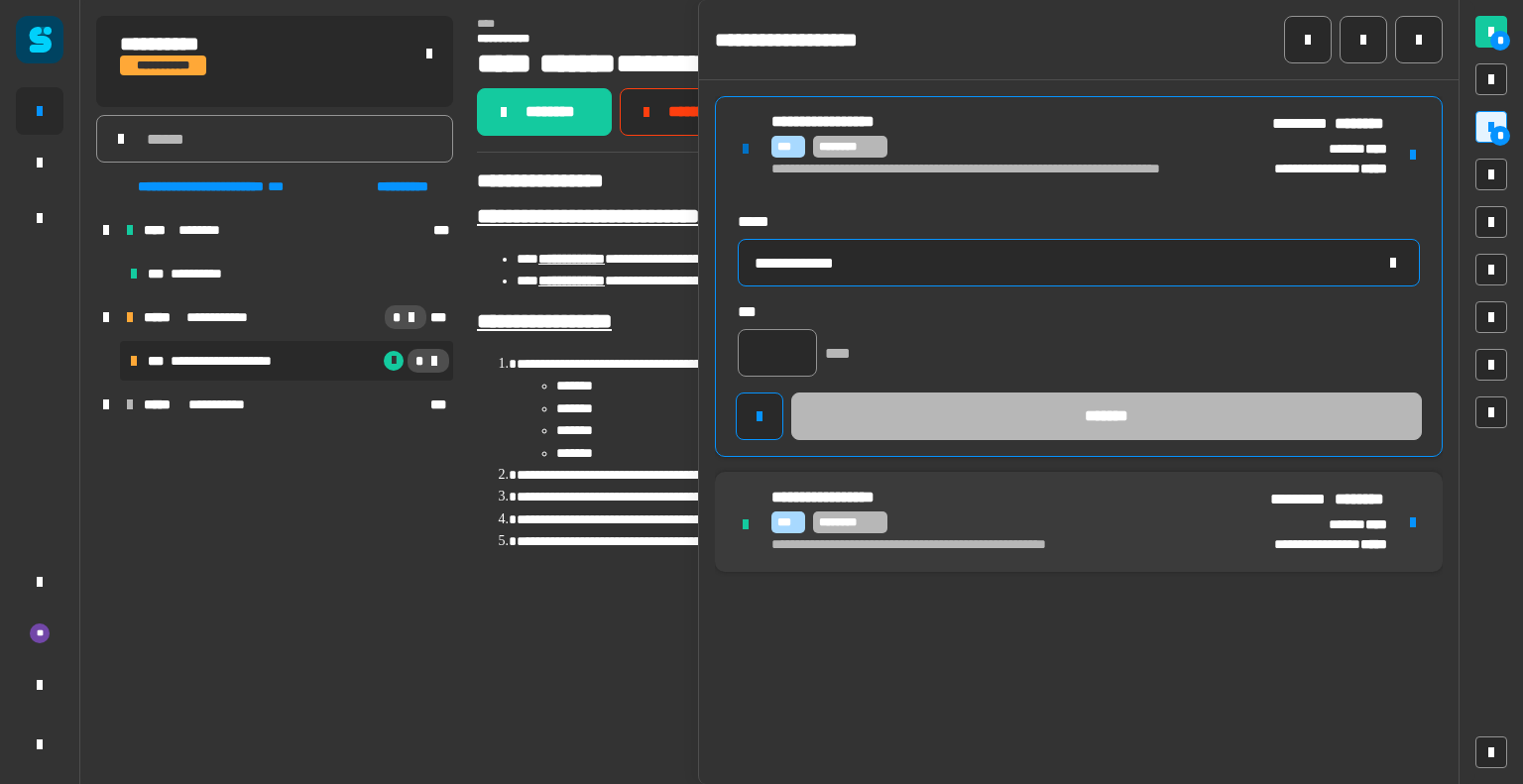 type on "**********" 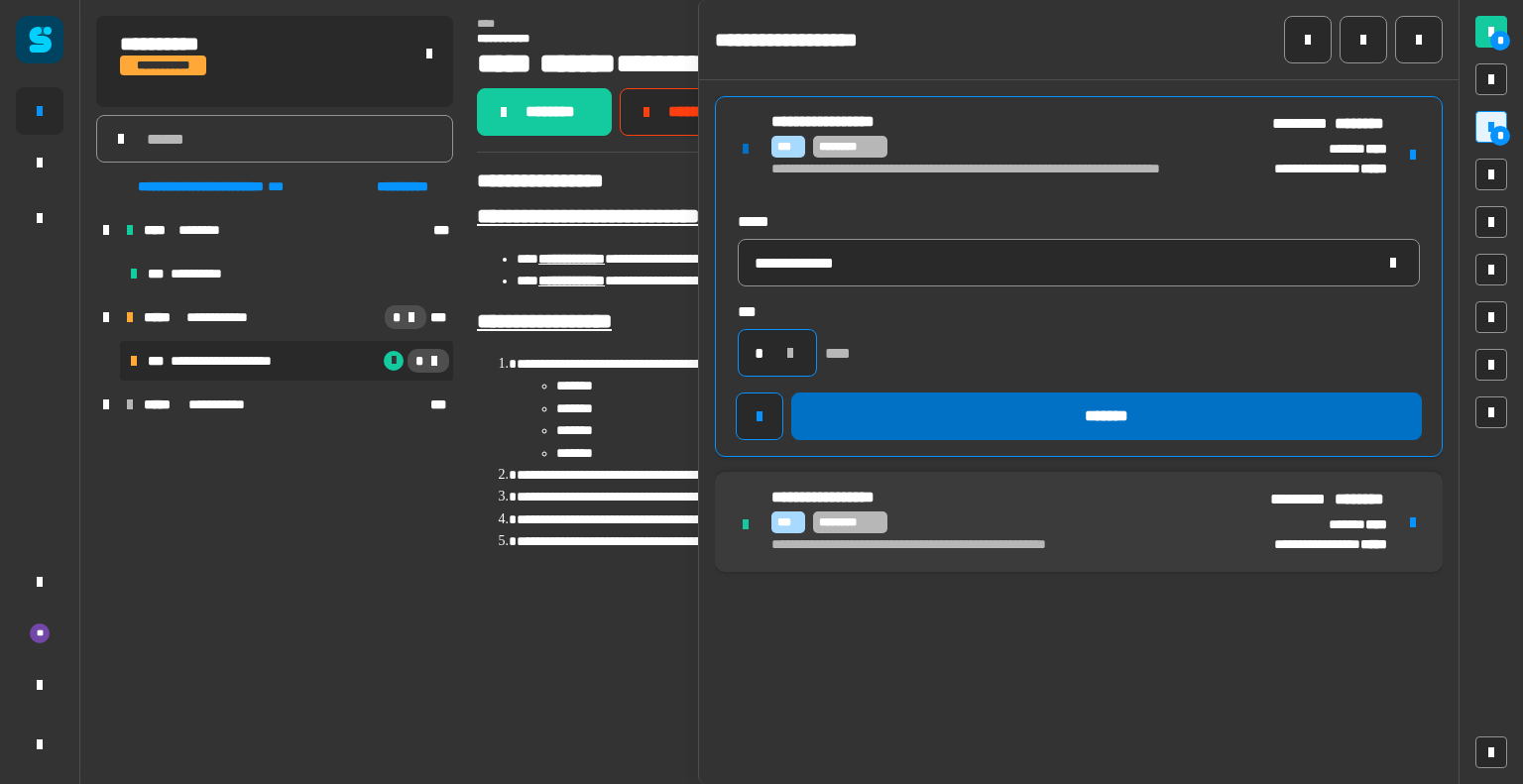 type on "*" 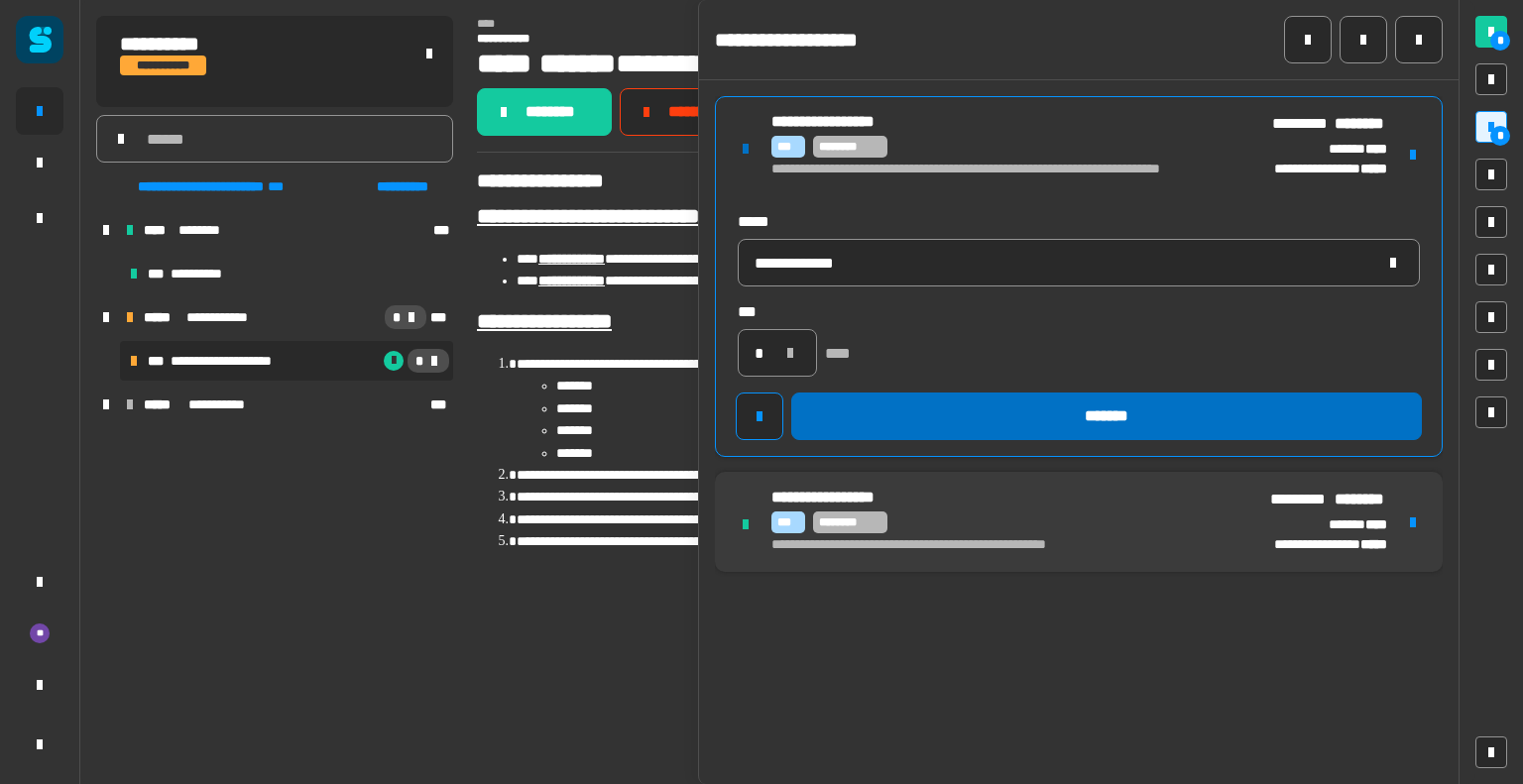 click on "*******" 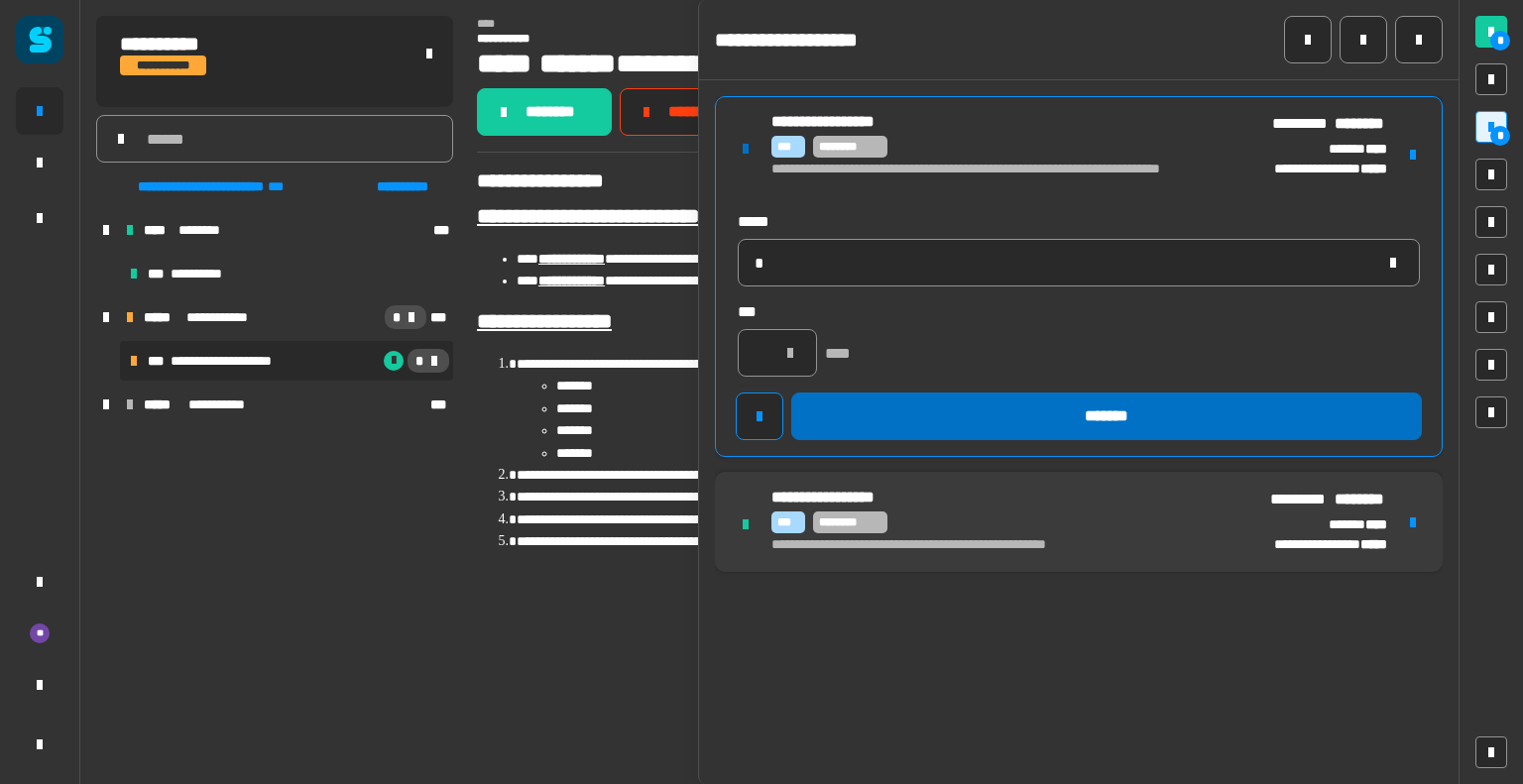 type 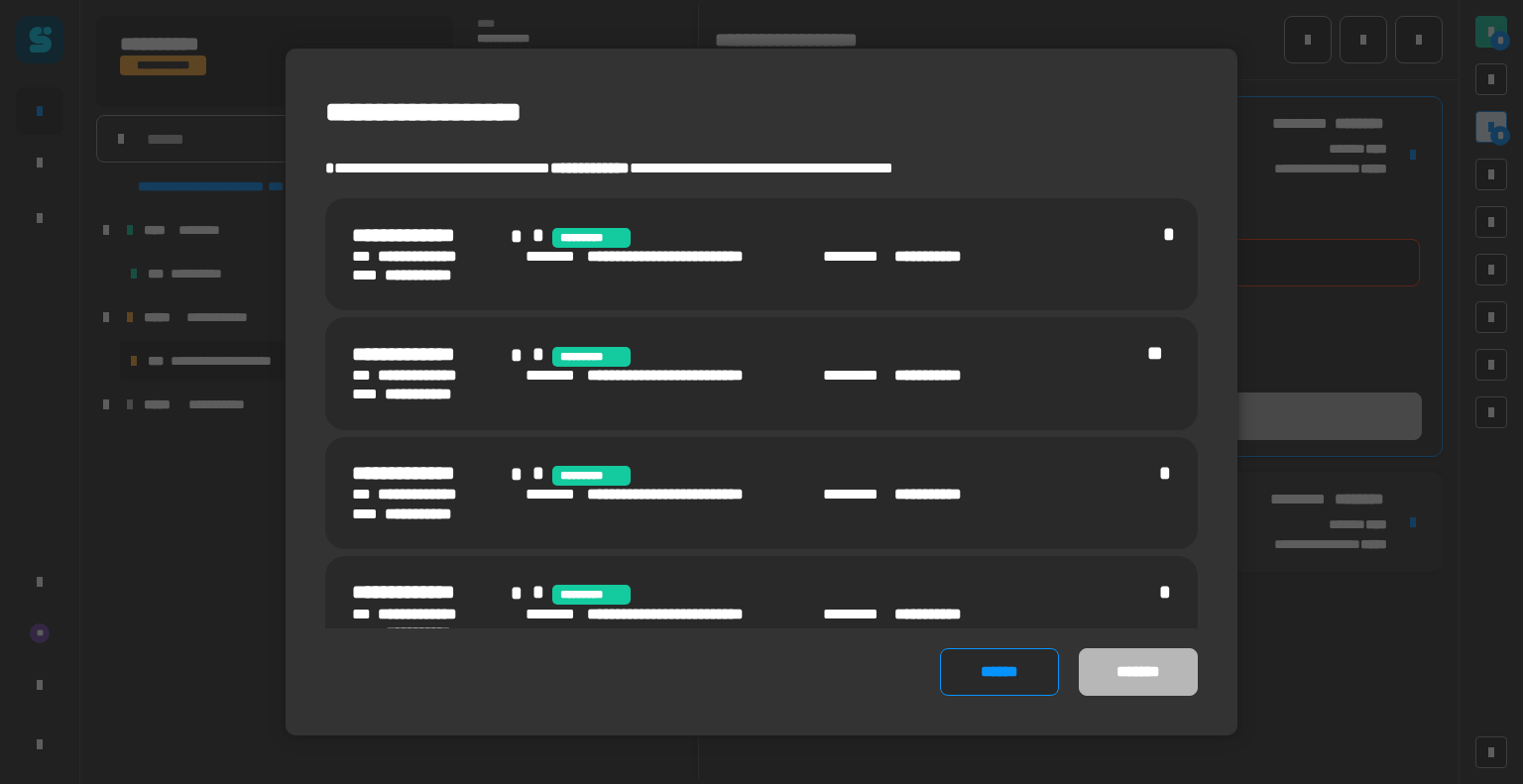 click on "**********" 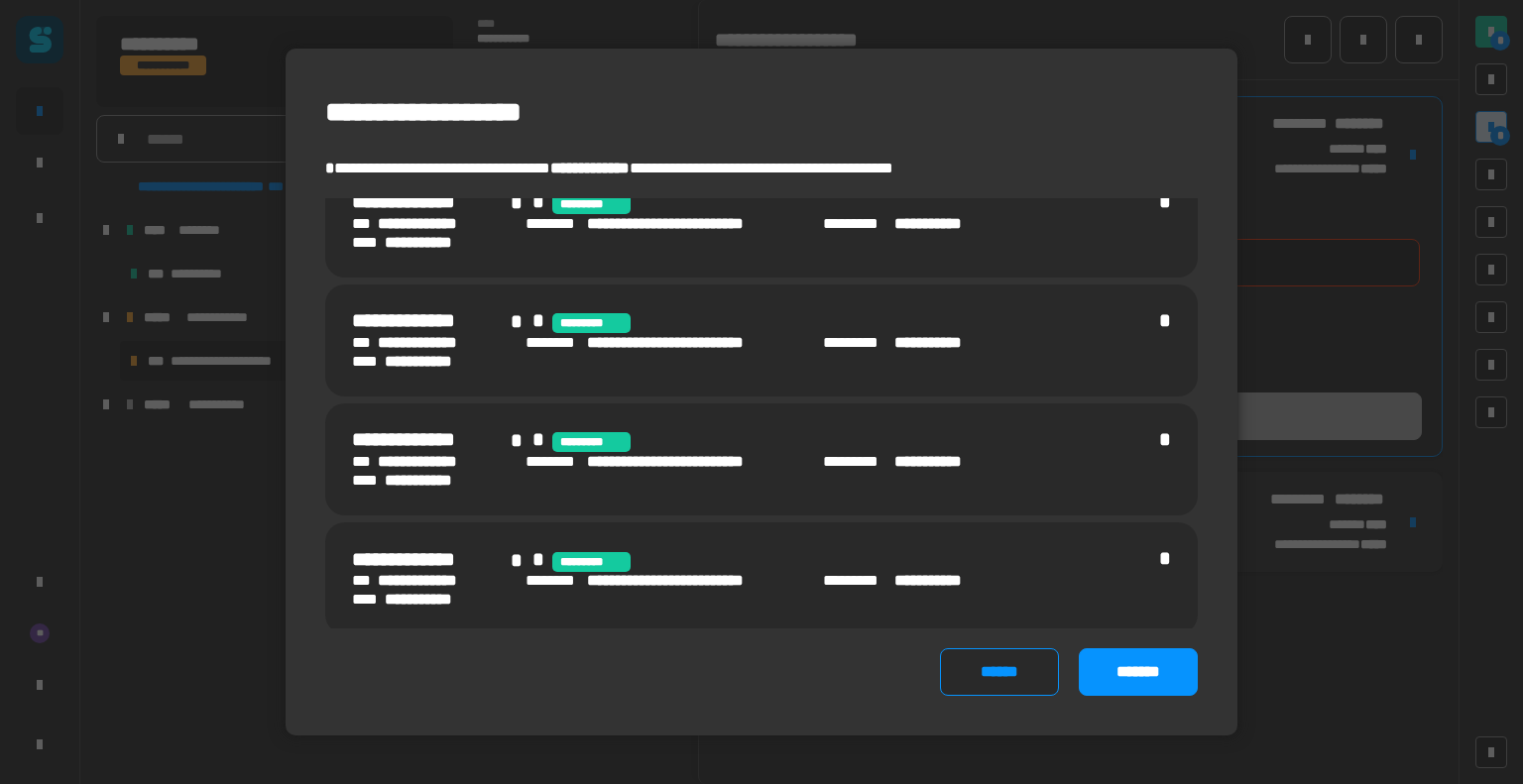 scroll, scrollTop: 0, scrollLeft: 0, axis: both 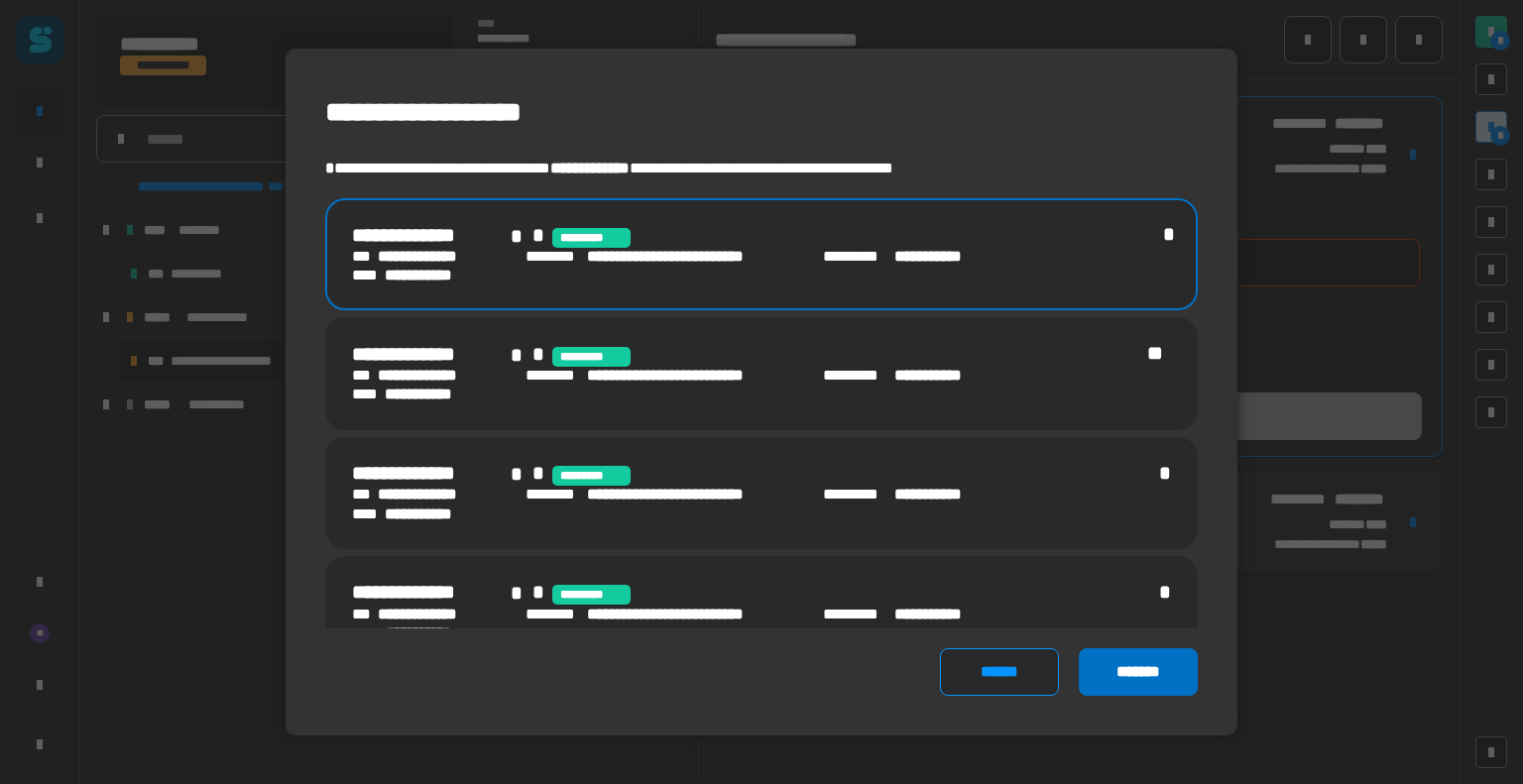click on "*******" 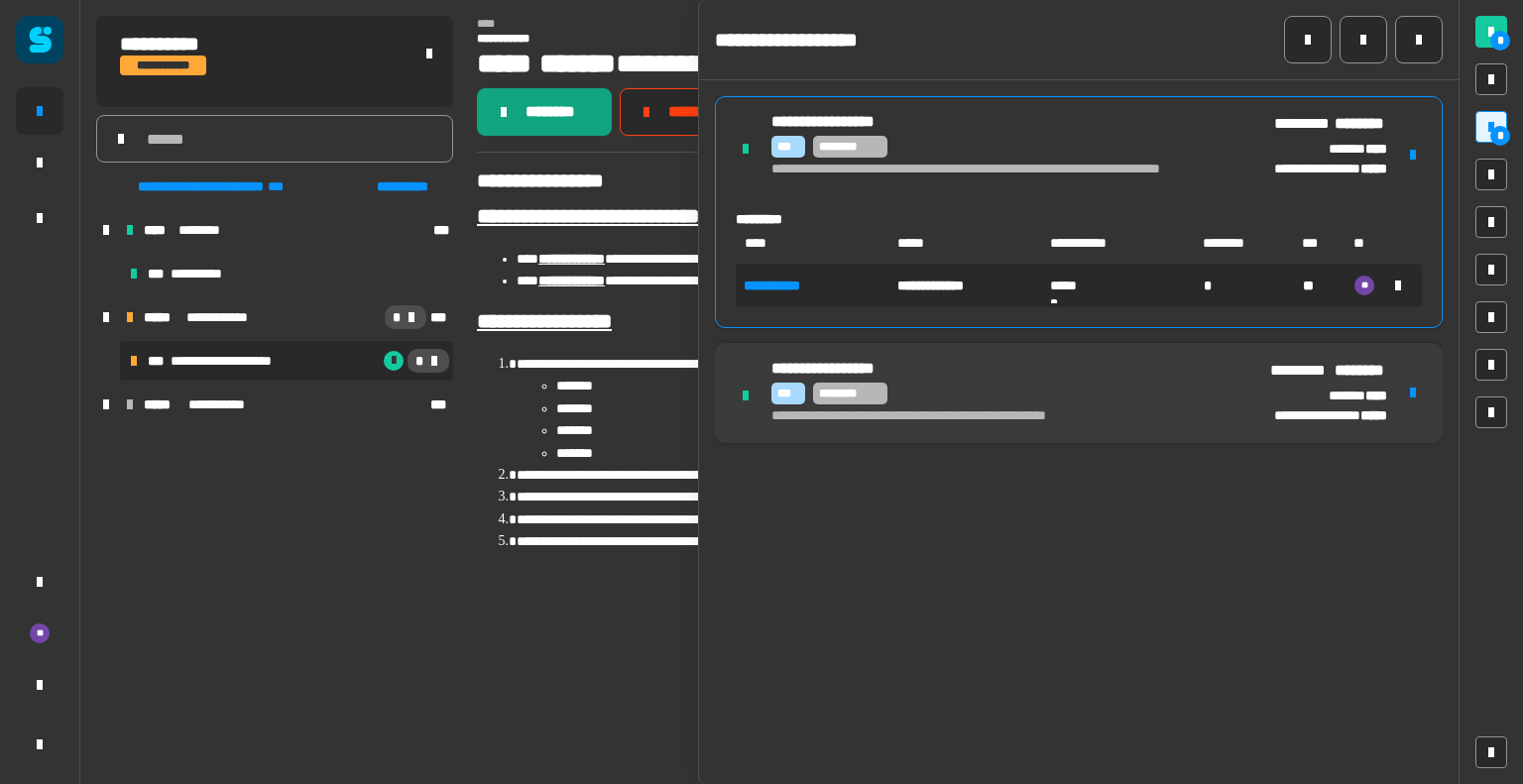 click on "********" 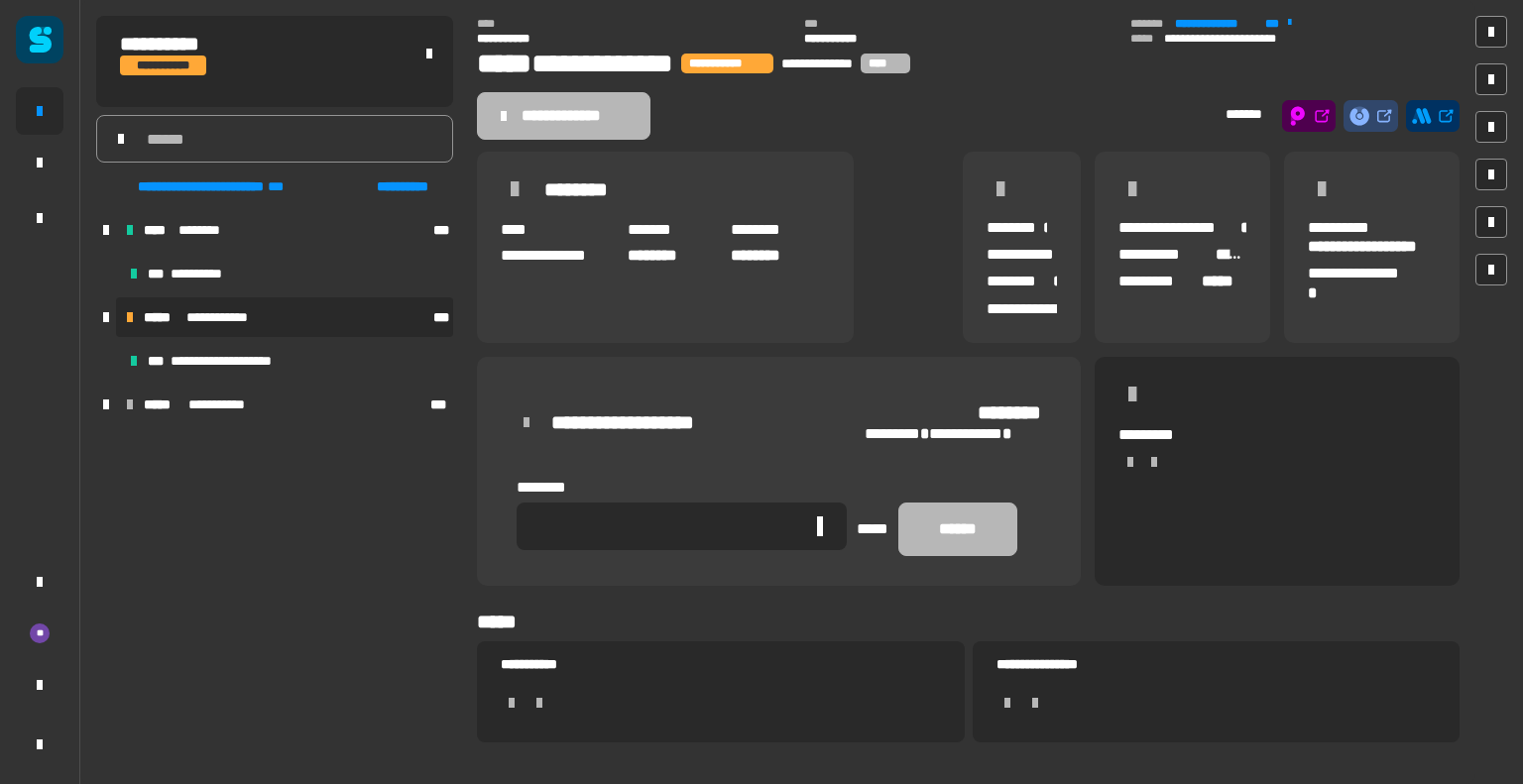 click 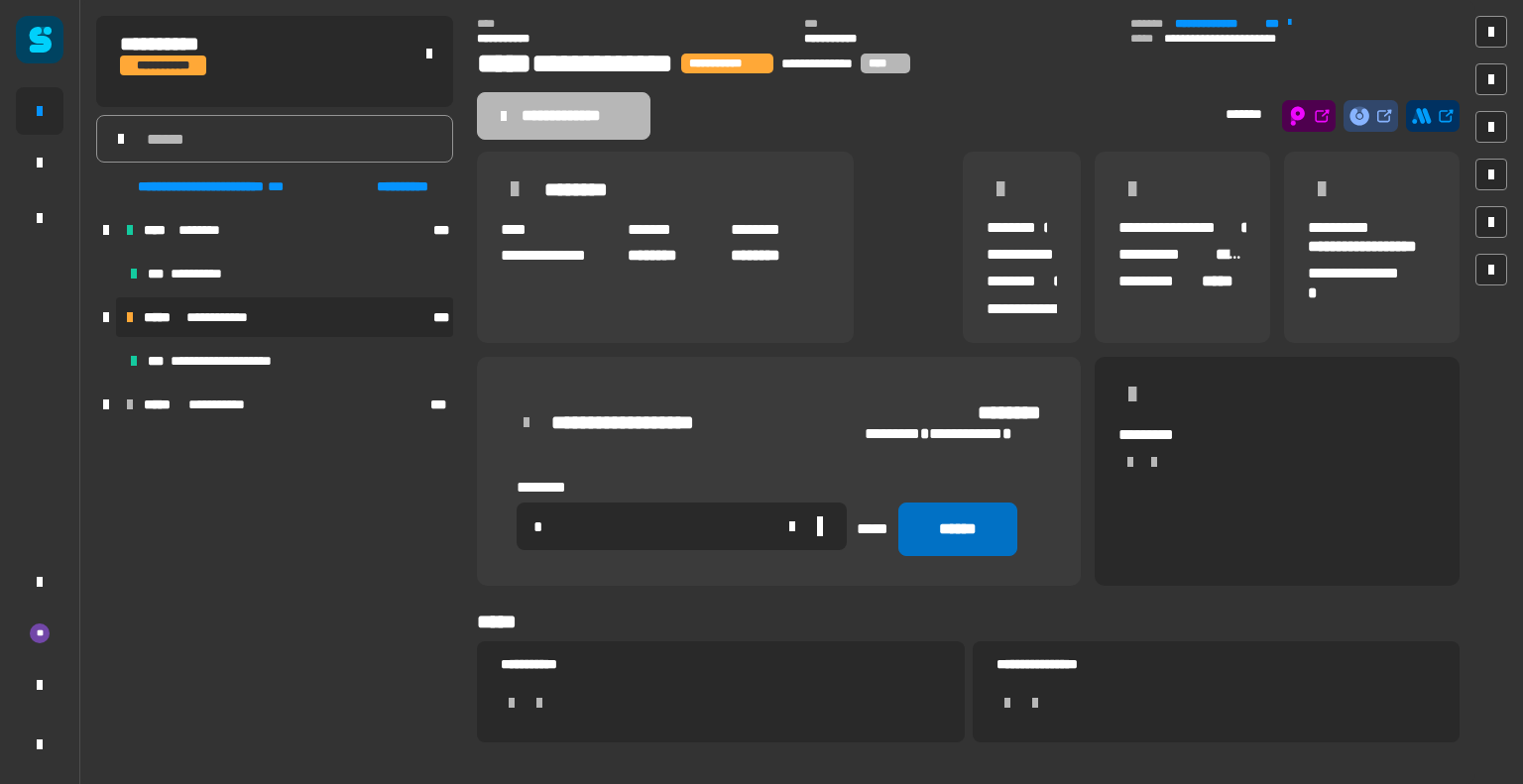 type on "*" 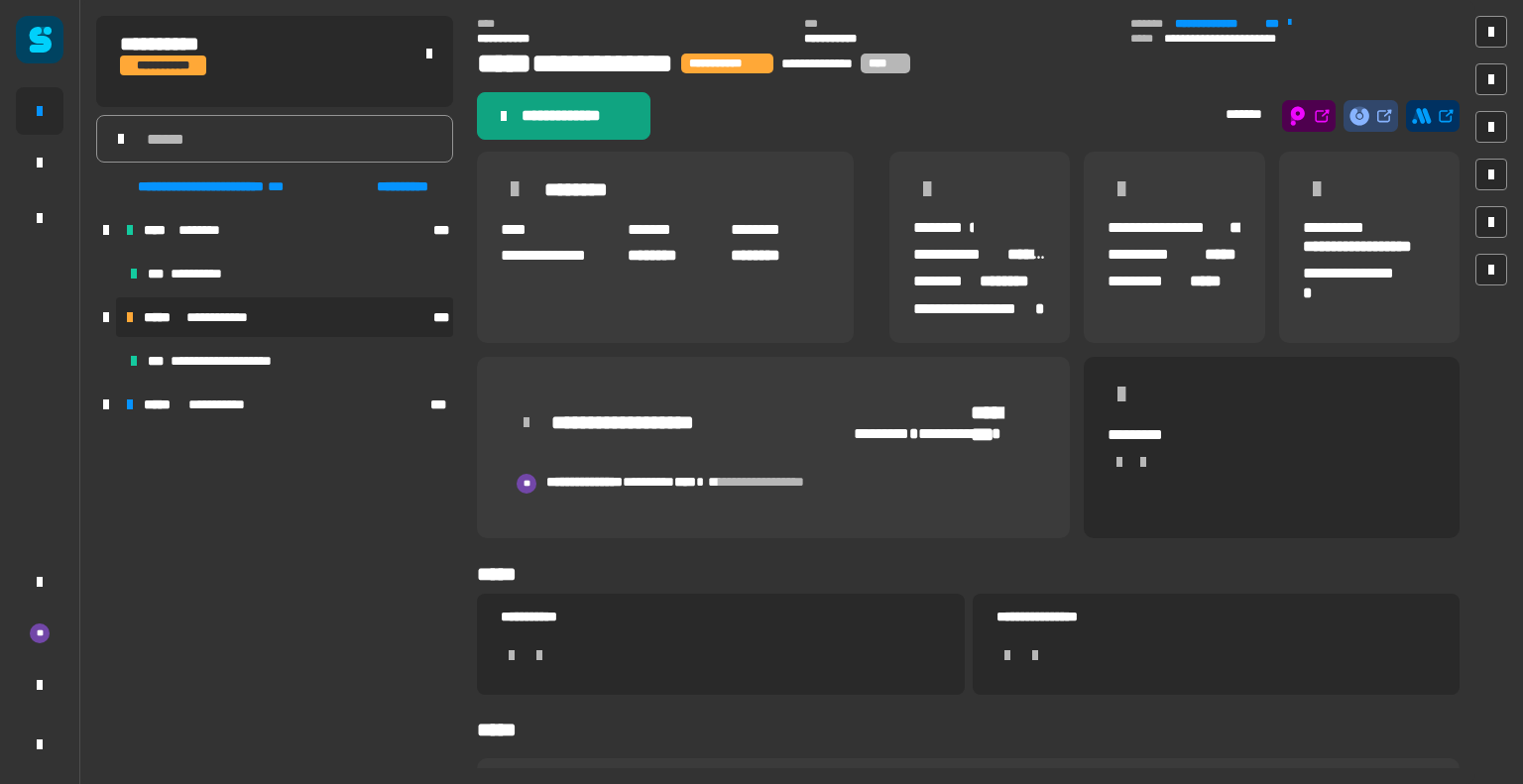 click on "**********" 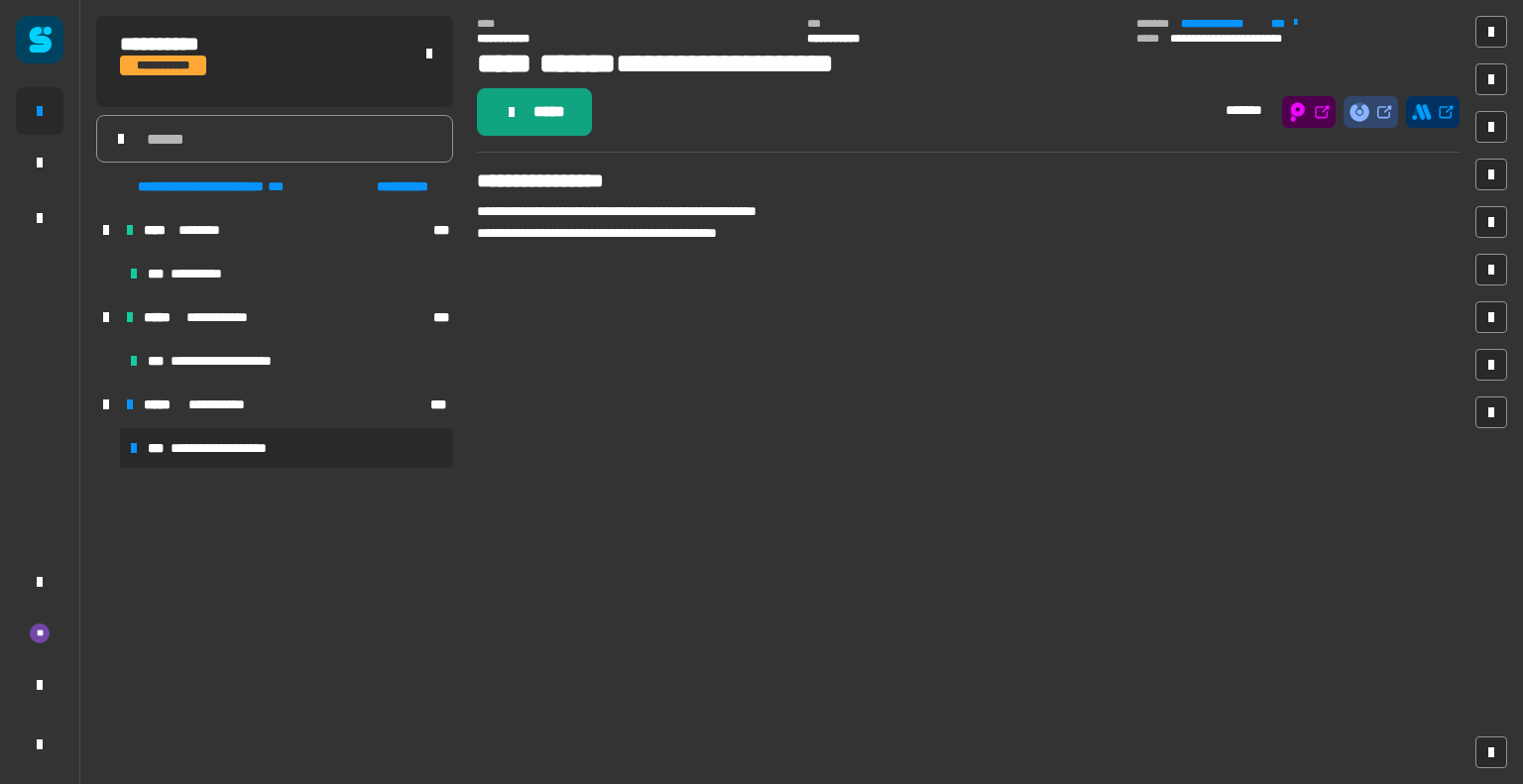 click on "*****" 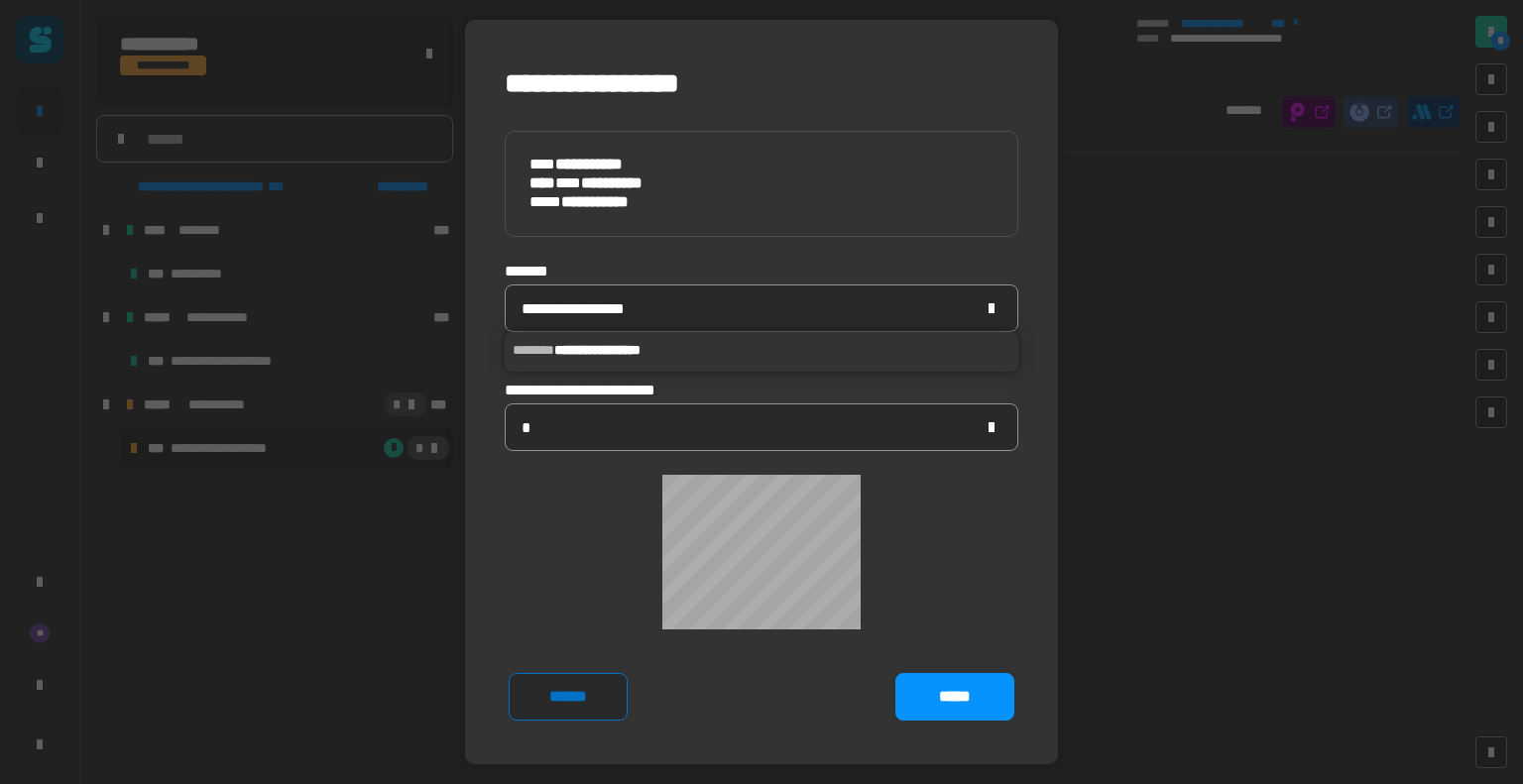 click on "******" 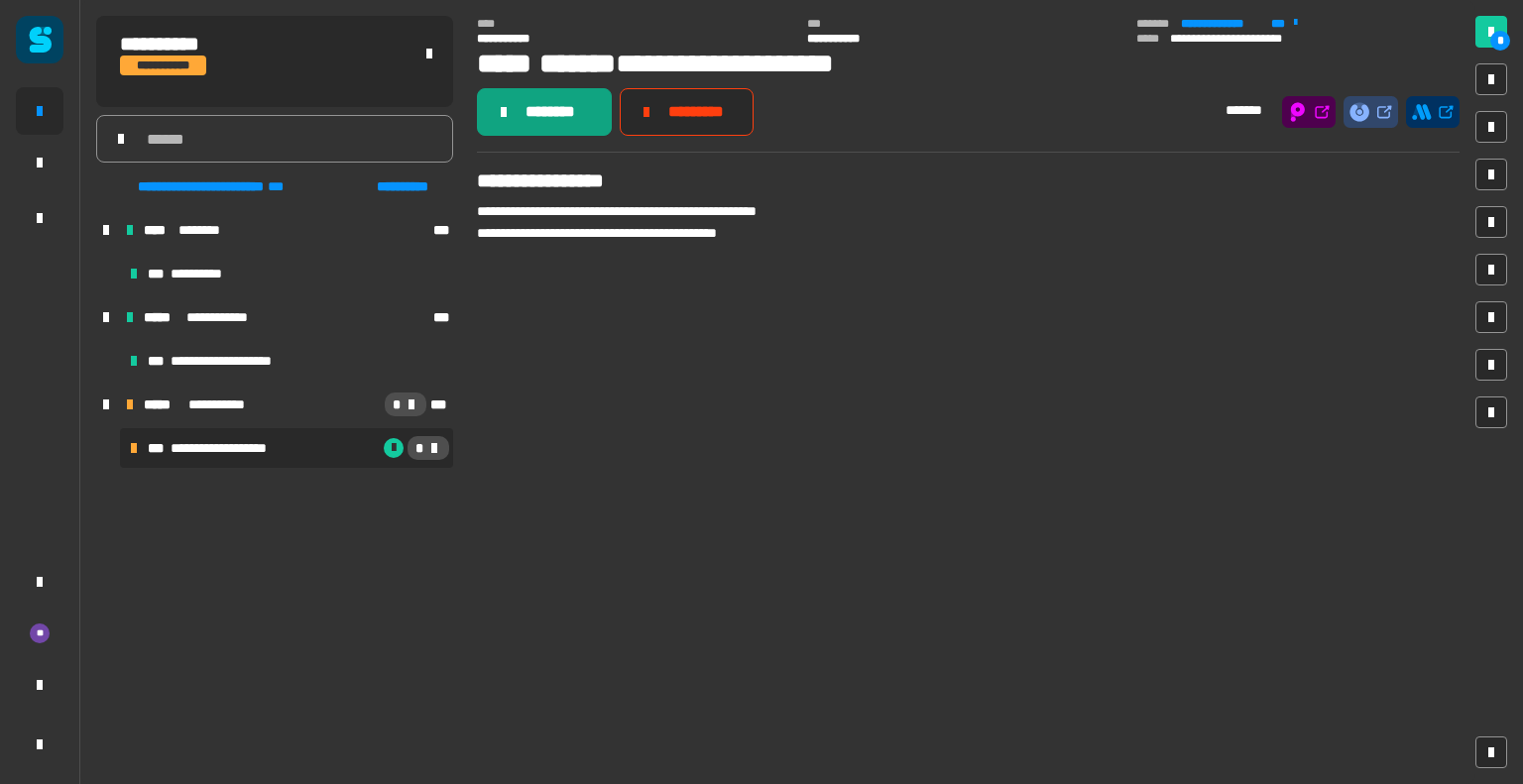 click on "********" 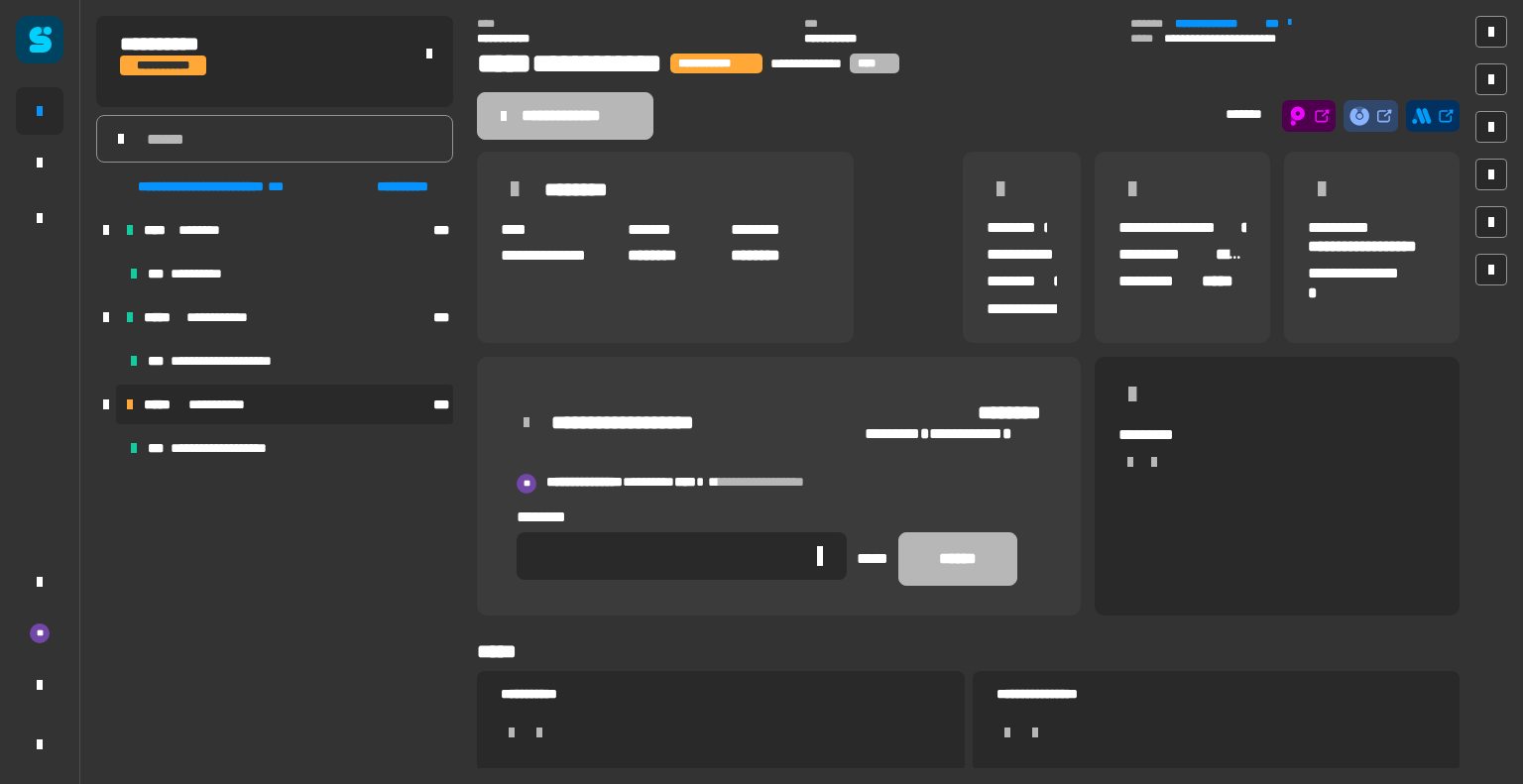 click 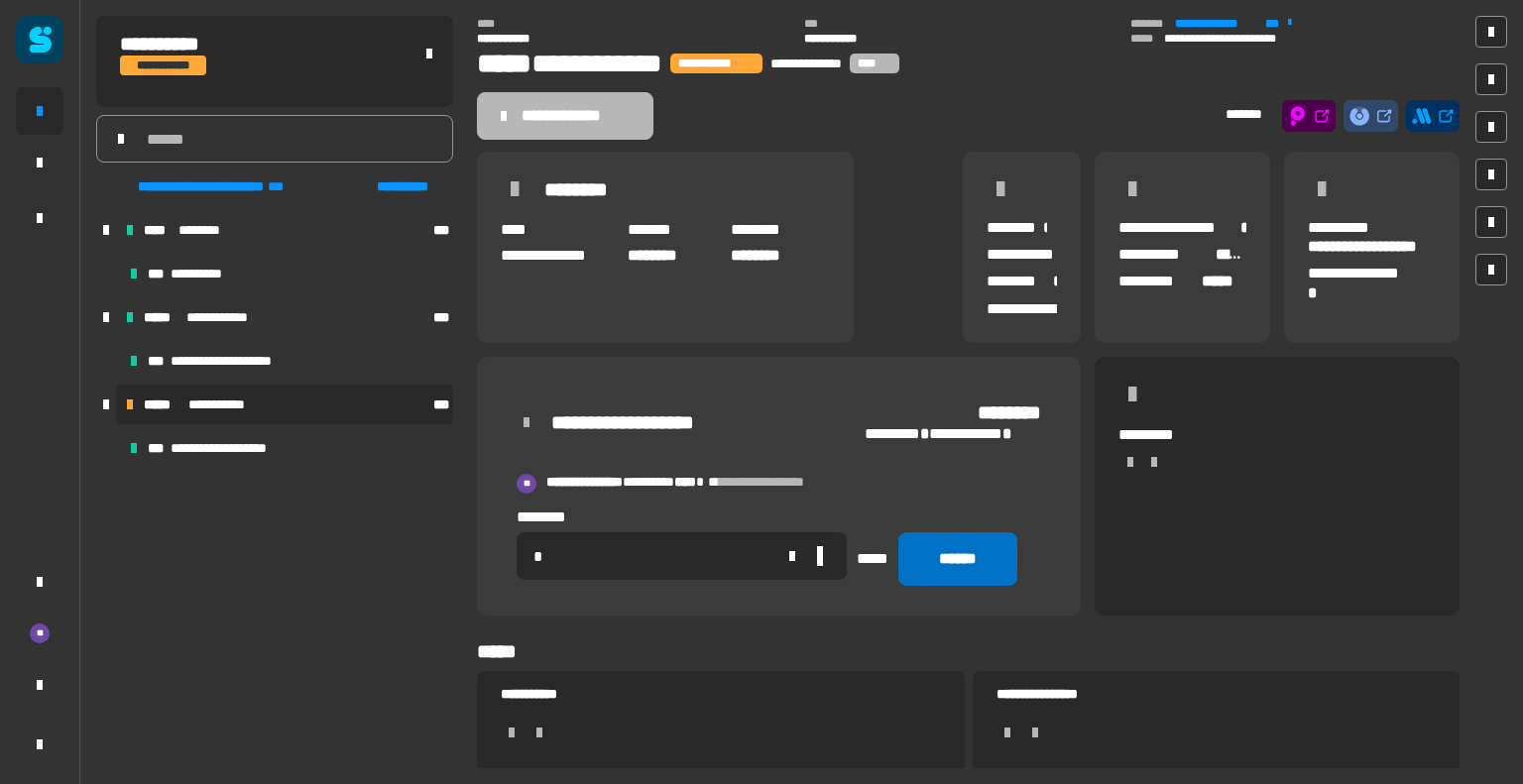 type on "*" 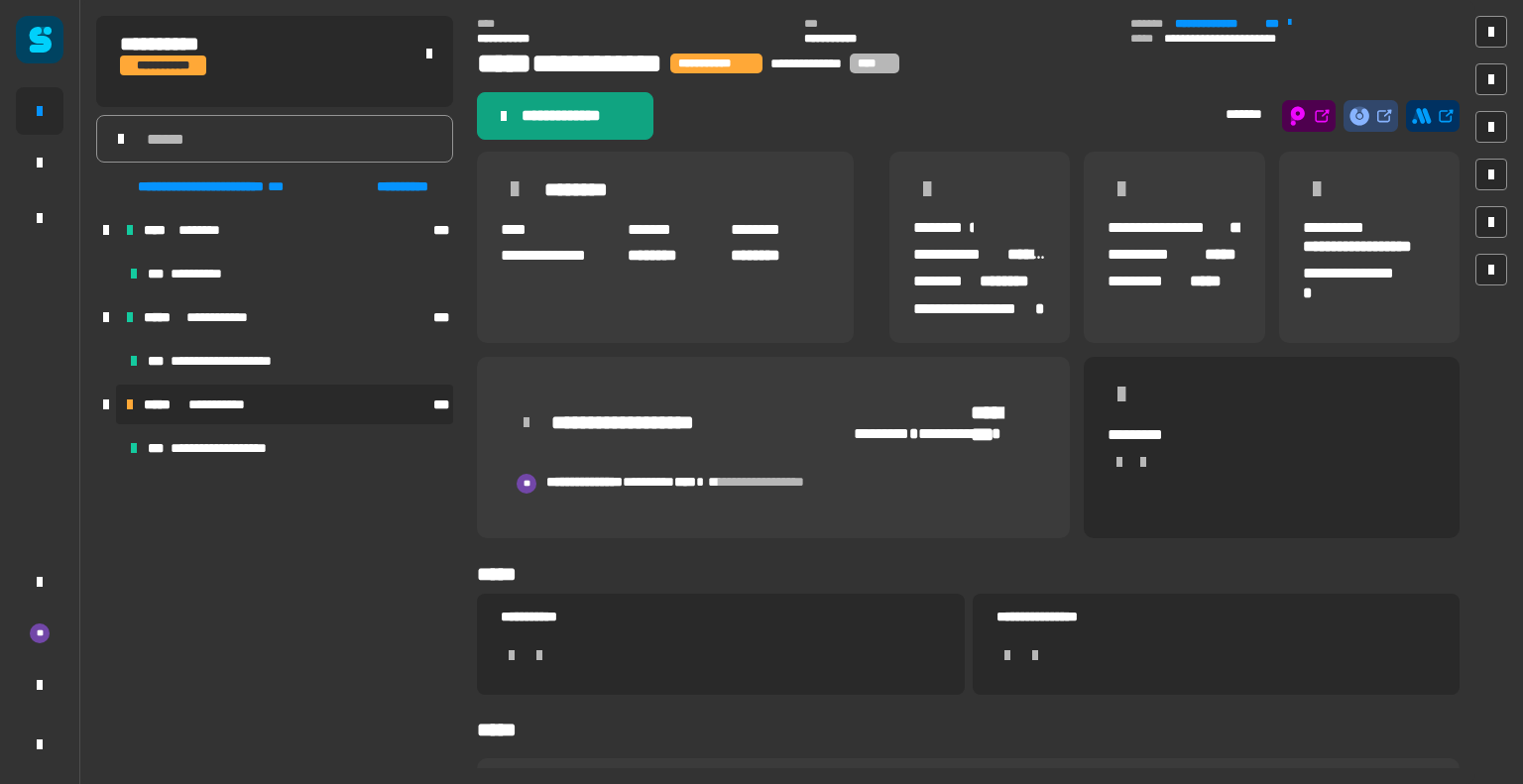 click on "**********" 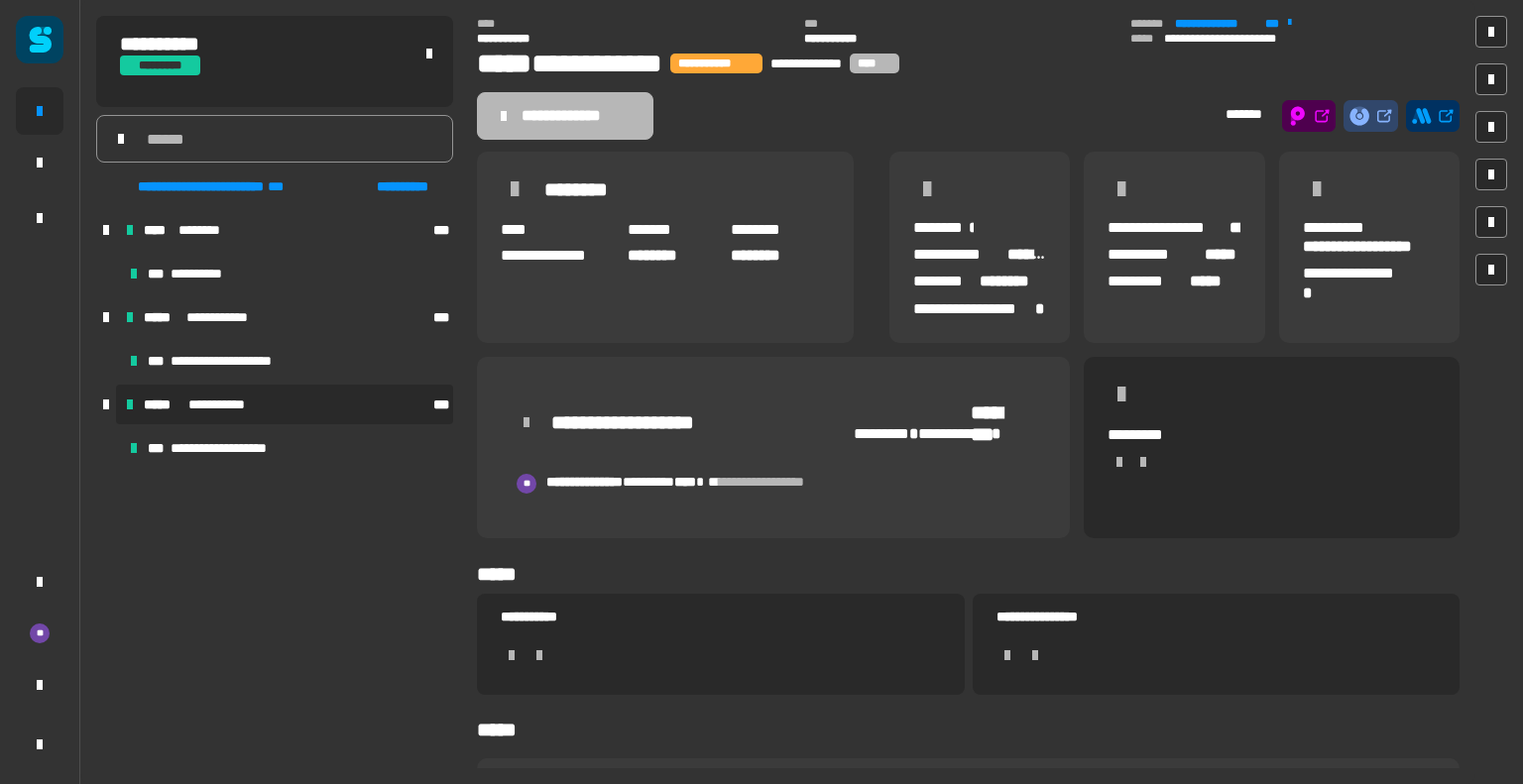 click on "**********" 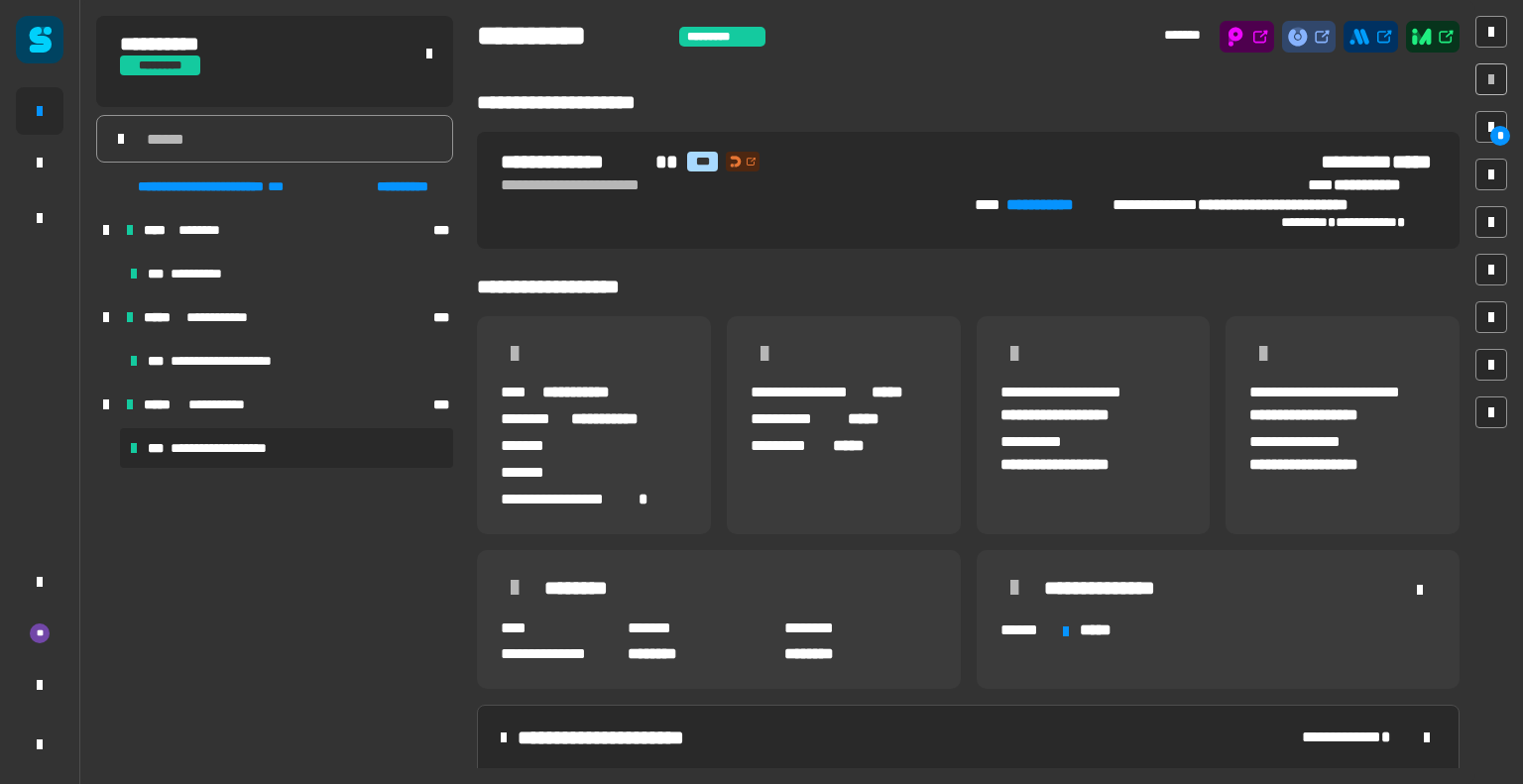 click on "**********" at bounding box center (287, 448) 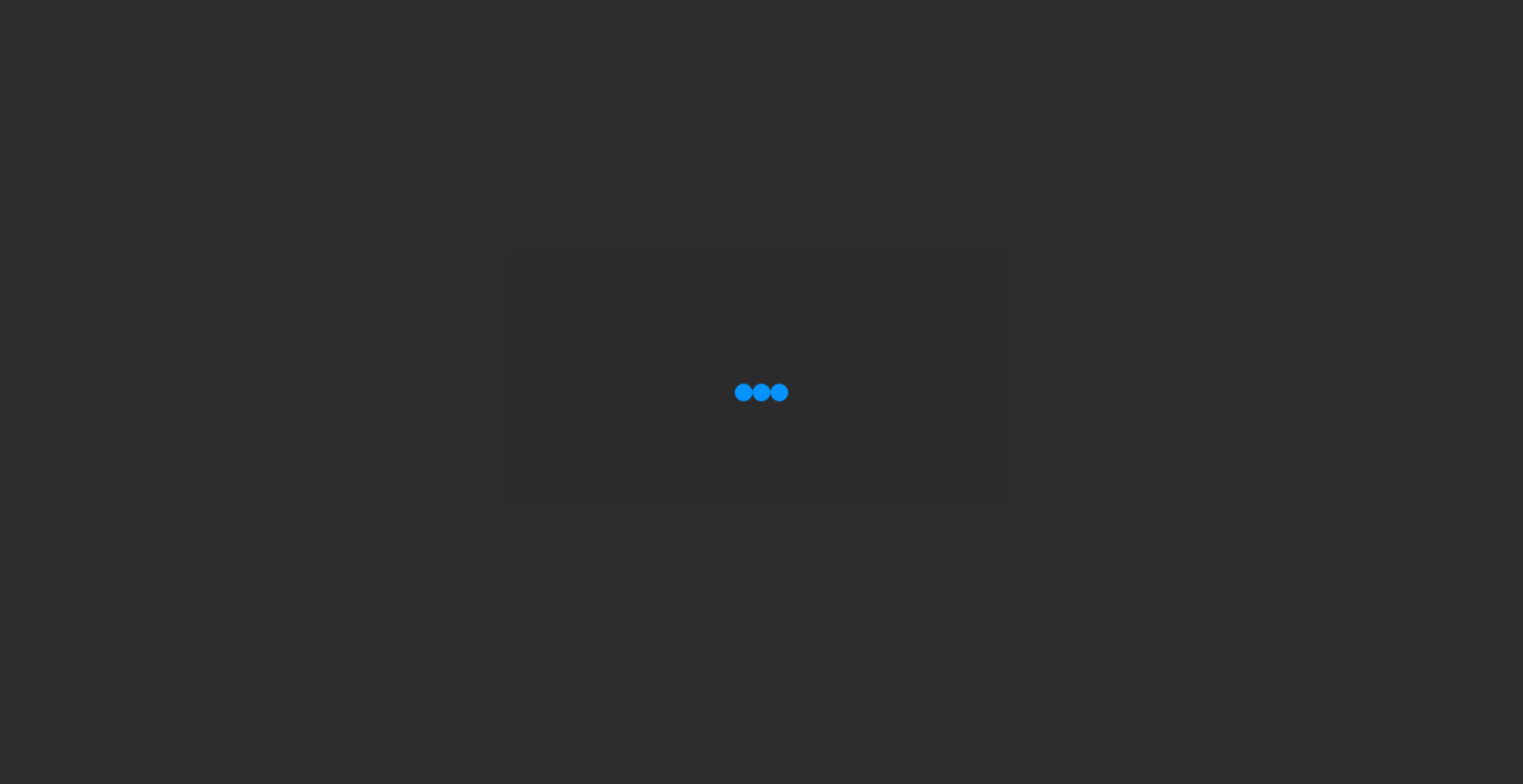 scroll, scrollTop: 0, scrollLeft: 0, axis: both 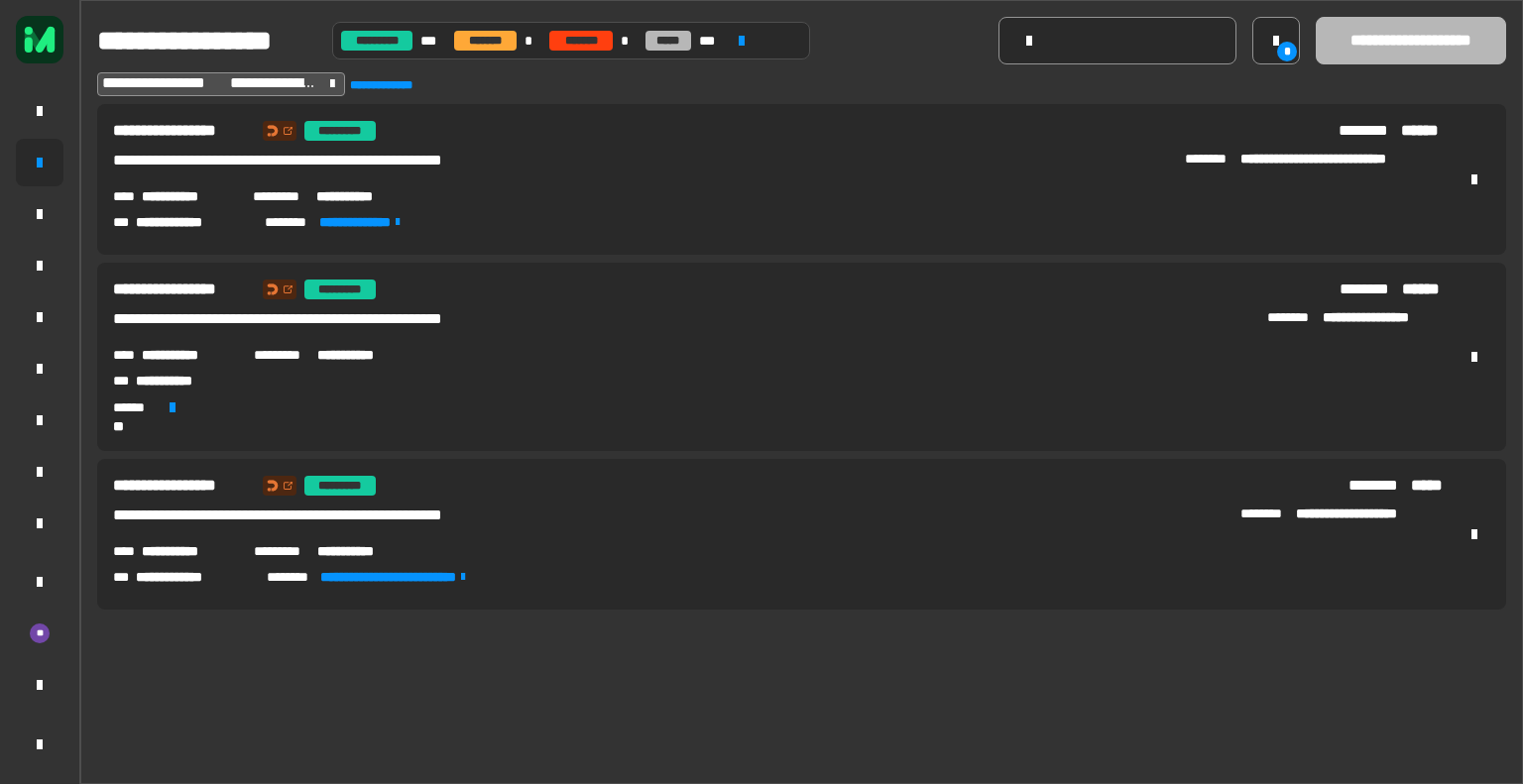 click on "**********" at bounding box center (181, 381) 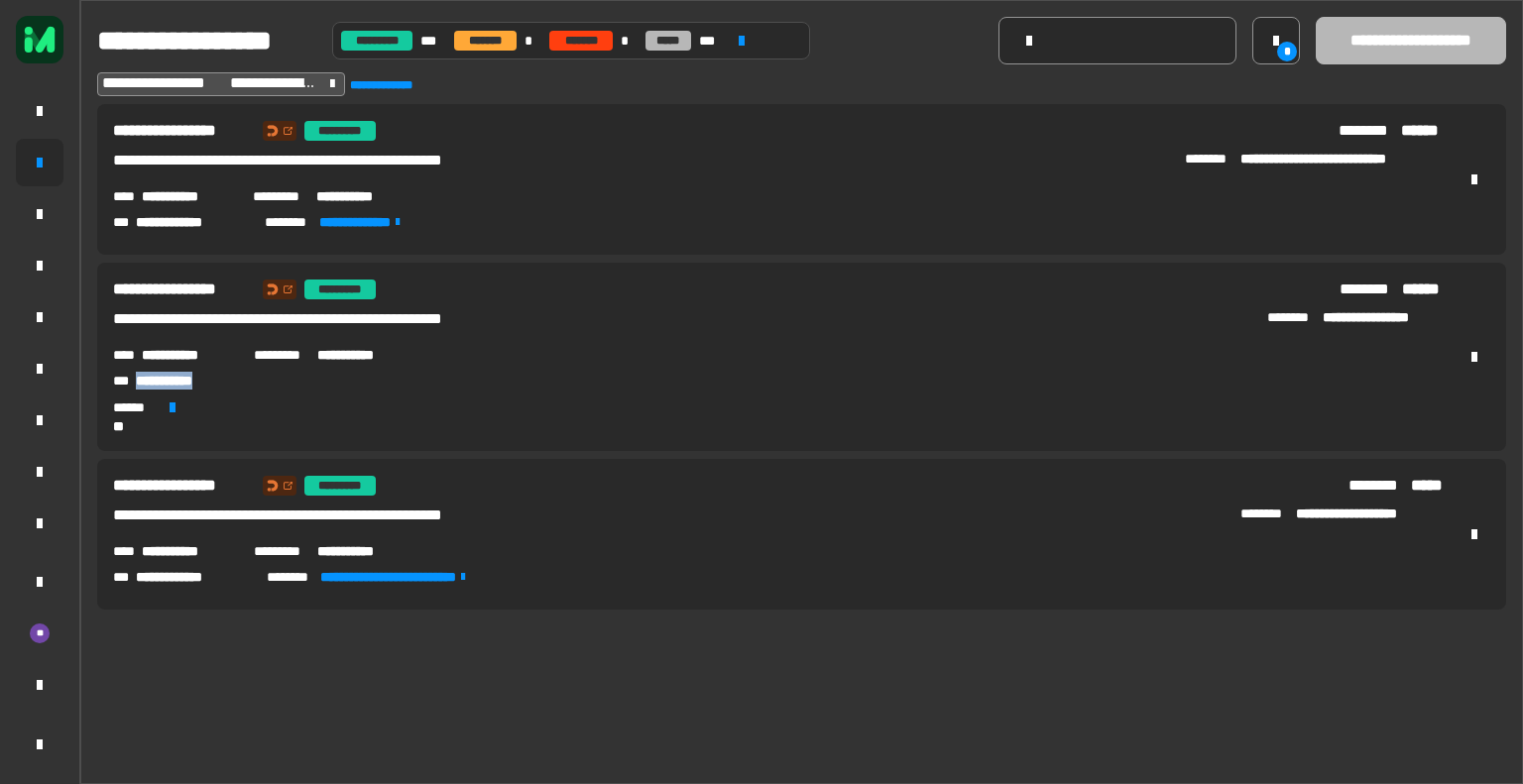 click on "**********" at bounding box center [181, 381] 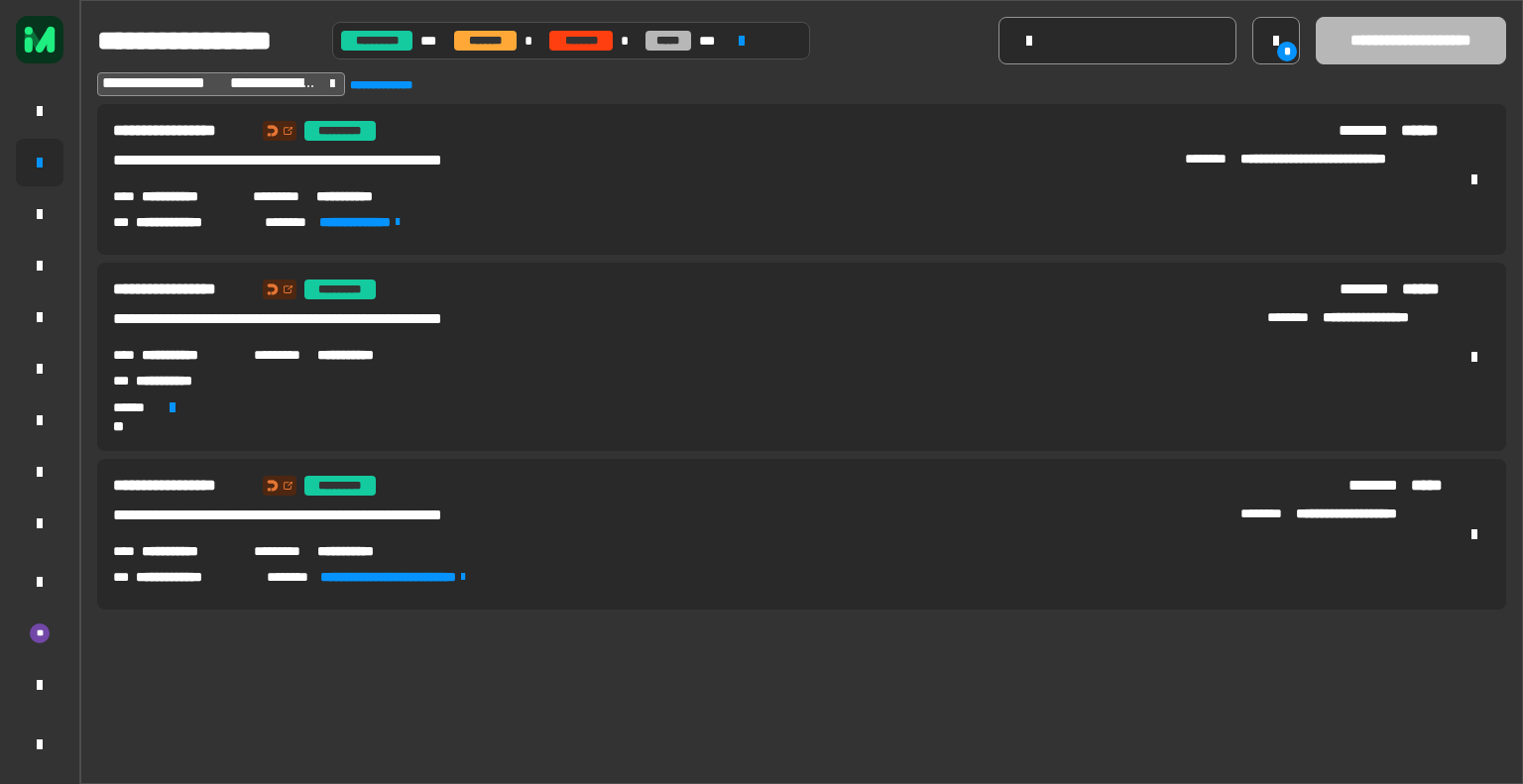 click 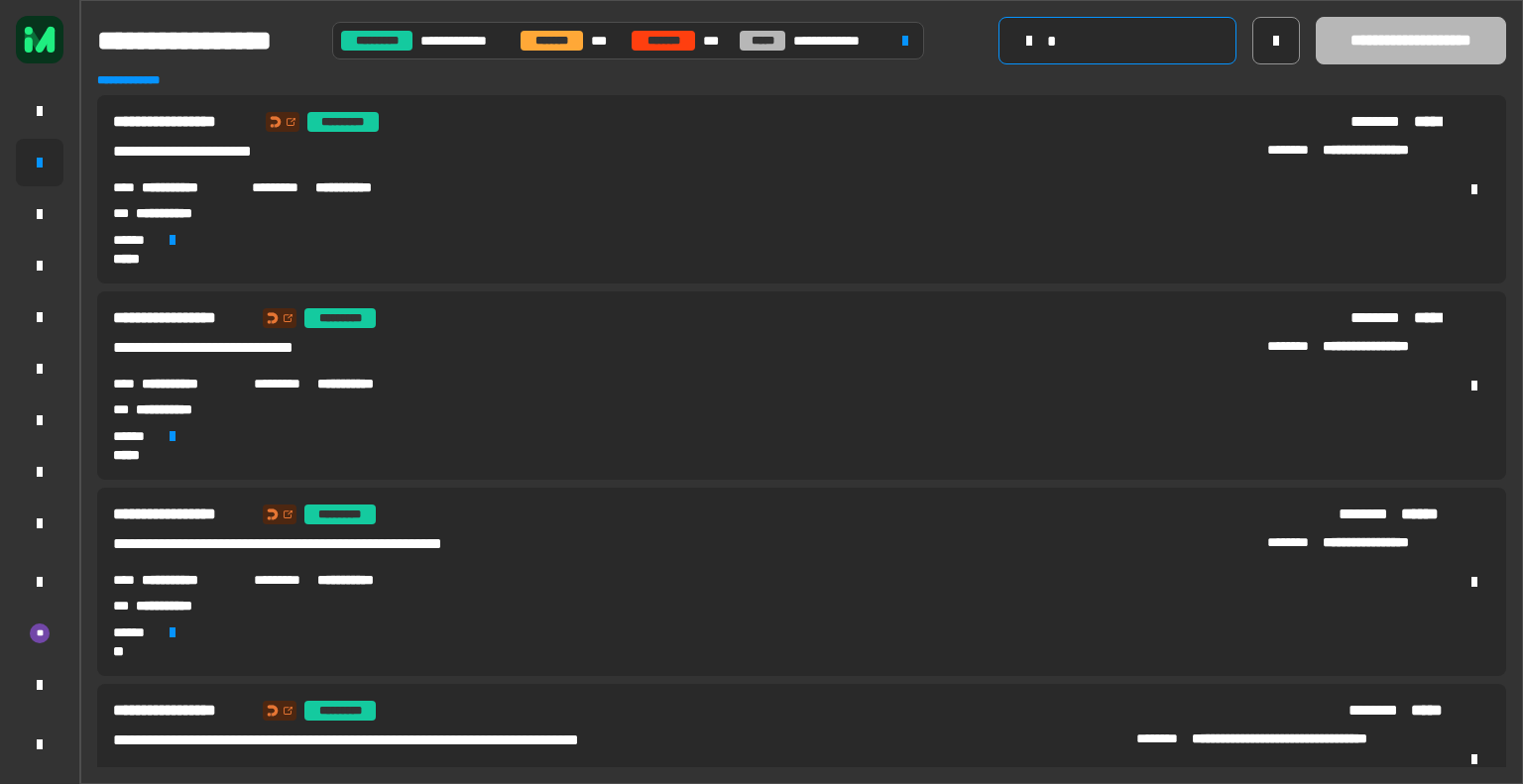 click on "*" 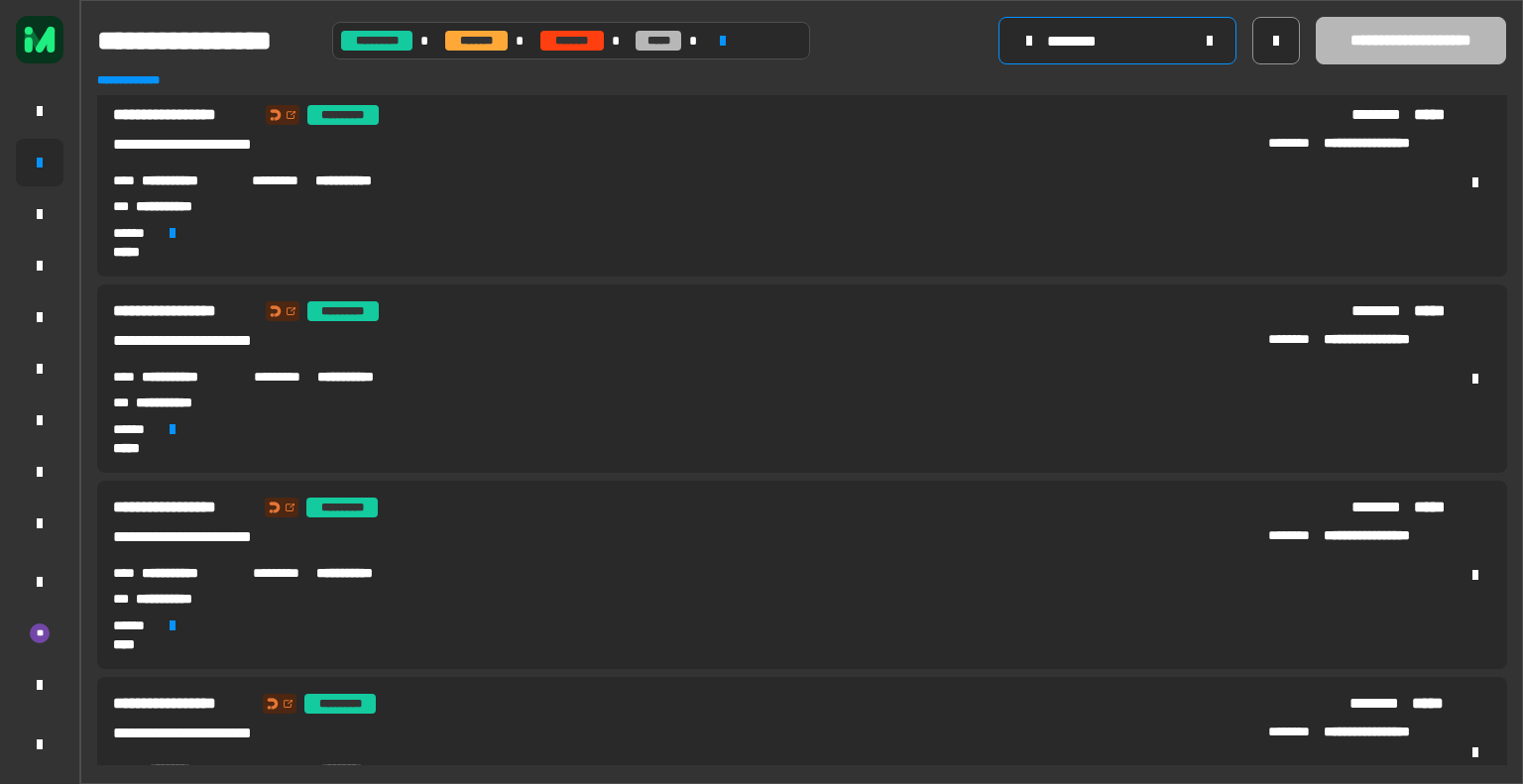 scroll, scrollTop: 0, scrollLeft: 0, axis: both 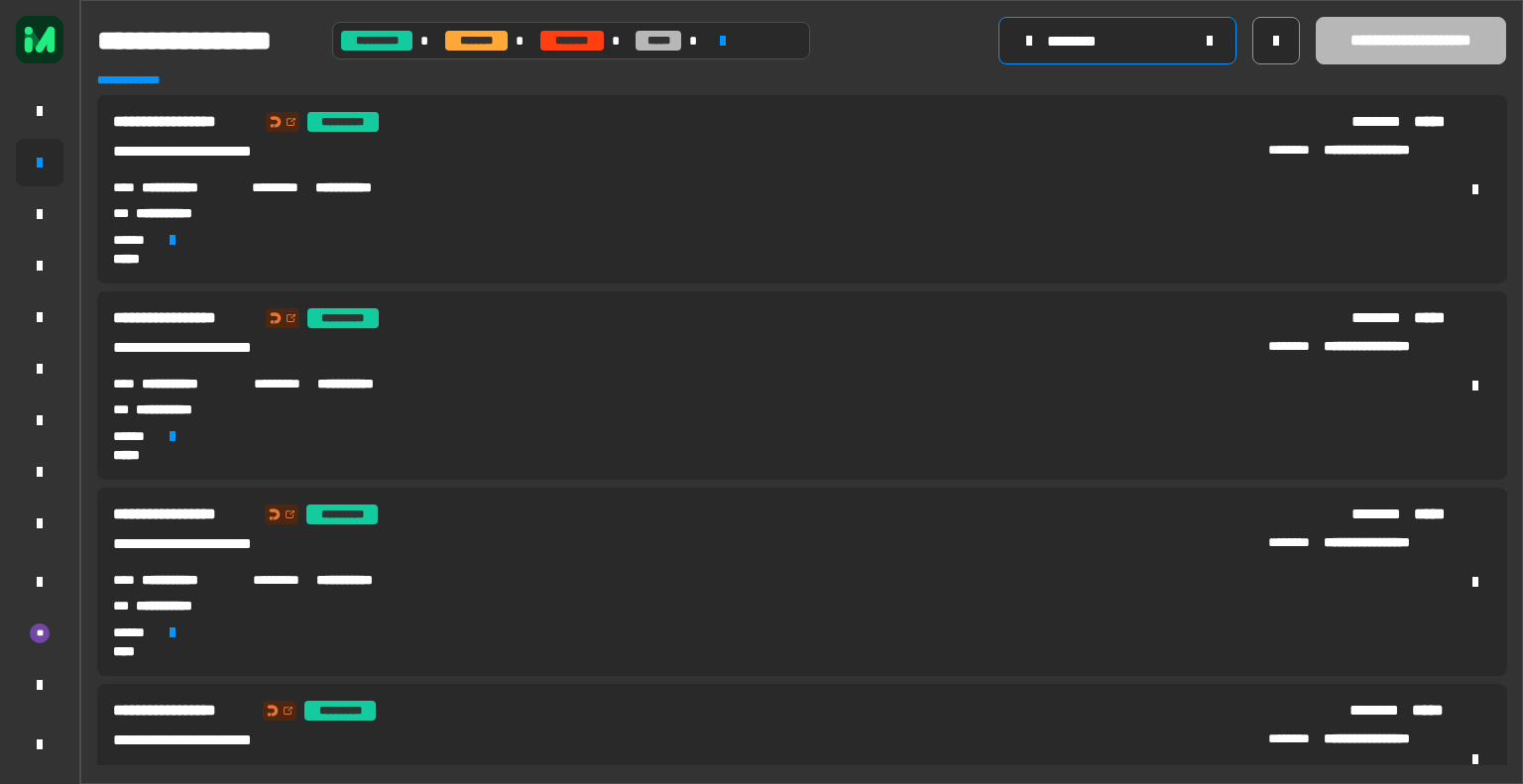 type on "********" 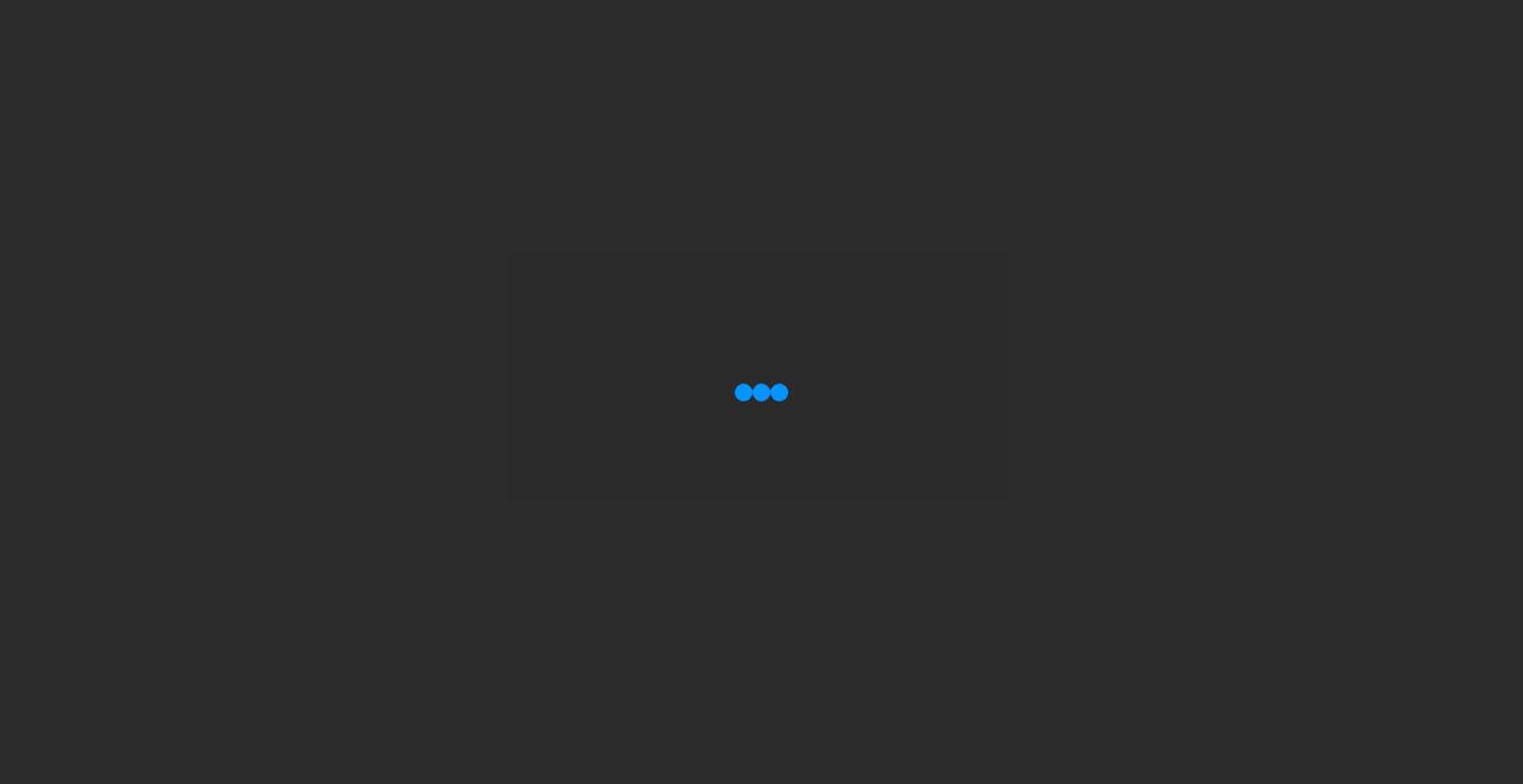 scroll, scrollTop: 0, scrollLeft: 0, axis: both 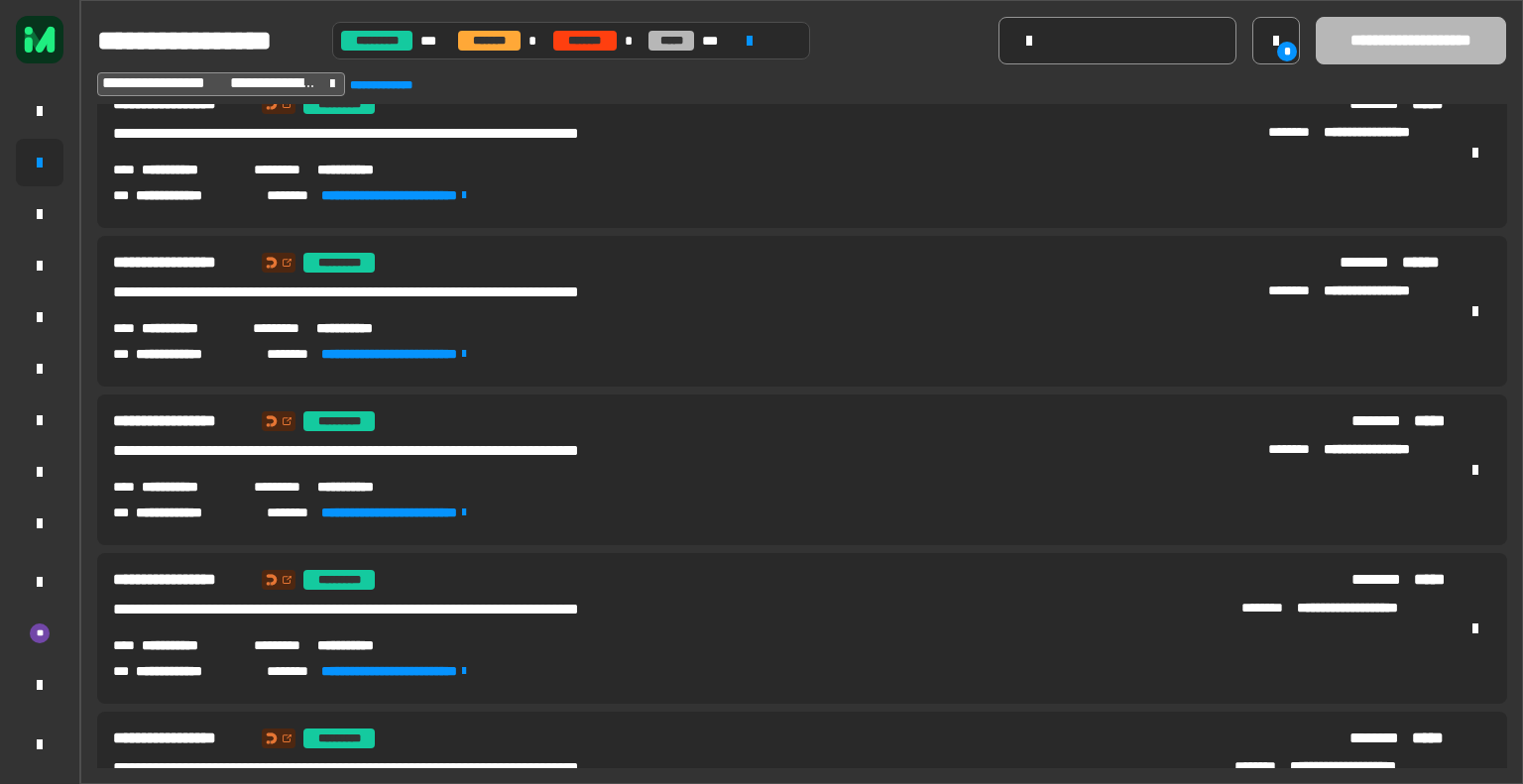 click on "**********" at bounding box center [193, 354] 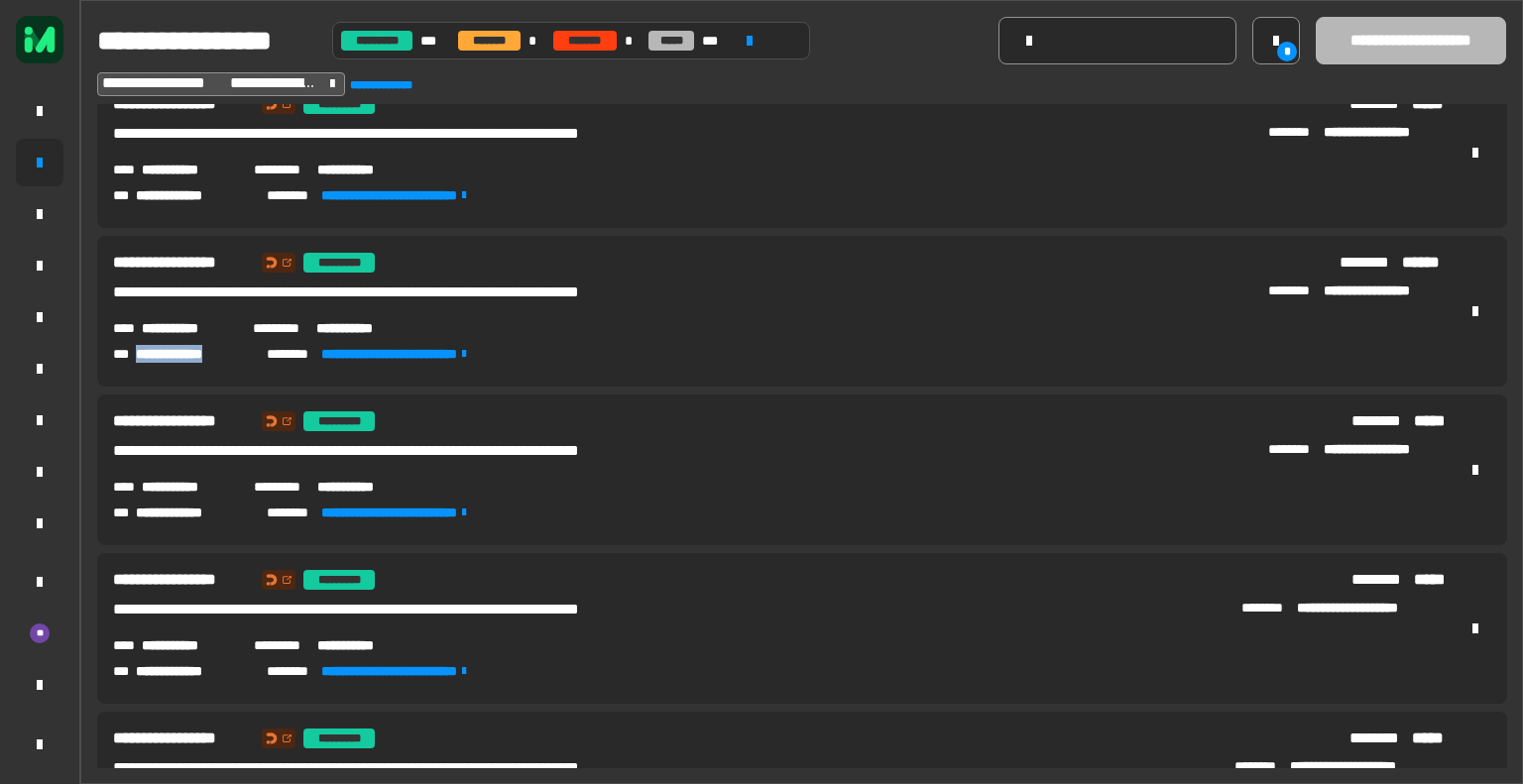 click on "**********" at bounding box center (193, 354) 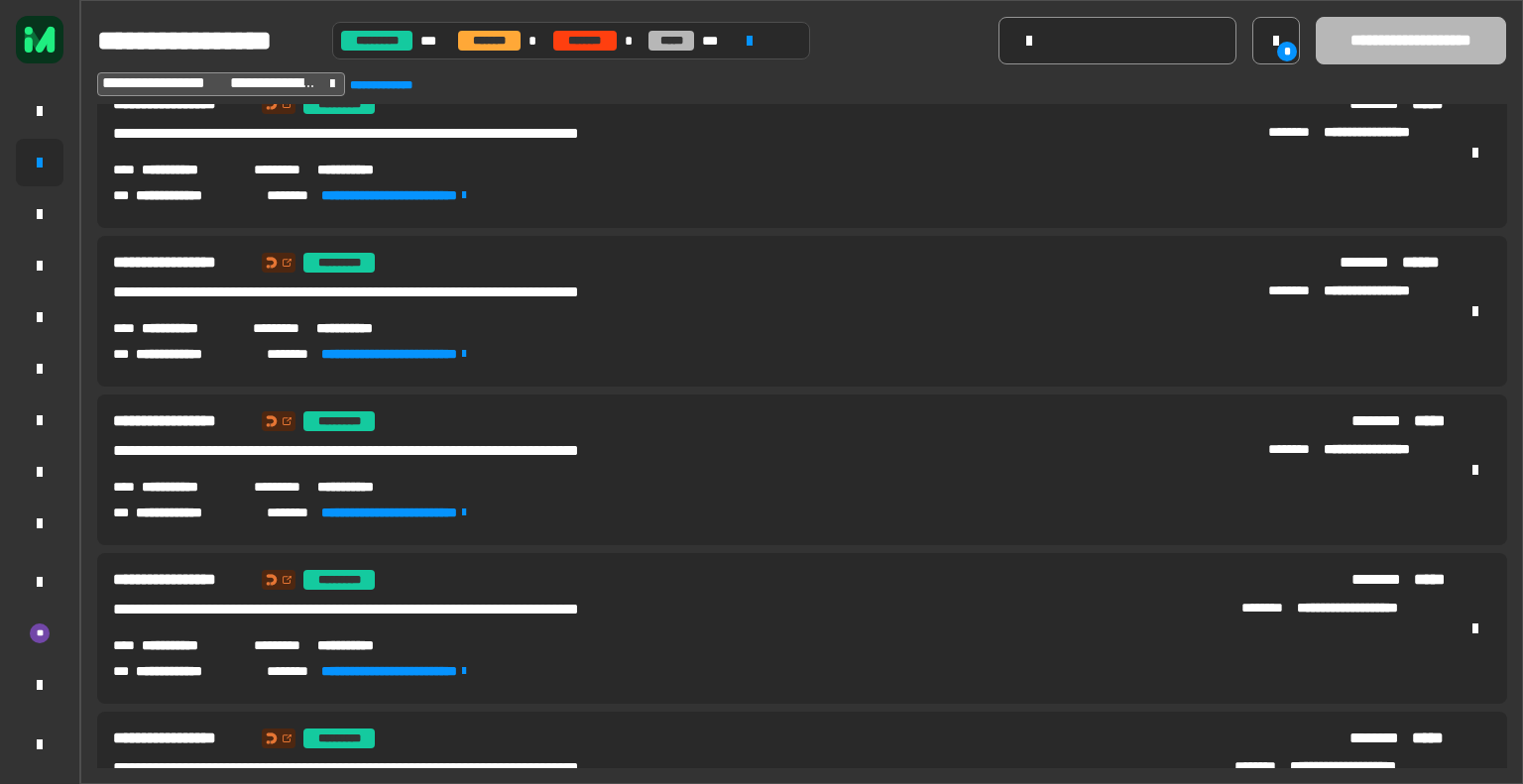 click on "**********" at bounding box center (193, 512) 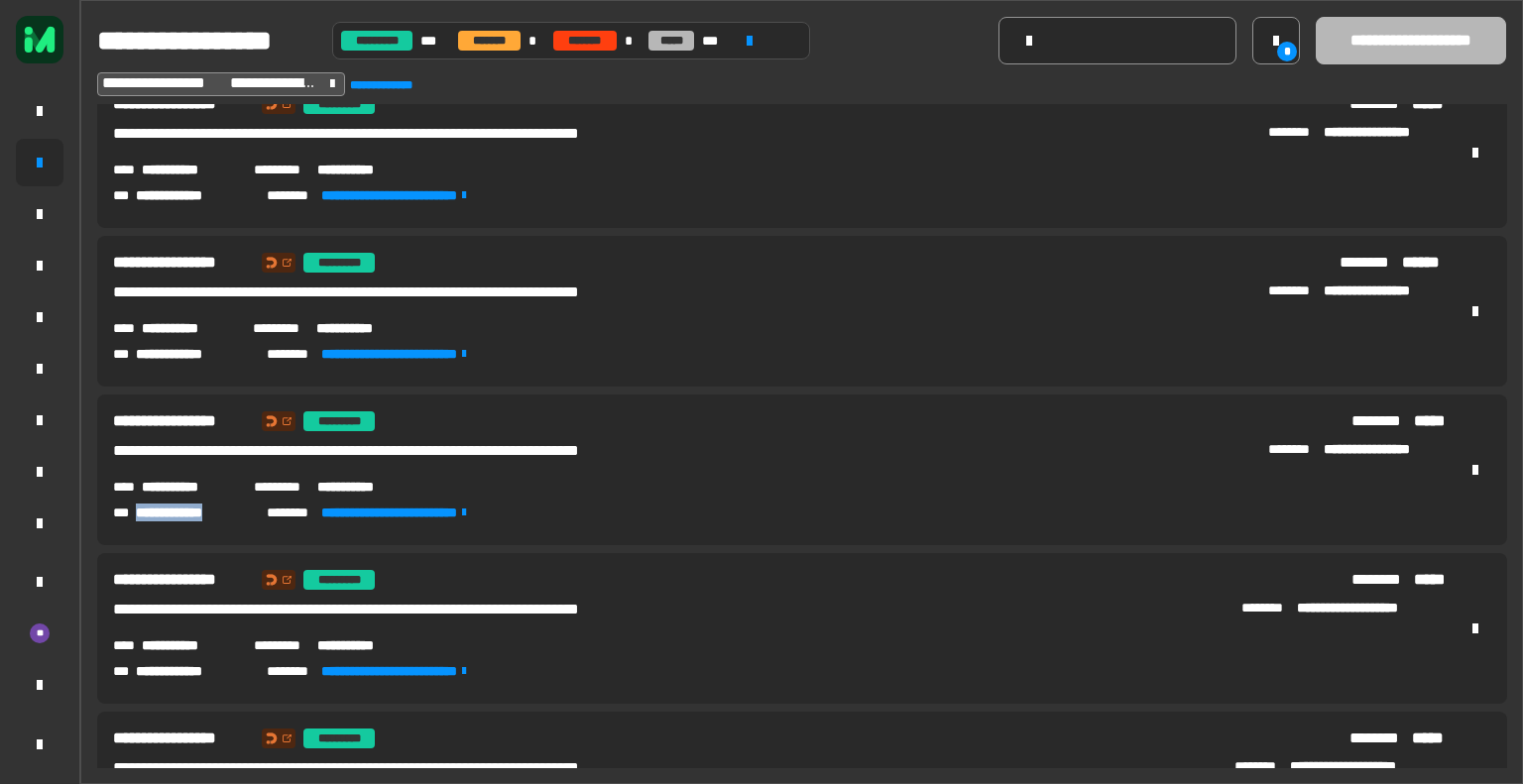 click on "**********" at bounding box center (193, 512) 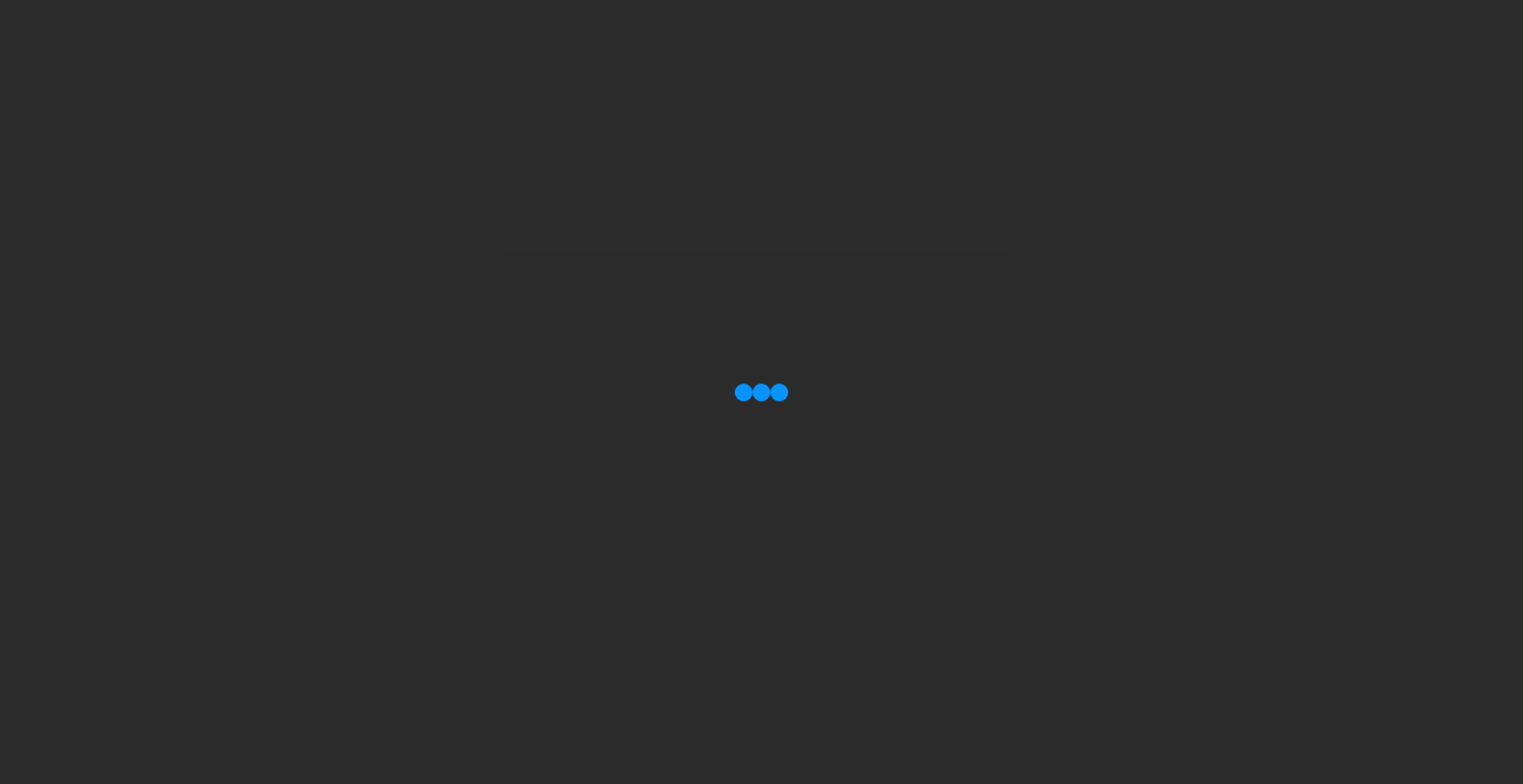 scroll, scrollTop: 0, scrollLeft: 0, axis: both 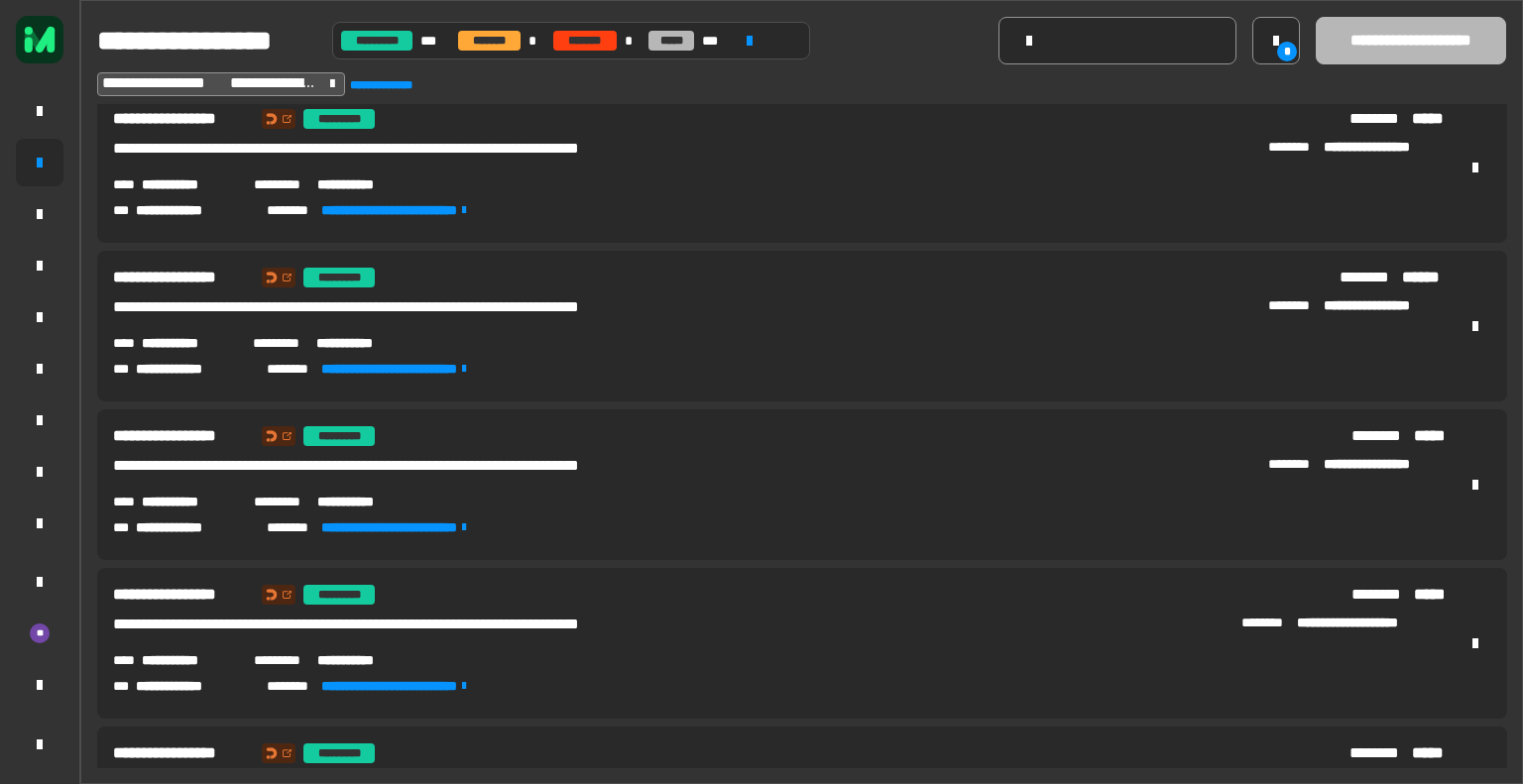 click on "**********" at bounding box center [193, 527] 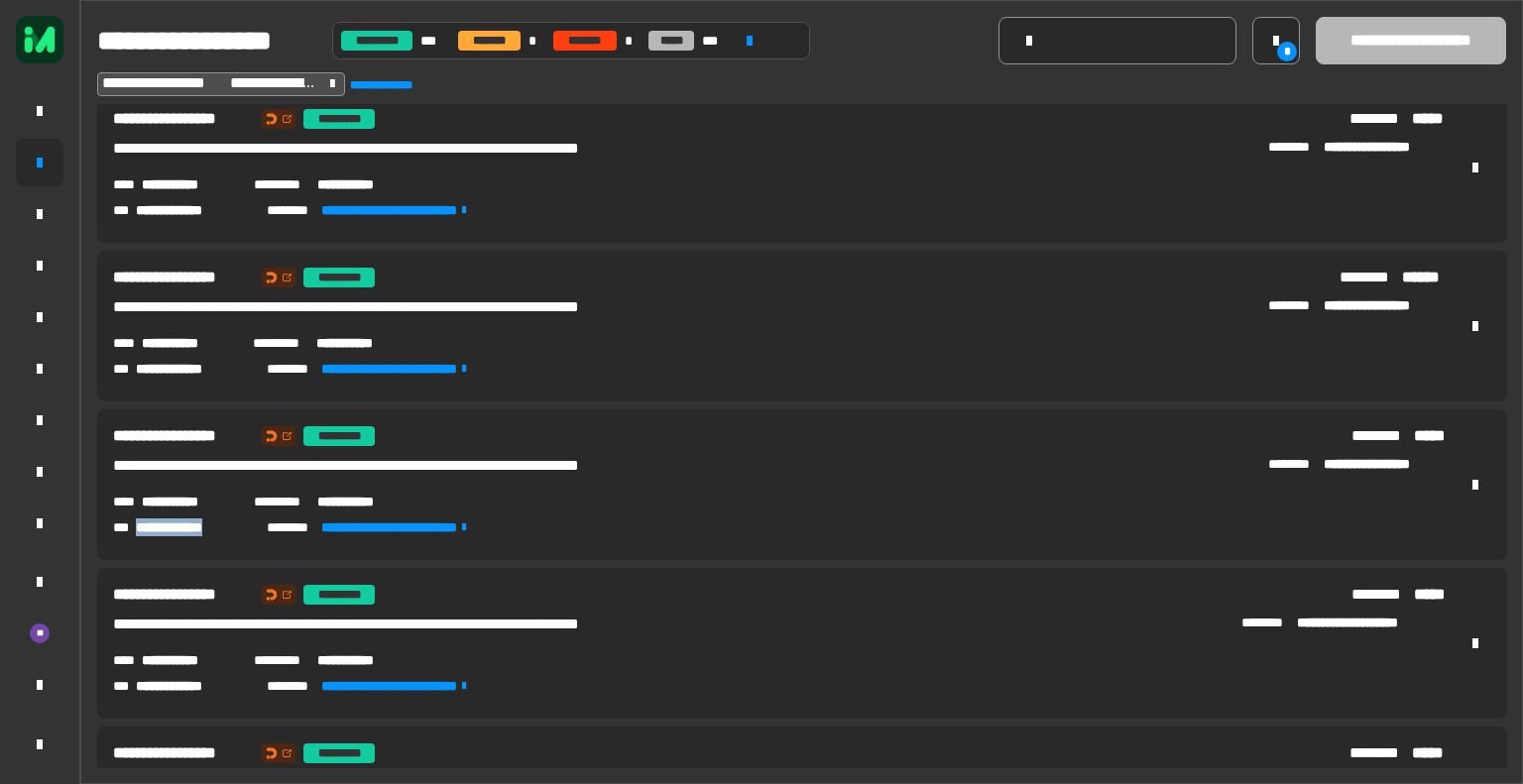 click on "**********" at bounding box center (193, 527) 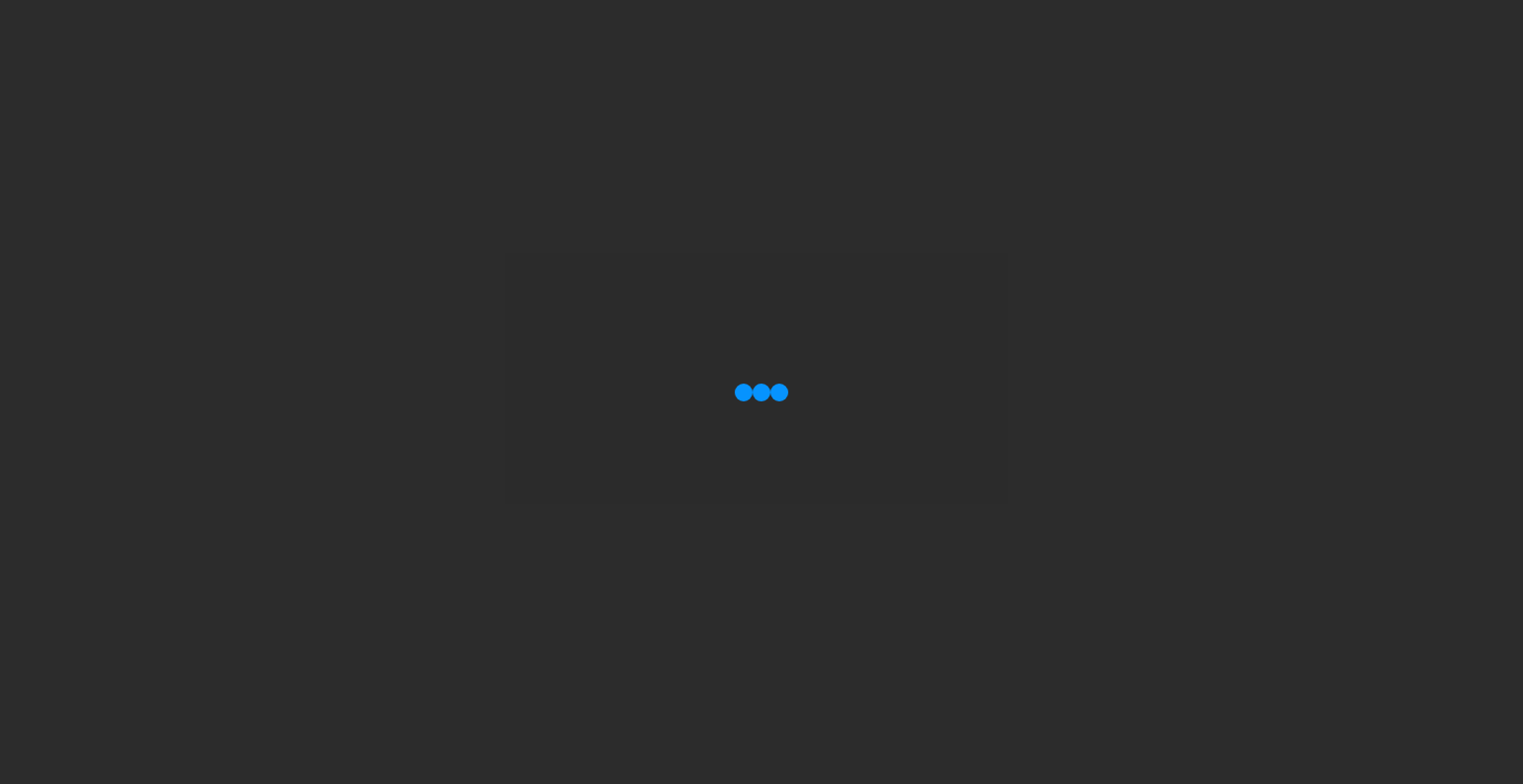 scroll, scrollTop: 0, scrollLeft: 0, axis: both 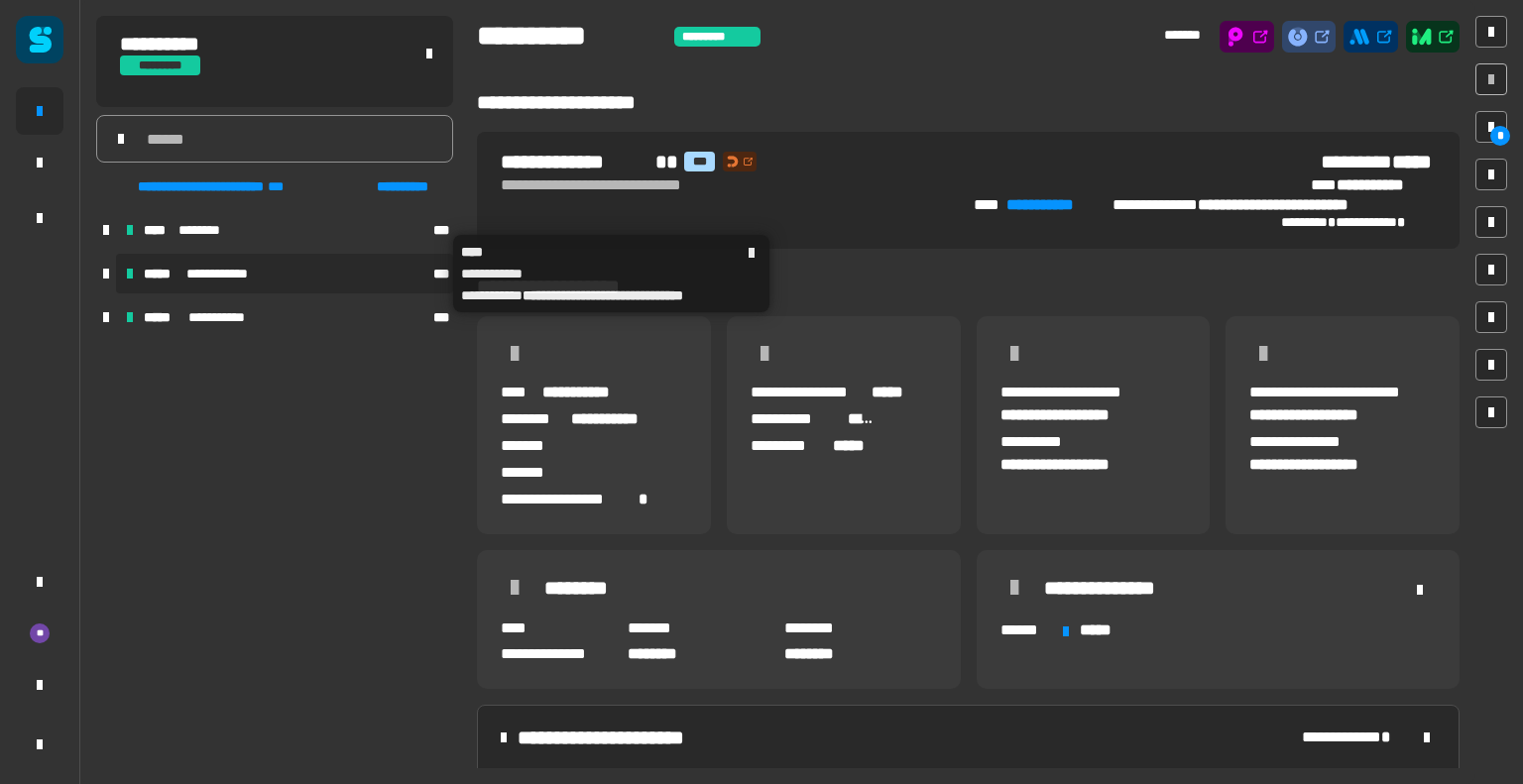 click on "**********" at bounding box center [285, 274] 